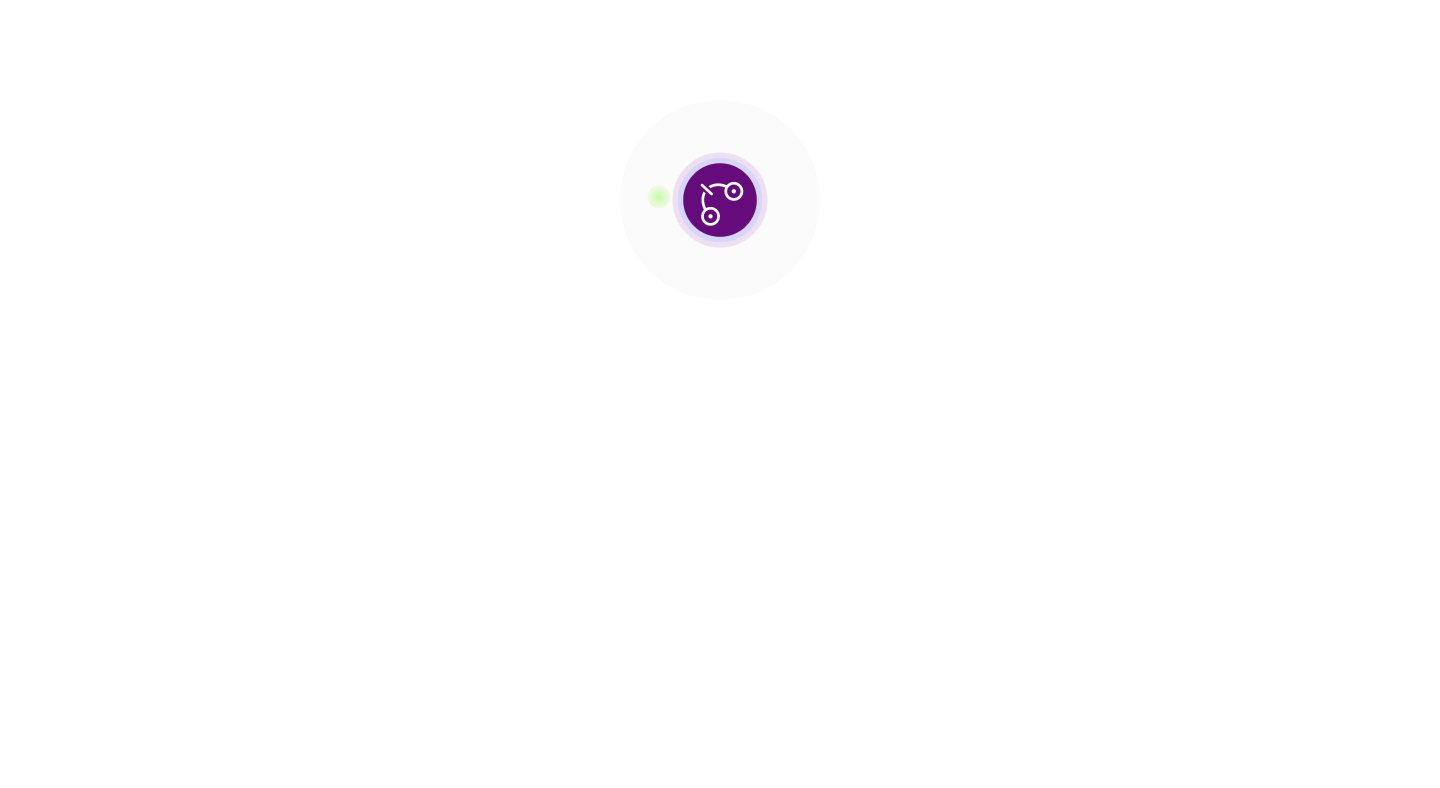 scroll, scrollTop: 0, scrollLeft: 0, axis: both 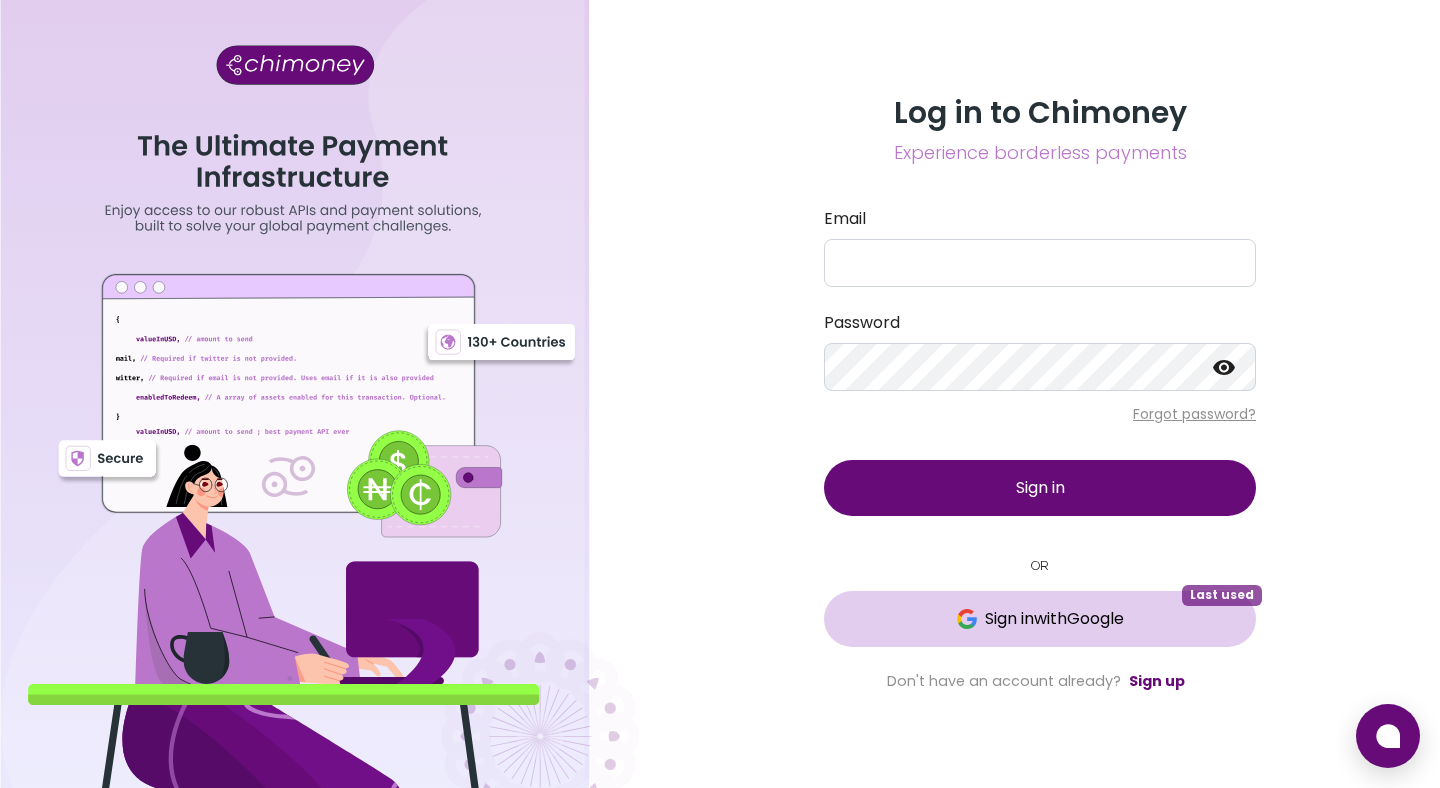 click on "Sign in  with  Google" at bounding box center [1040, 619] 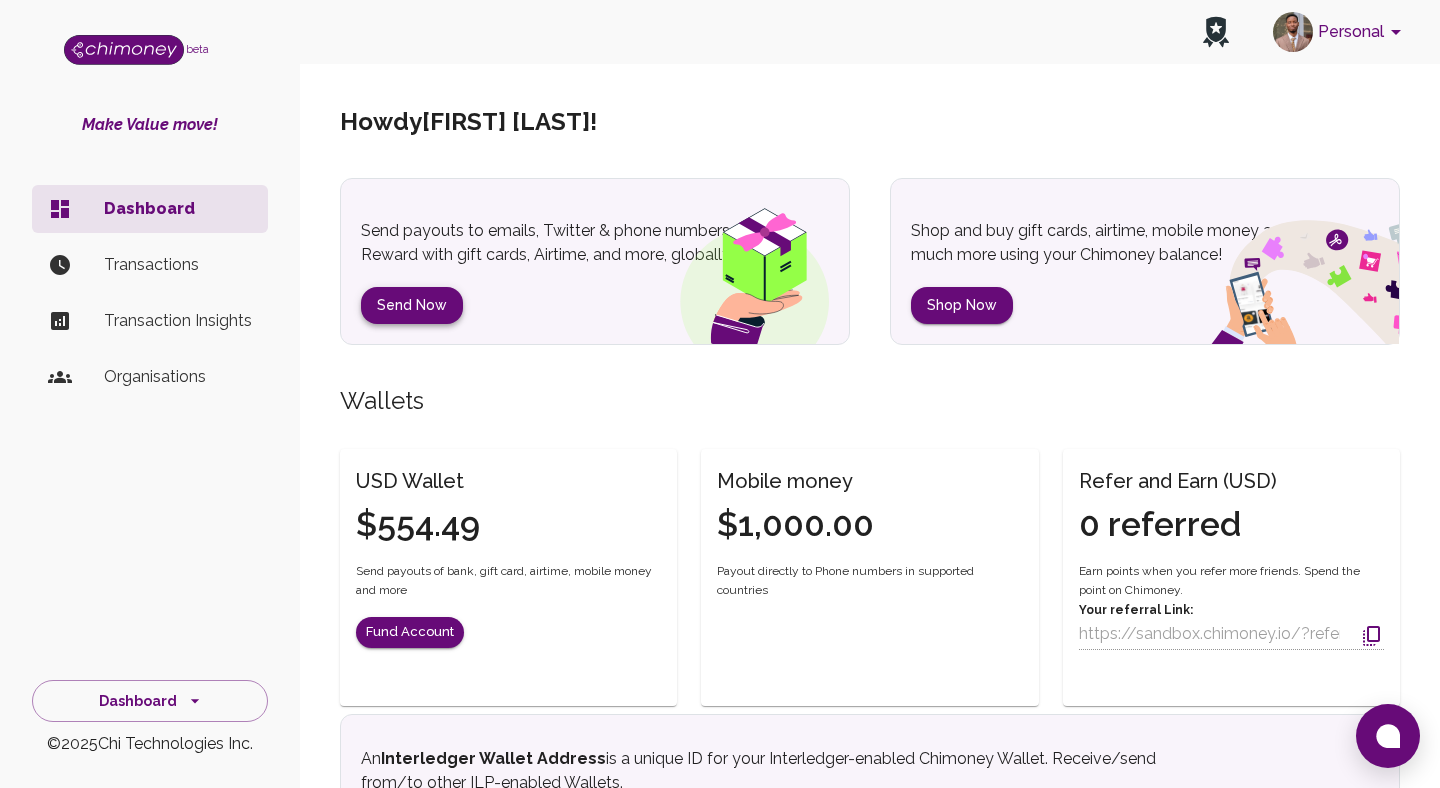 click on "Send Now" at bounding box center [412, 305] 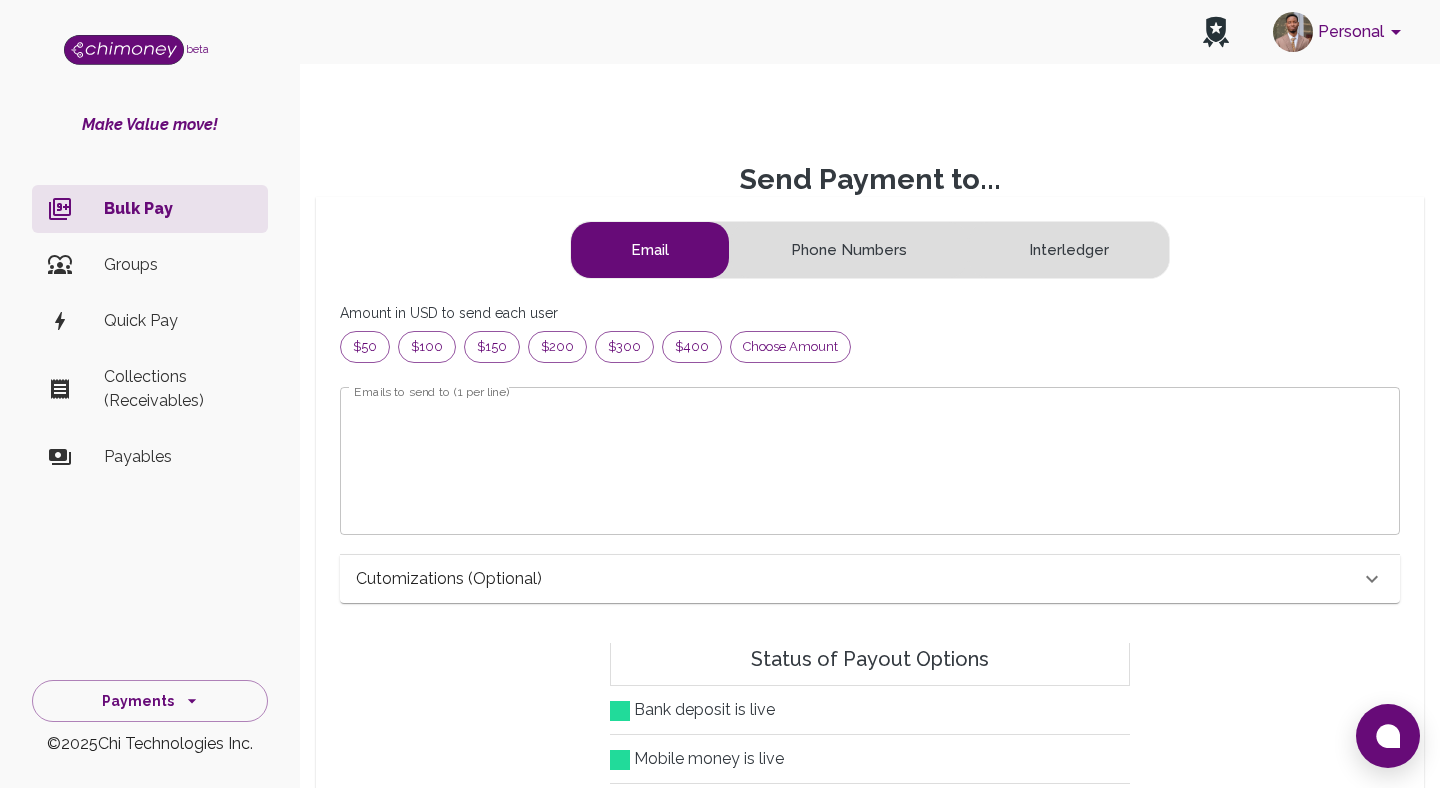 scroll, scrollTop: 1, scrollLeft: 1, axis: both 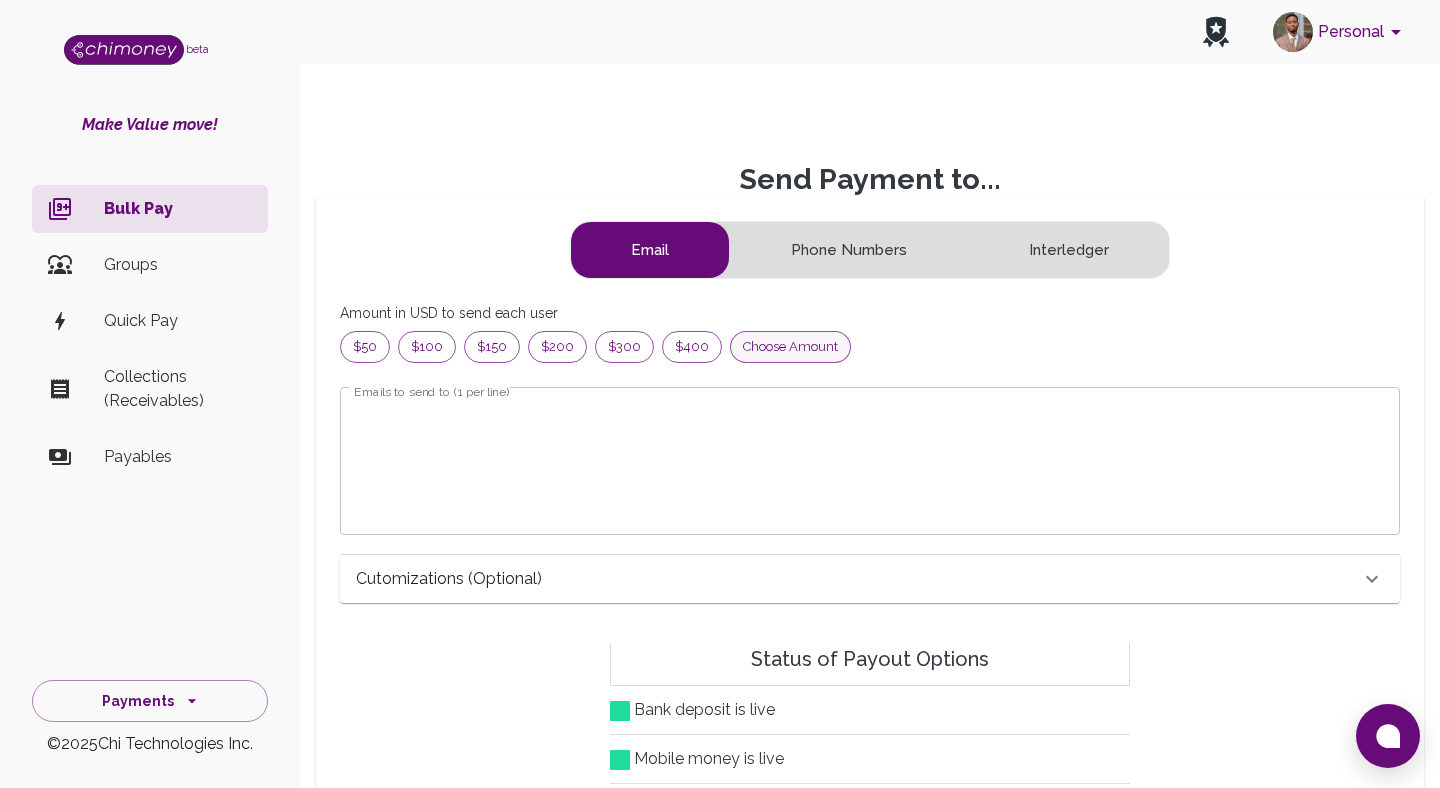 click on "Choose amount" at bounding box center (790, 347) 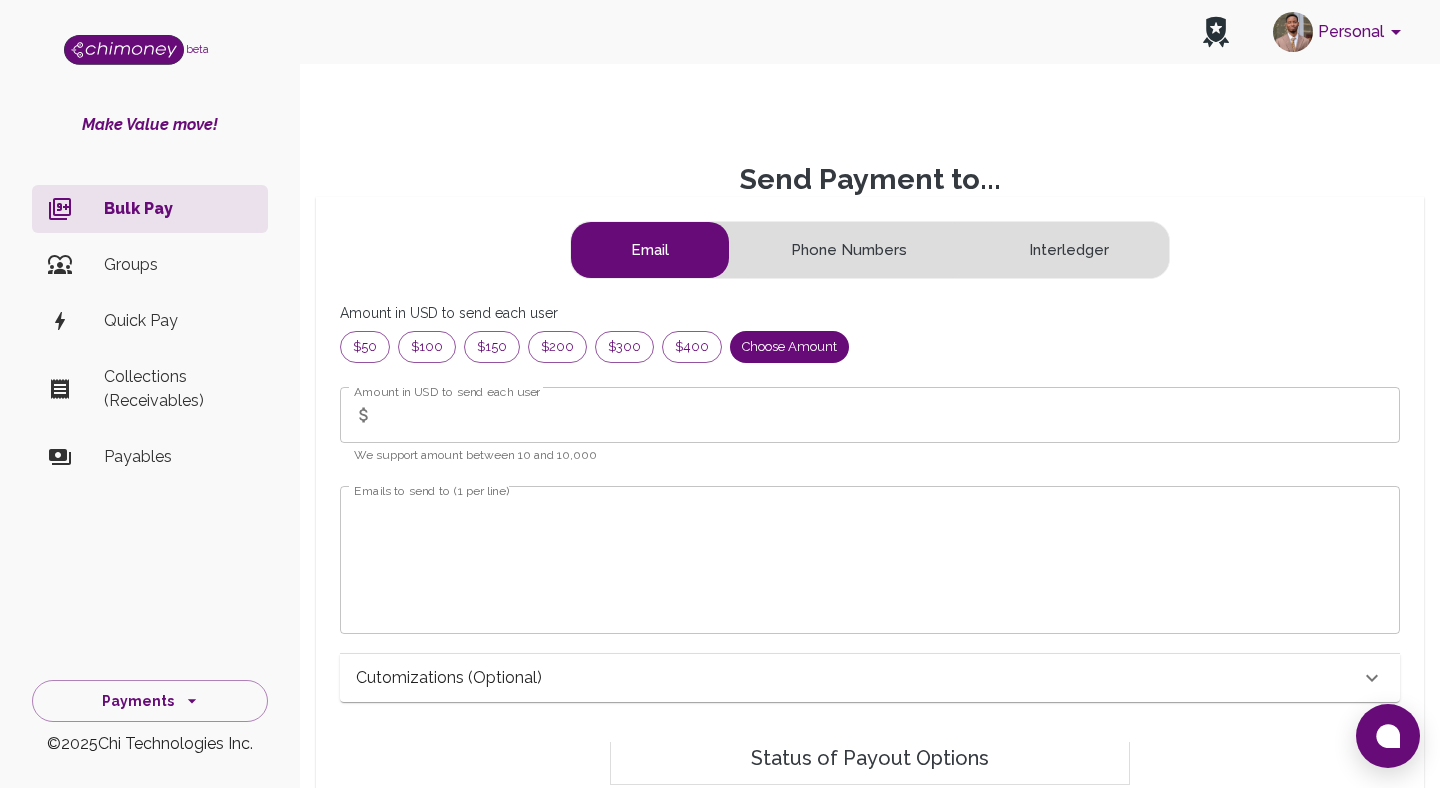 click on "Amount in USD to send each user" at bounding box center [447, 391] 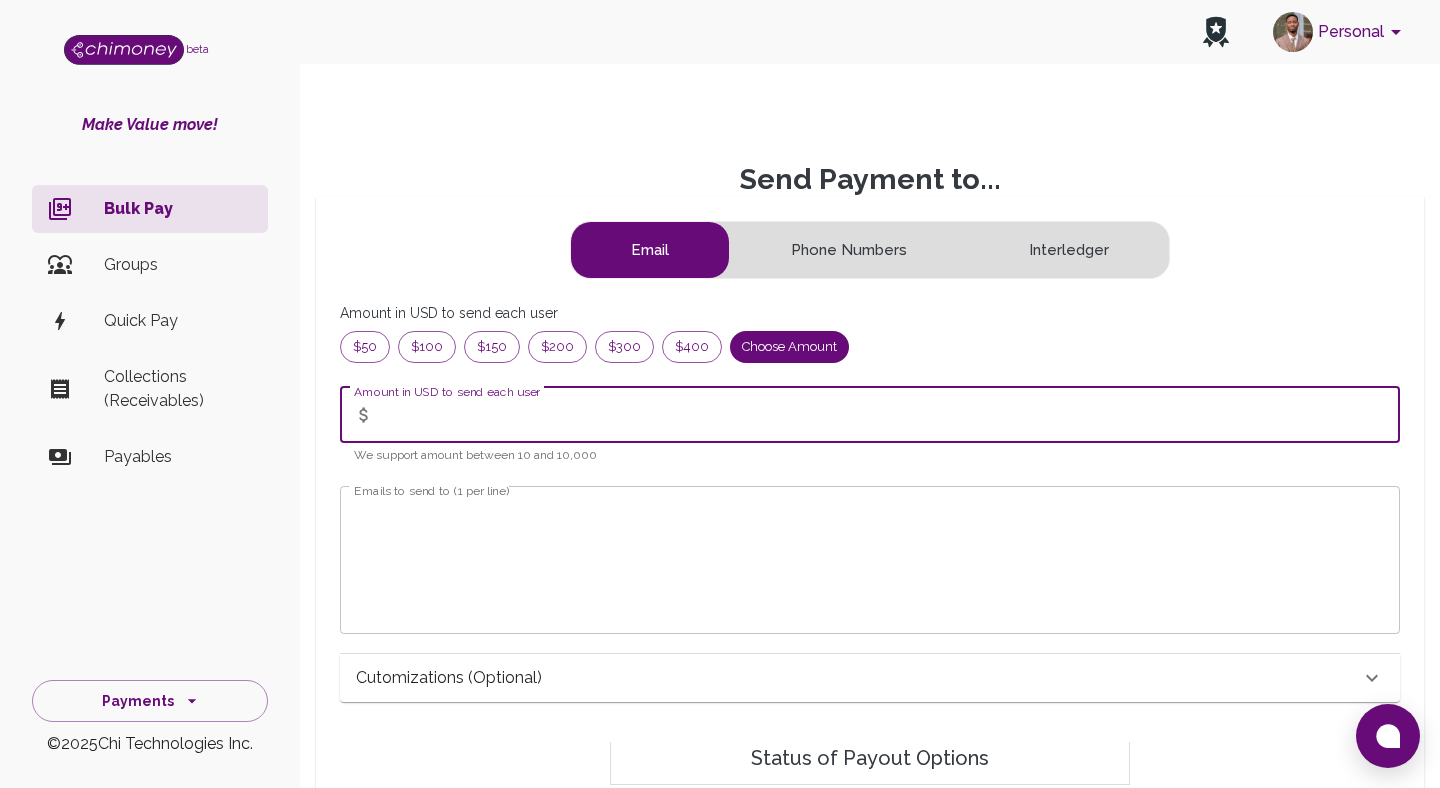 click on "Amount in USD to send each user" at bounding box center [891, 415] 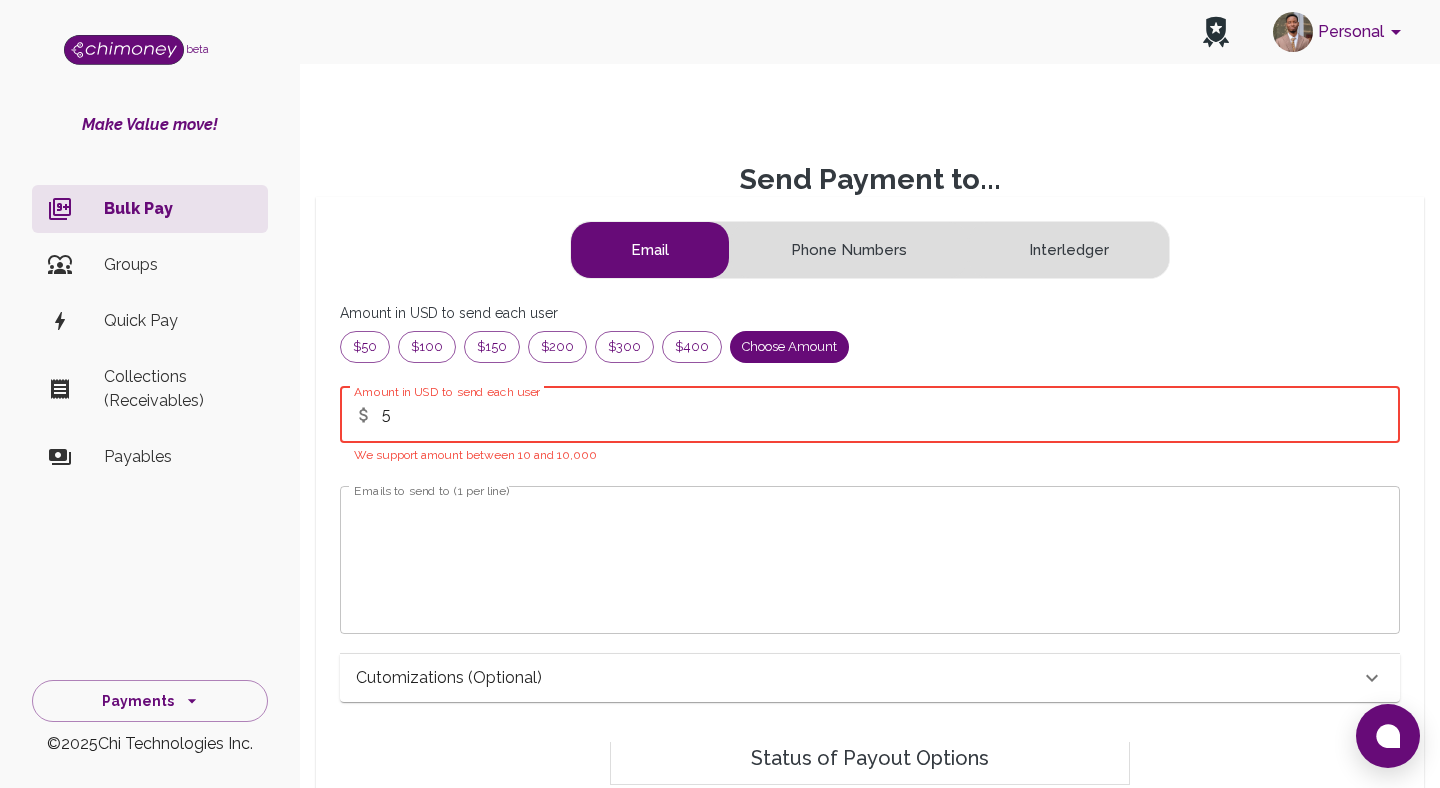 type on "5" 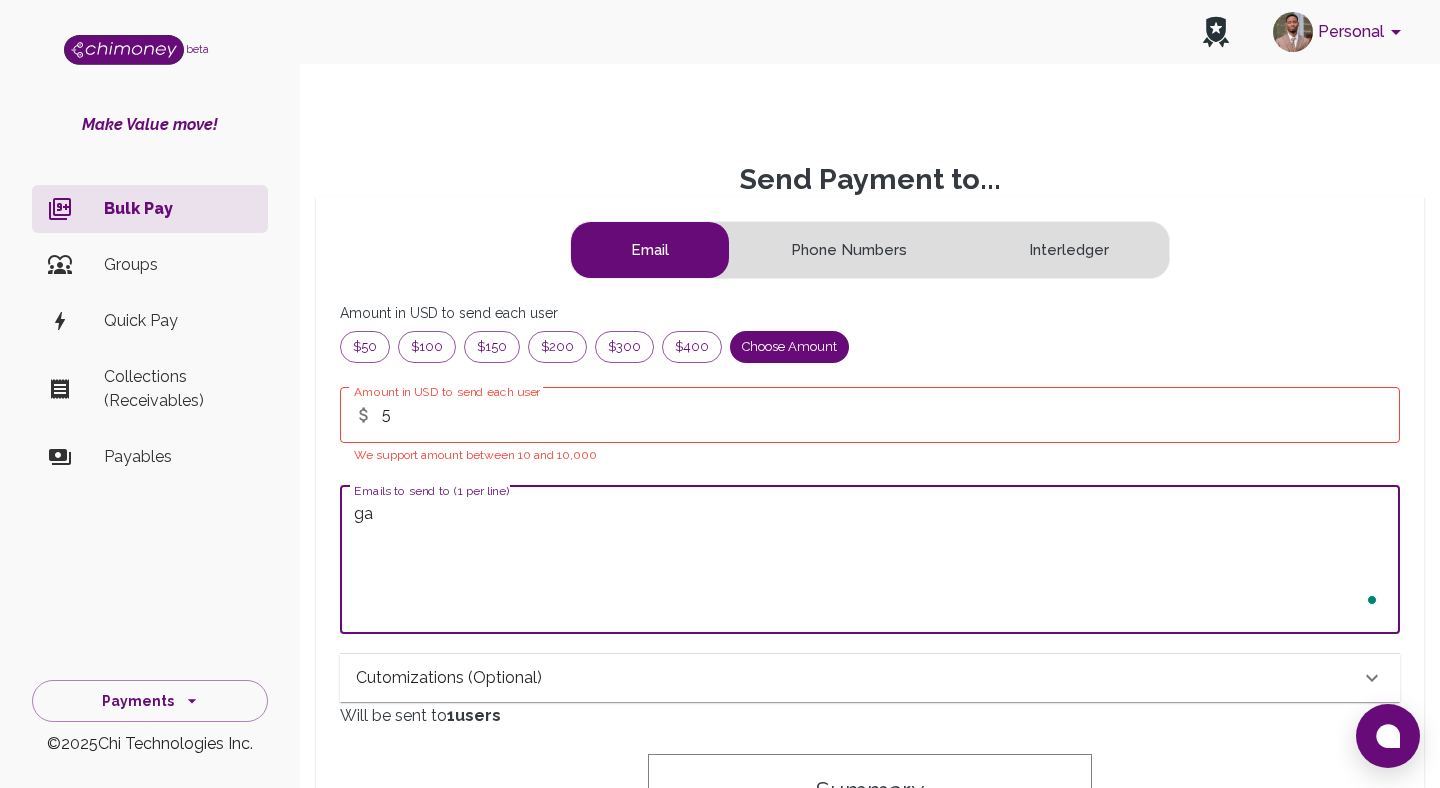 type on "g" 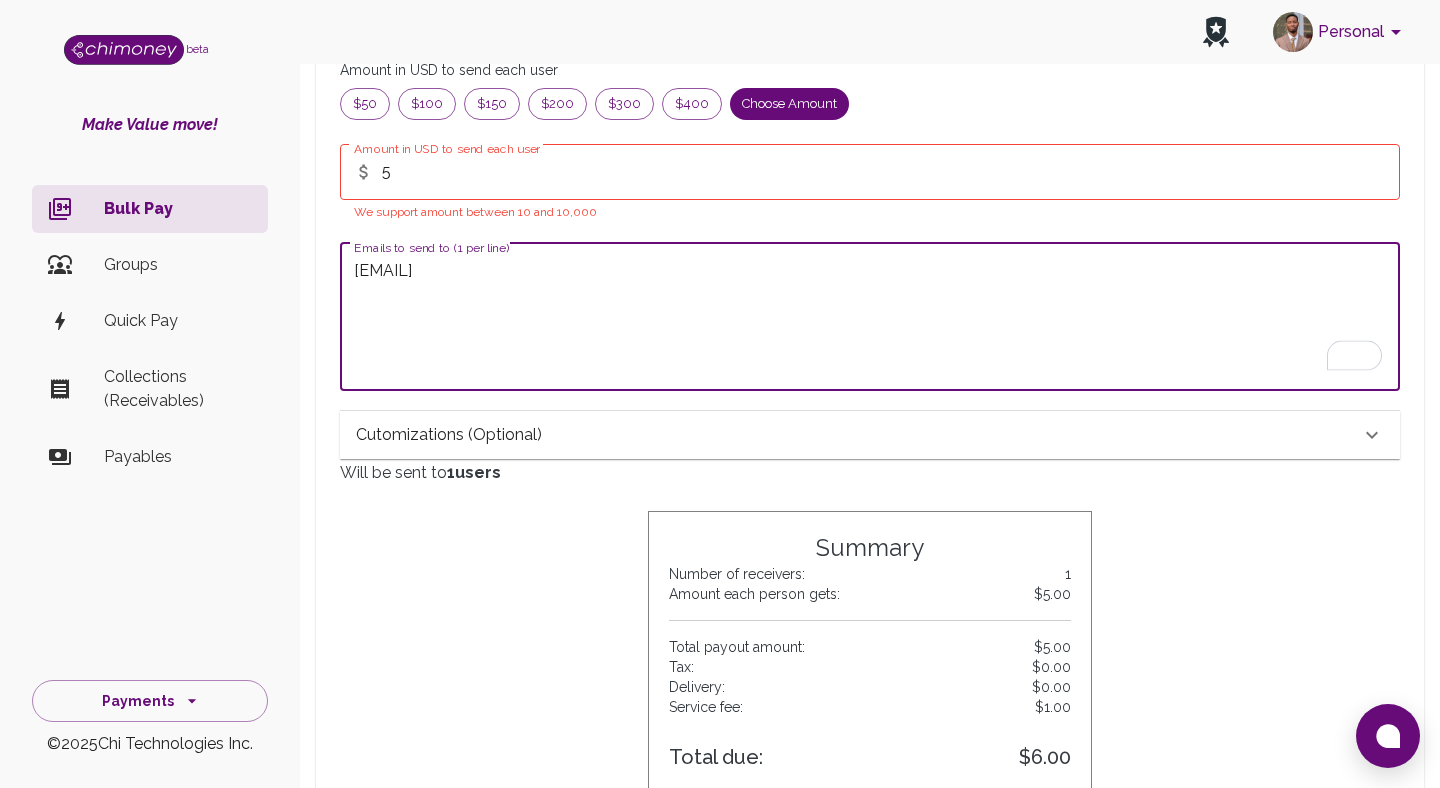 scroll, scrollTop: 593, scrollLeft: 0, axis: vertical 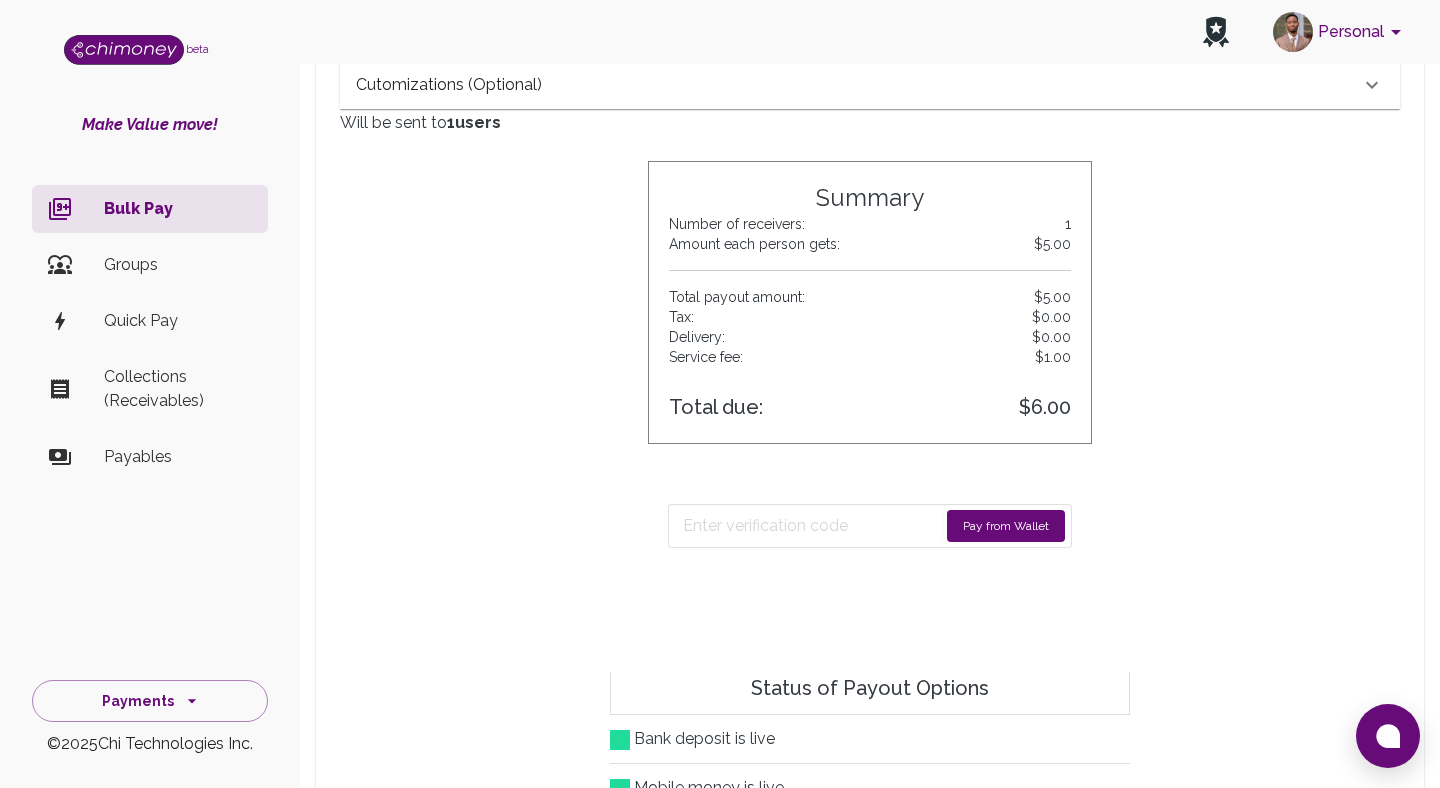 type on "hammed@chimoney.io" 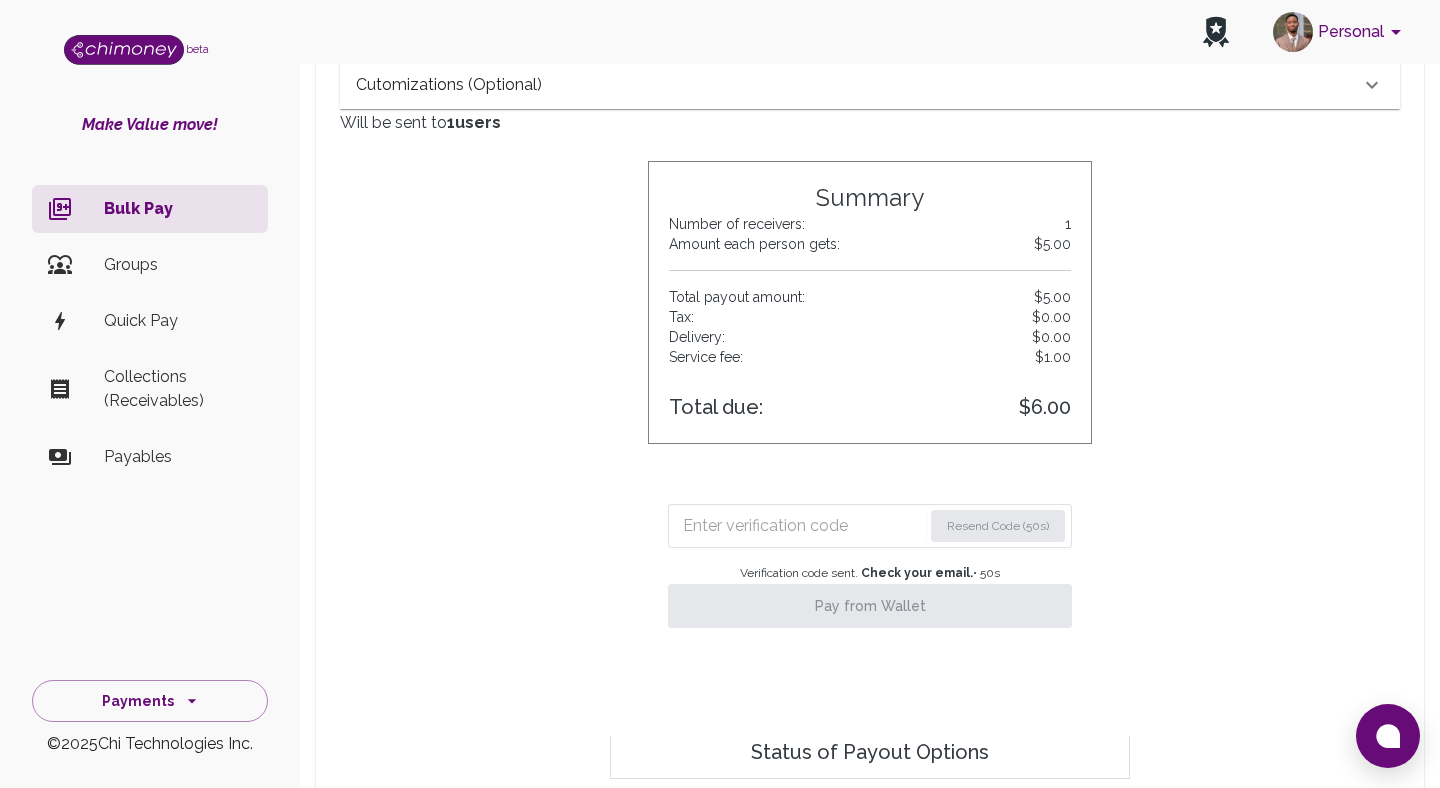 click on "Resend Code (50s)" at bounding box center [870, 526] 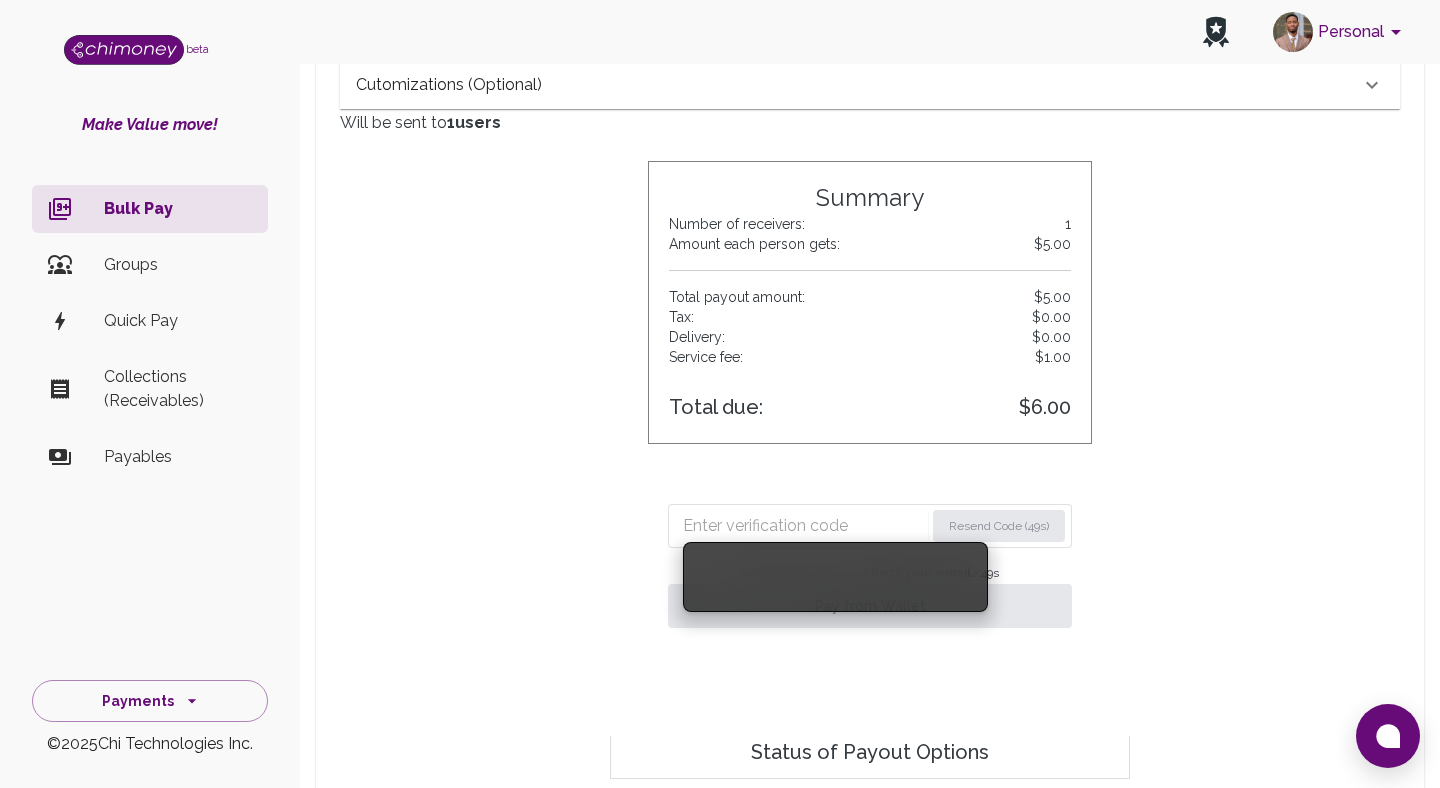 paste on "0349" 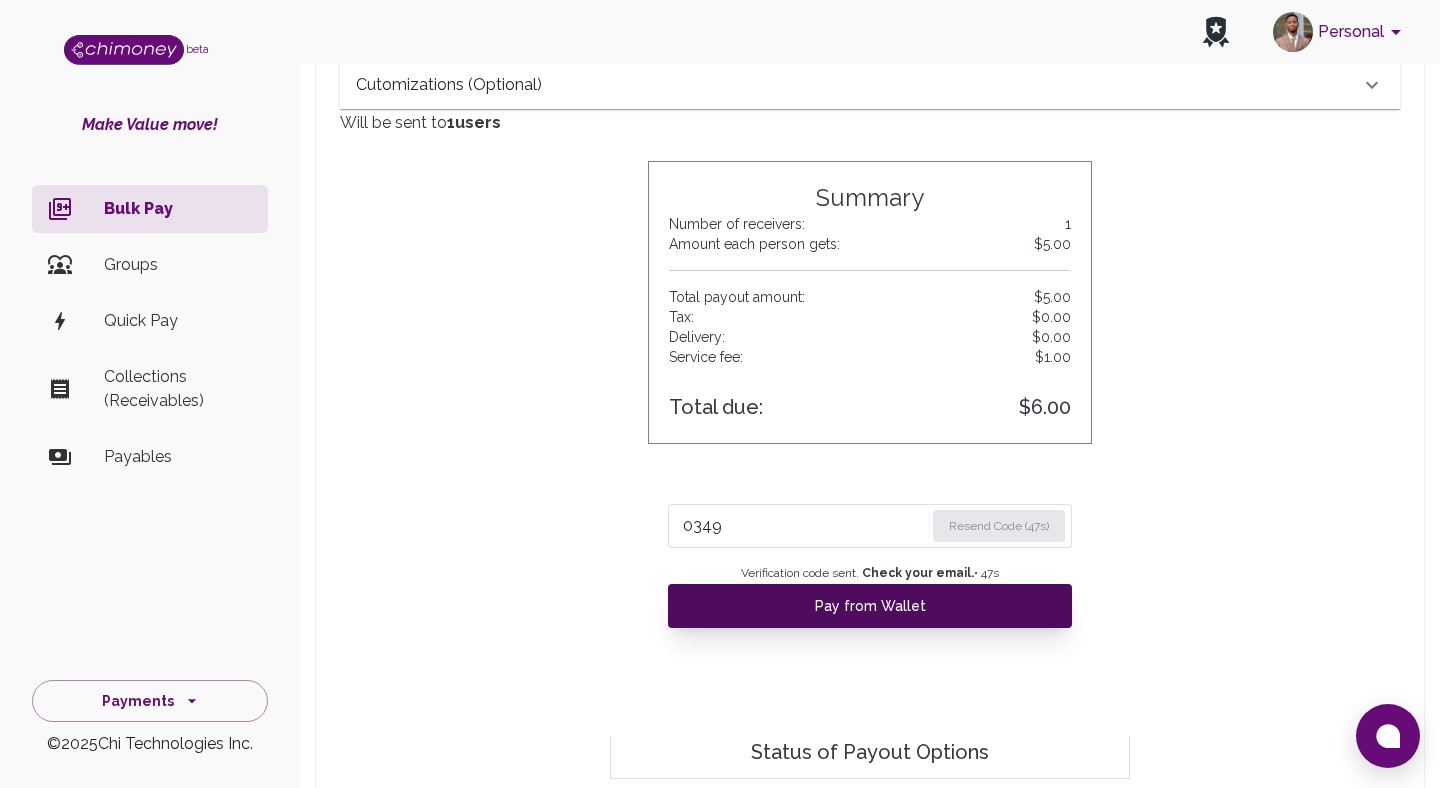 type on "0349" 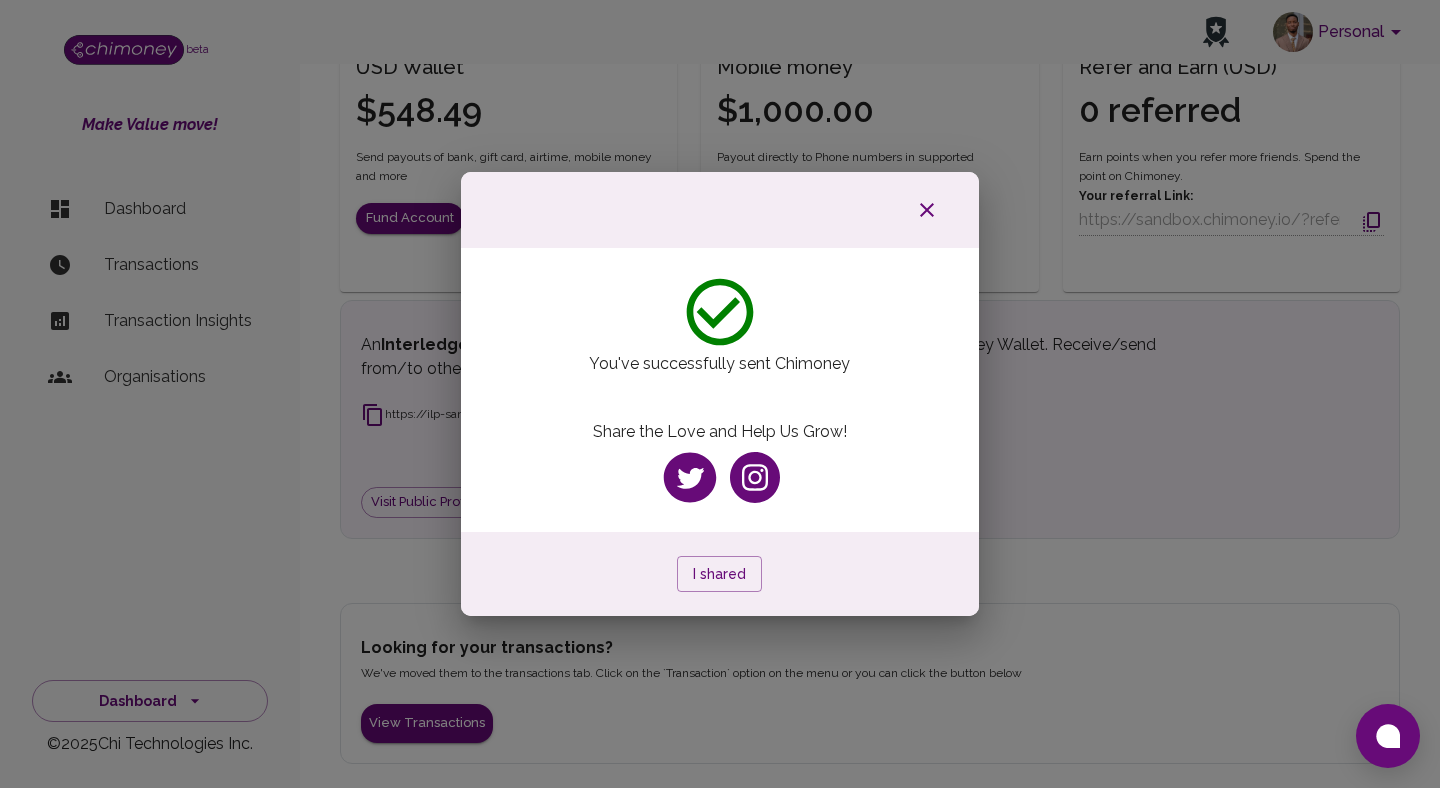 scroll, scrollTop: 205, scrollLeft: 0, axis: vertical 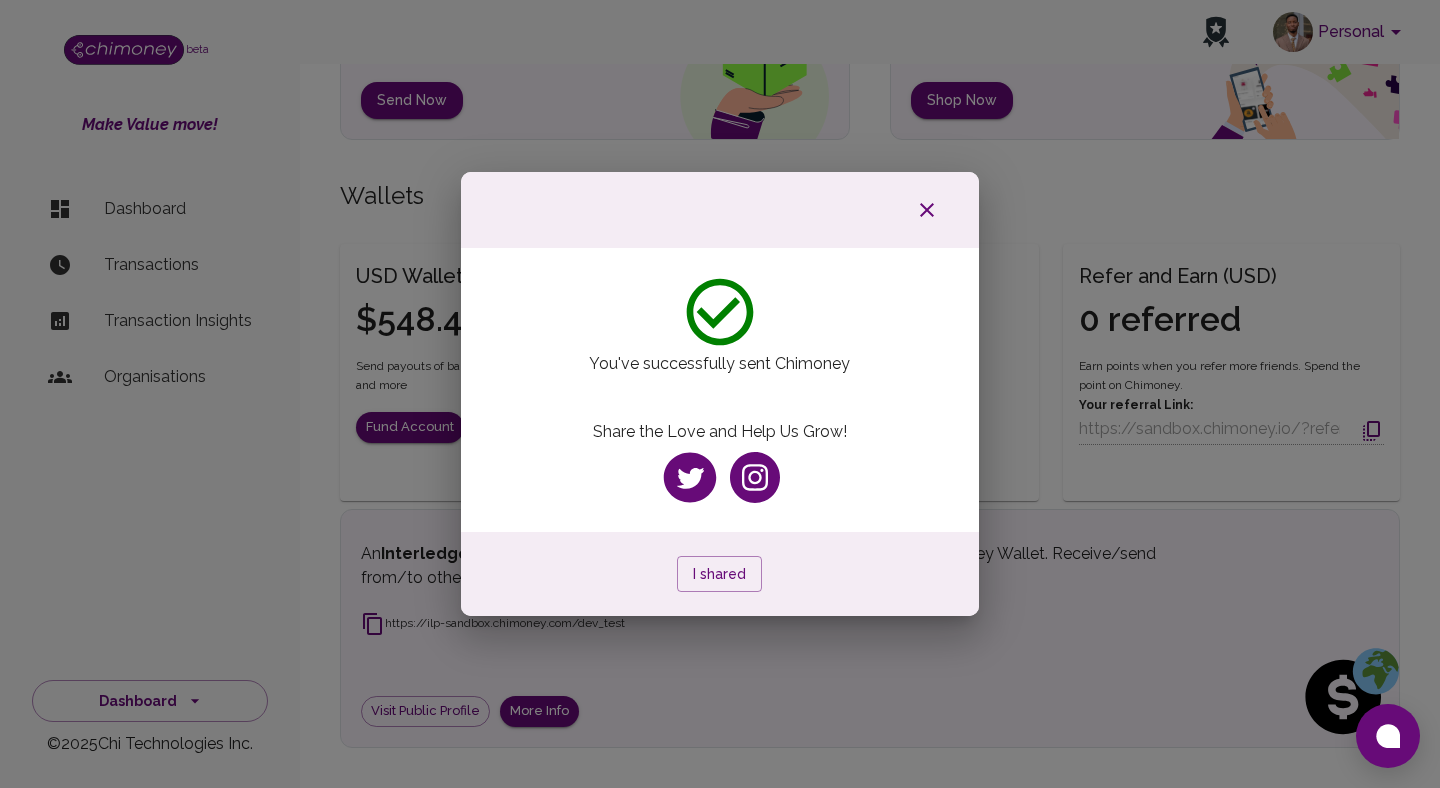 click at bounding box center [927, 210] 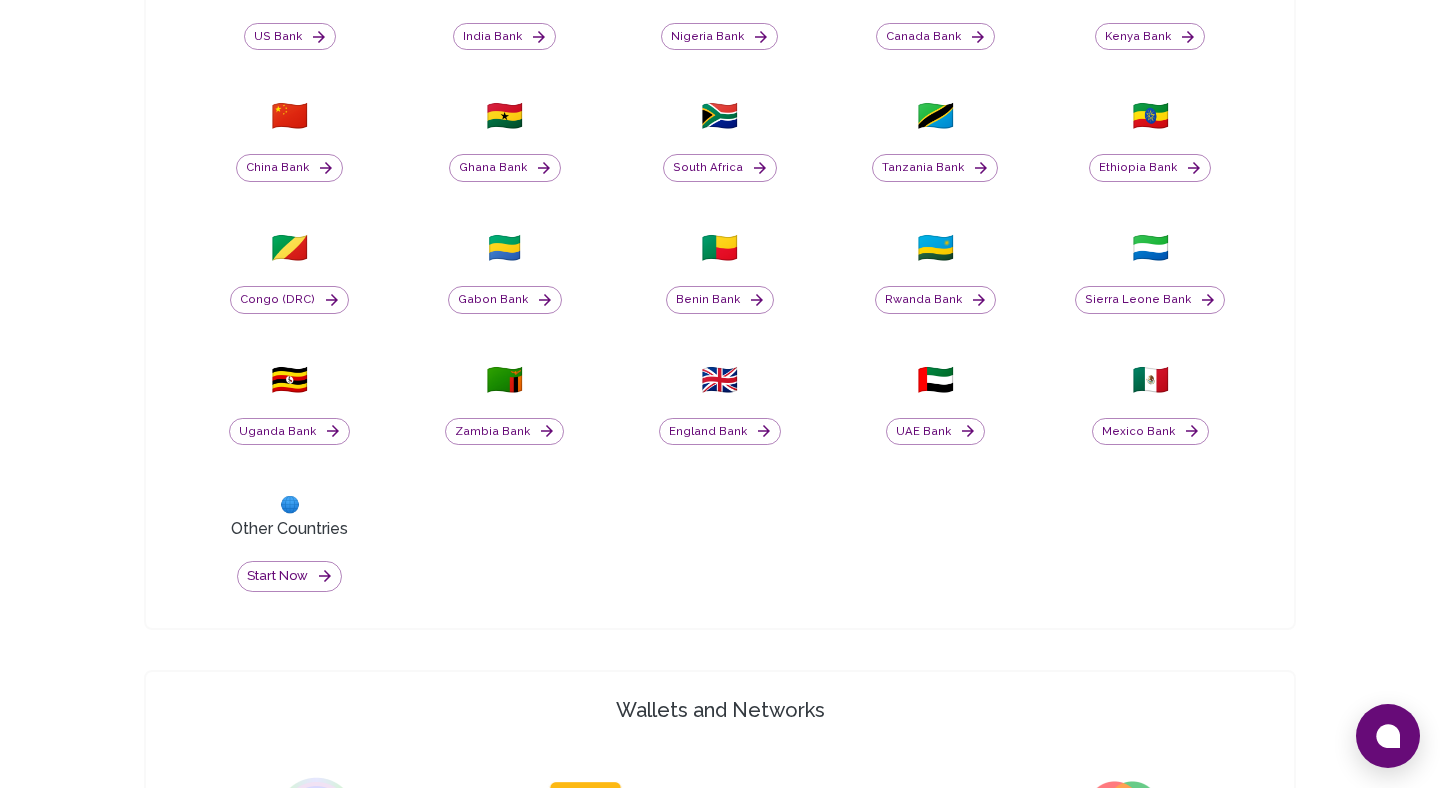 scroll, scrollTop: 1024, scrollLeft: 0, axis: vertical 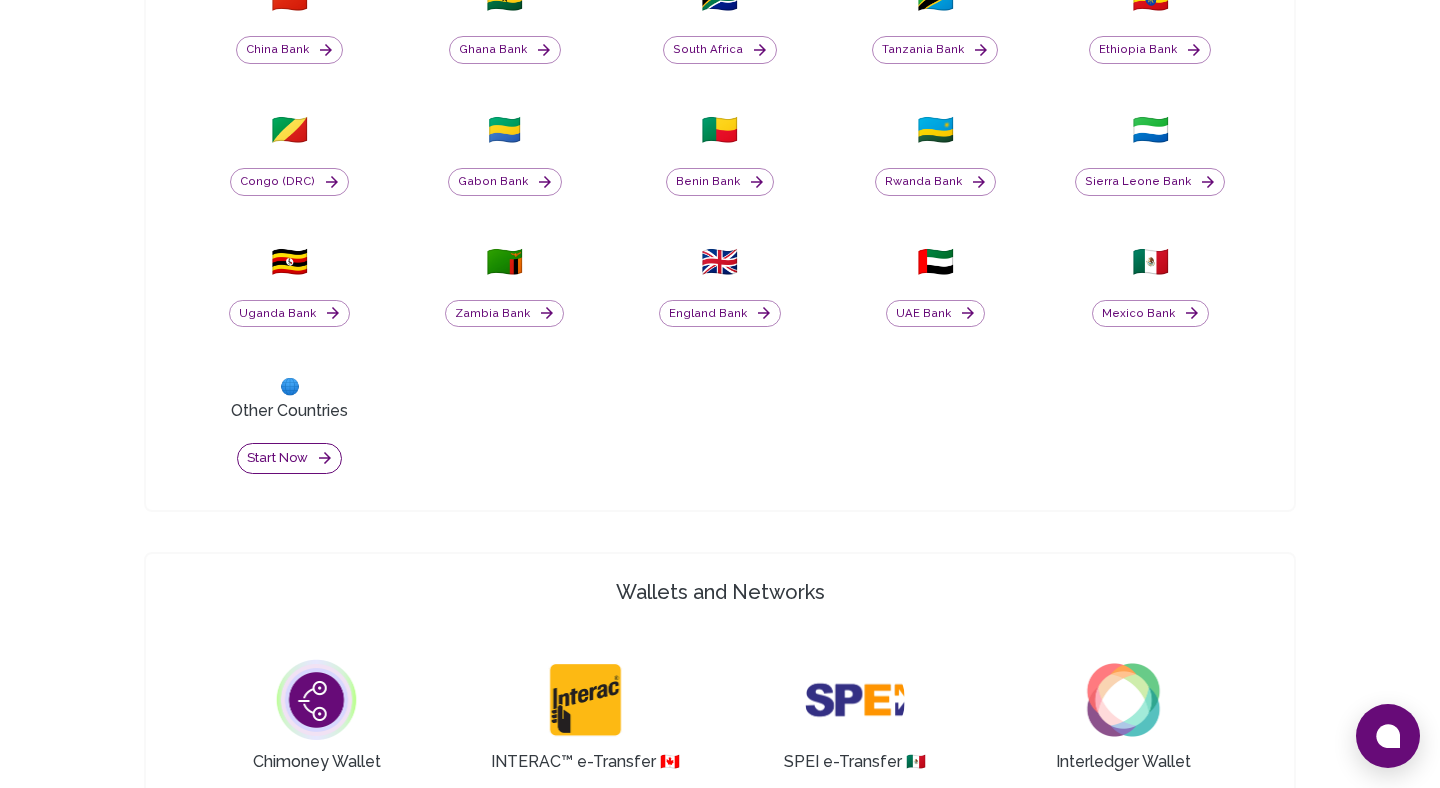 click on "Start now" at bounding box center [289, 458] 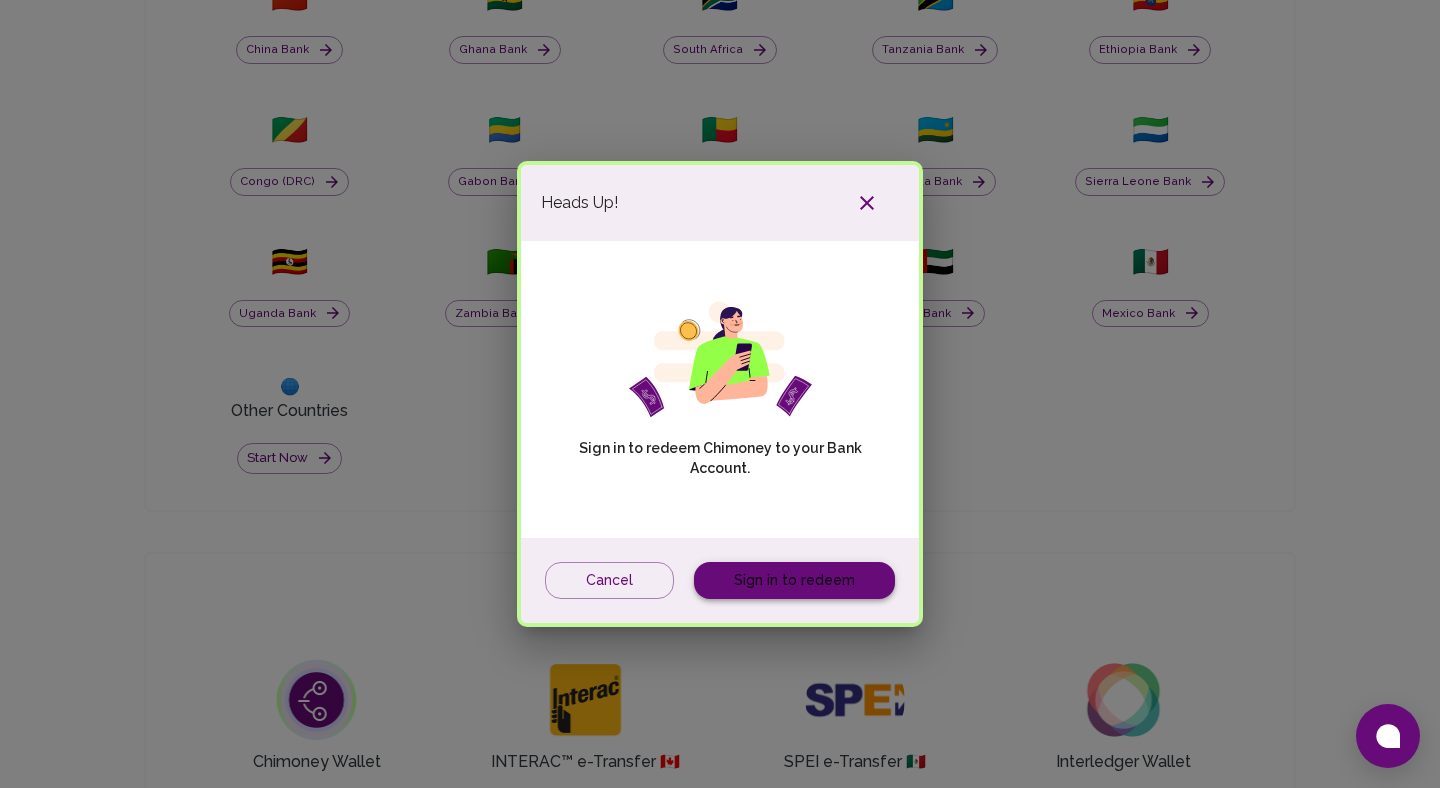 click on "Sign in to redeem" at bounding box center (794, 580) 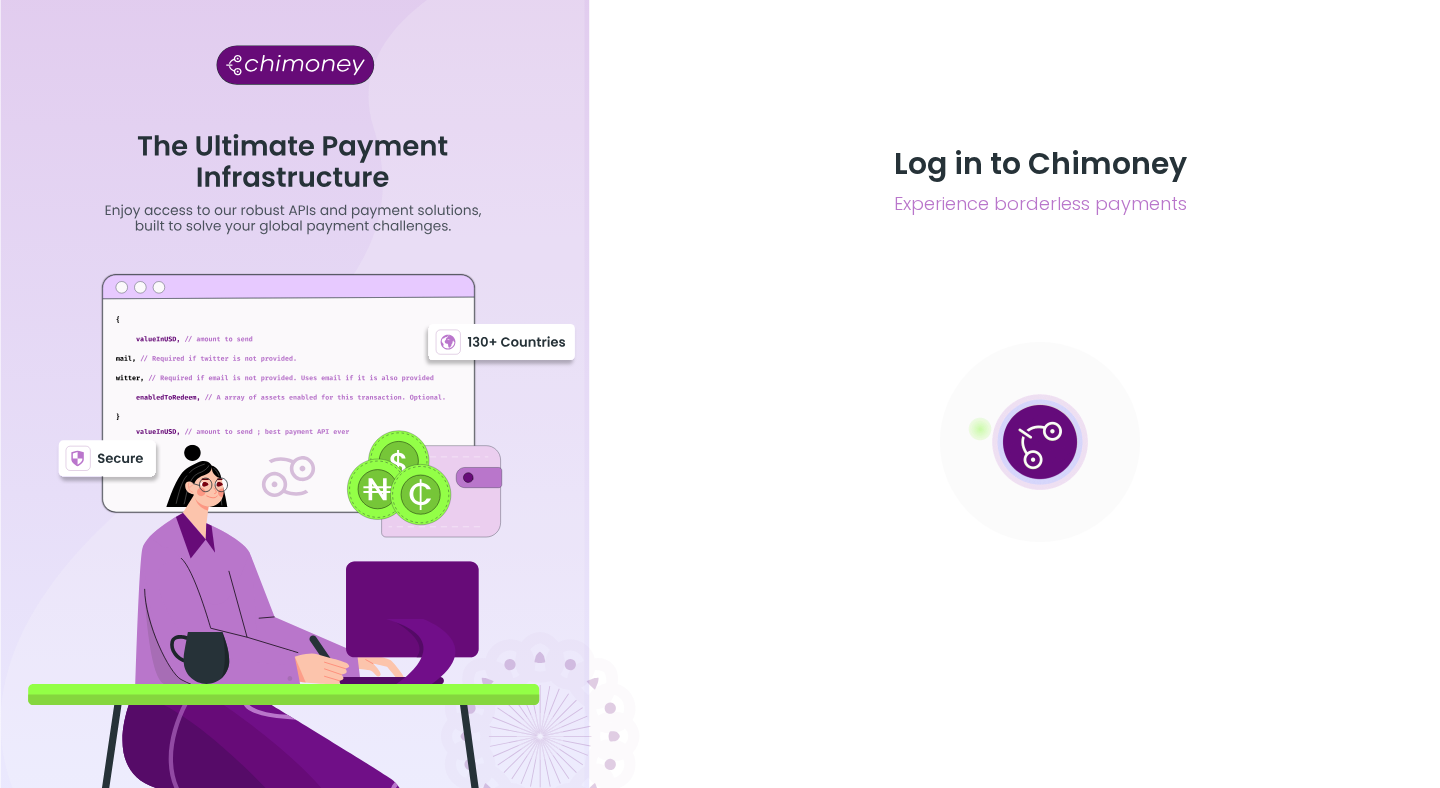 scroll, scrollTop: 0, scrollLeft: 0, axis: both 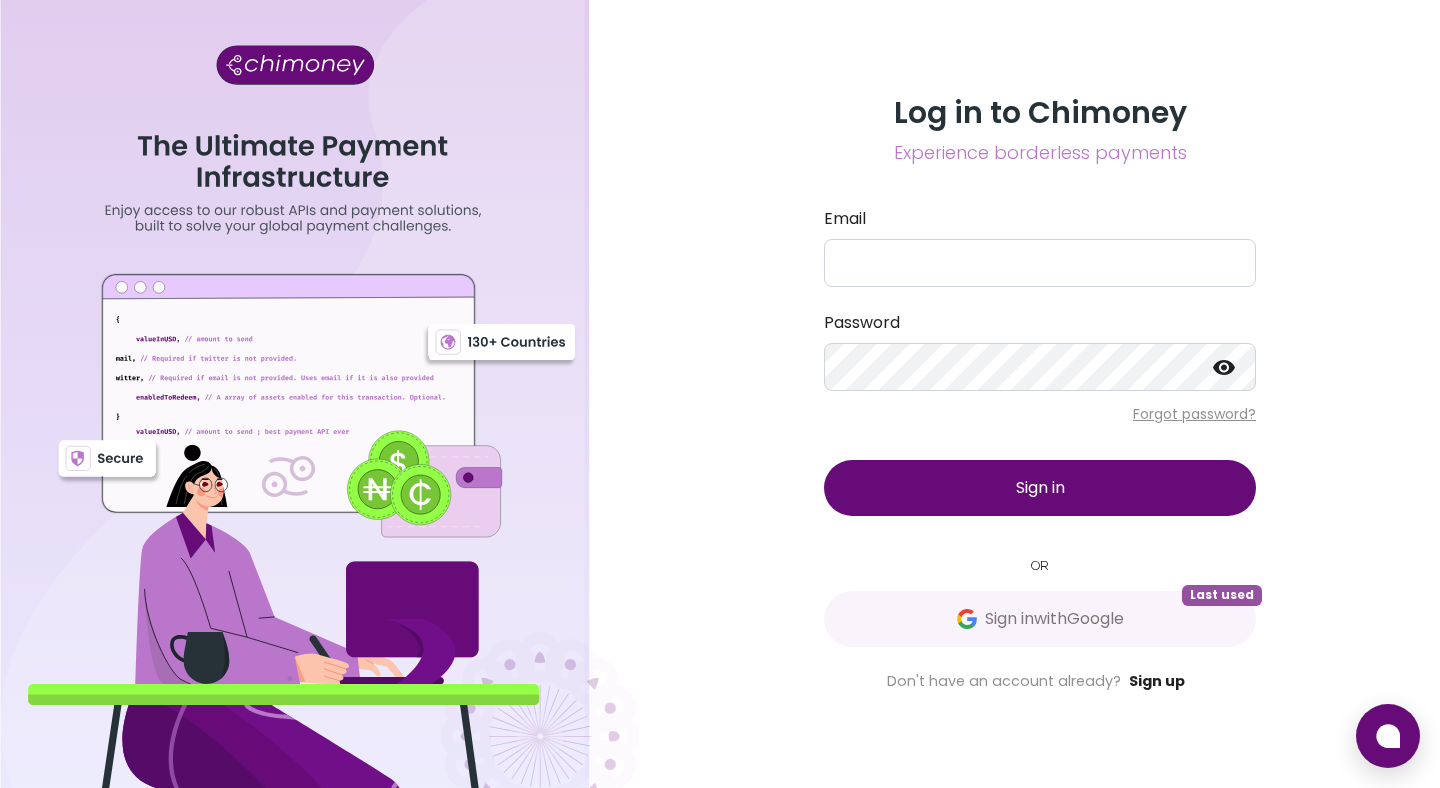 click on "Sign up" at bounding box center (1157, 681) 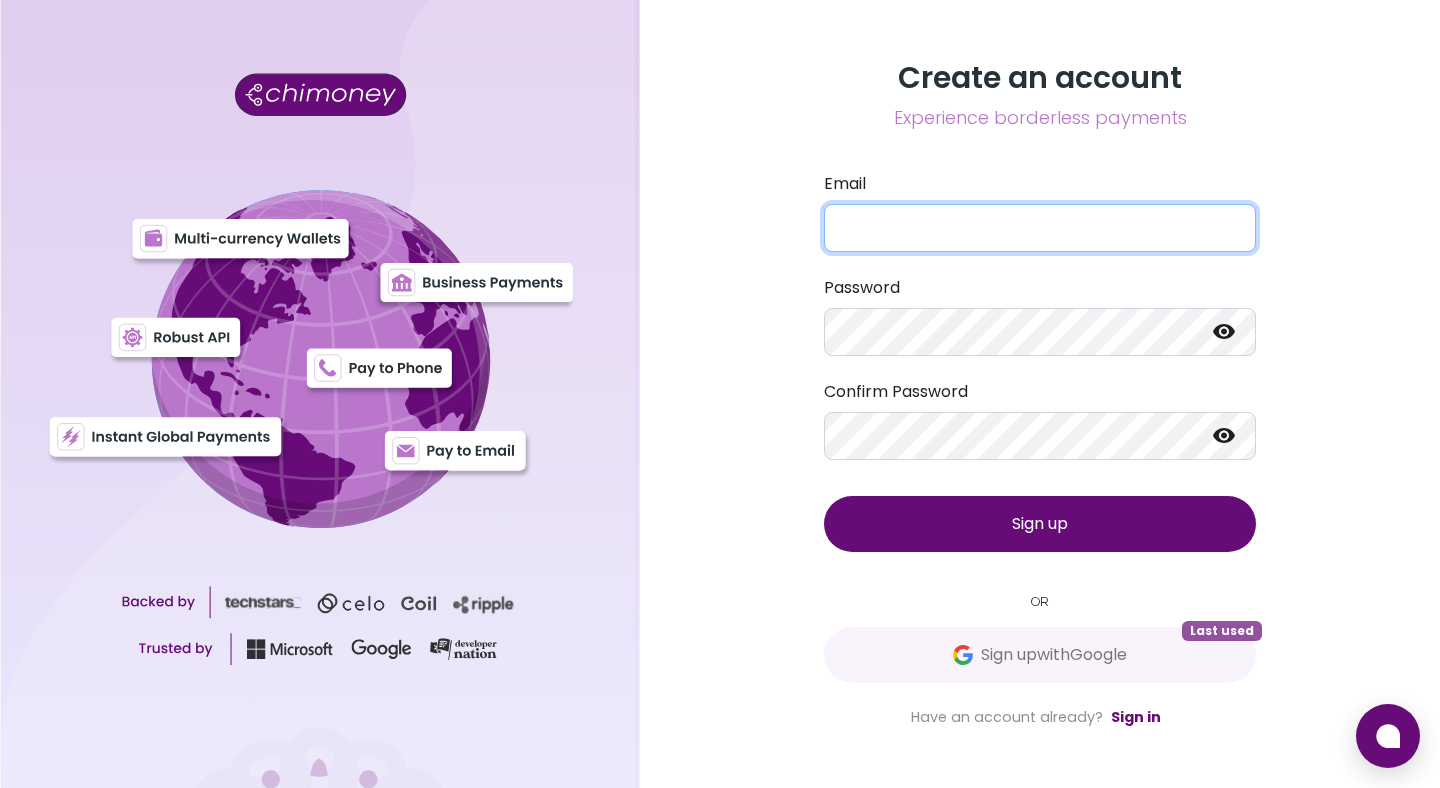 click on "Email" at bounding box center [1040, 228] 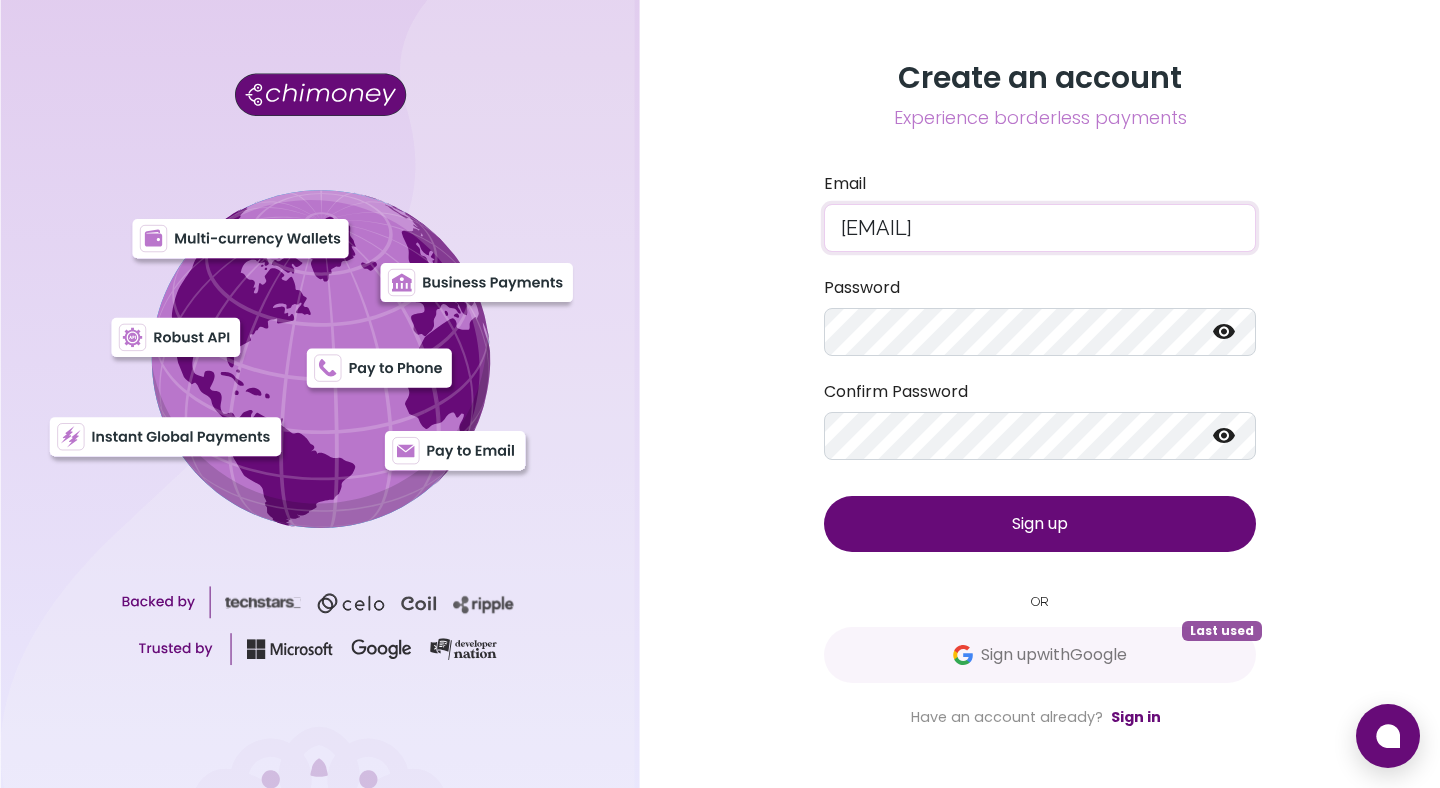 type on "[EMAIL]" 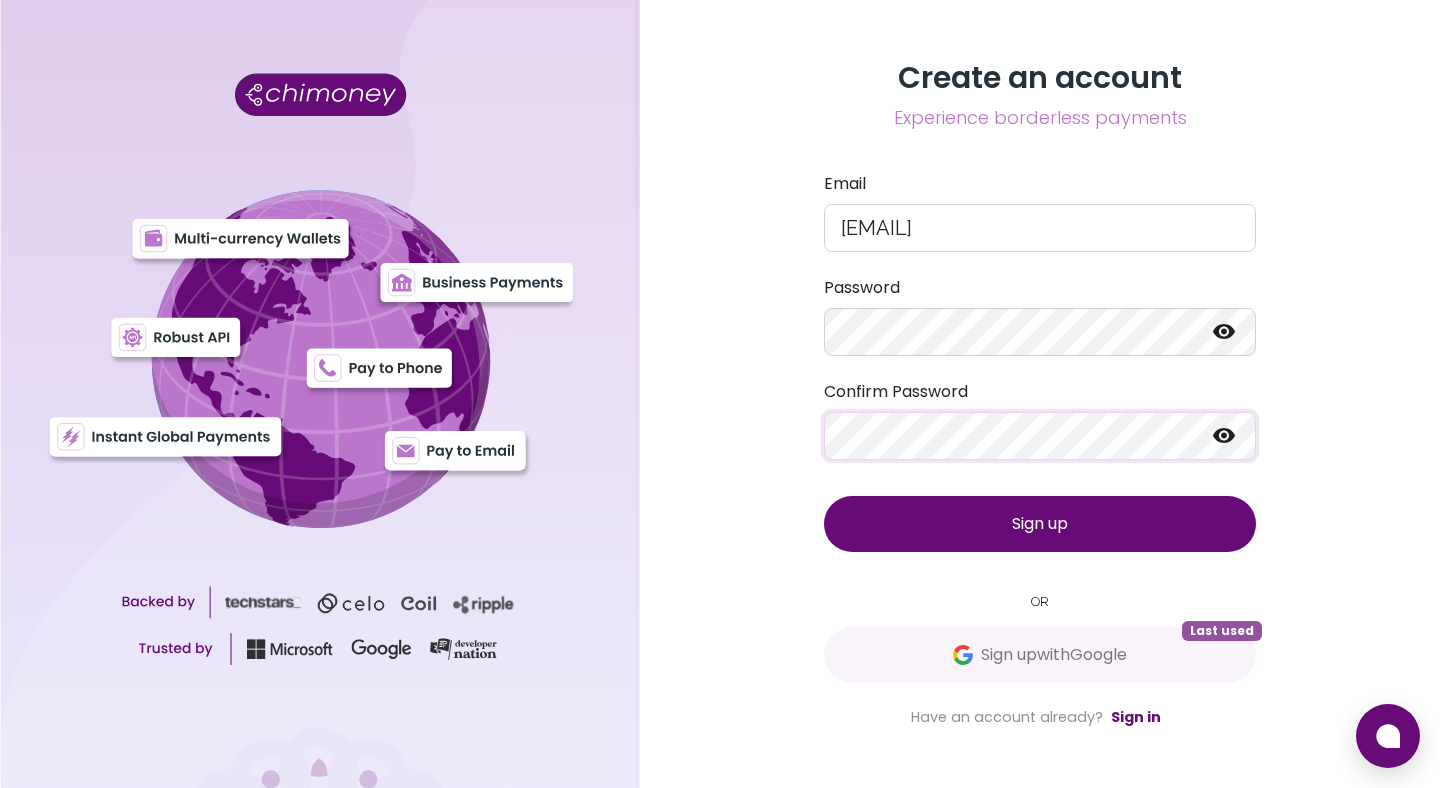 click on "Sign up" at bounding box center (1040, 523) 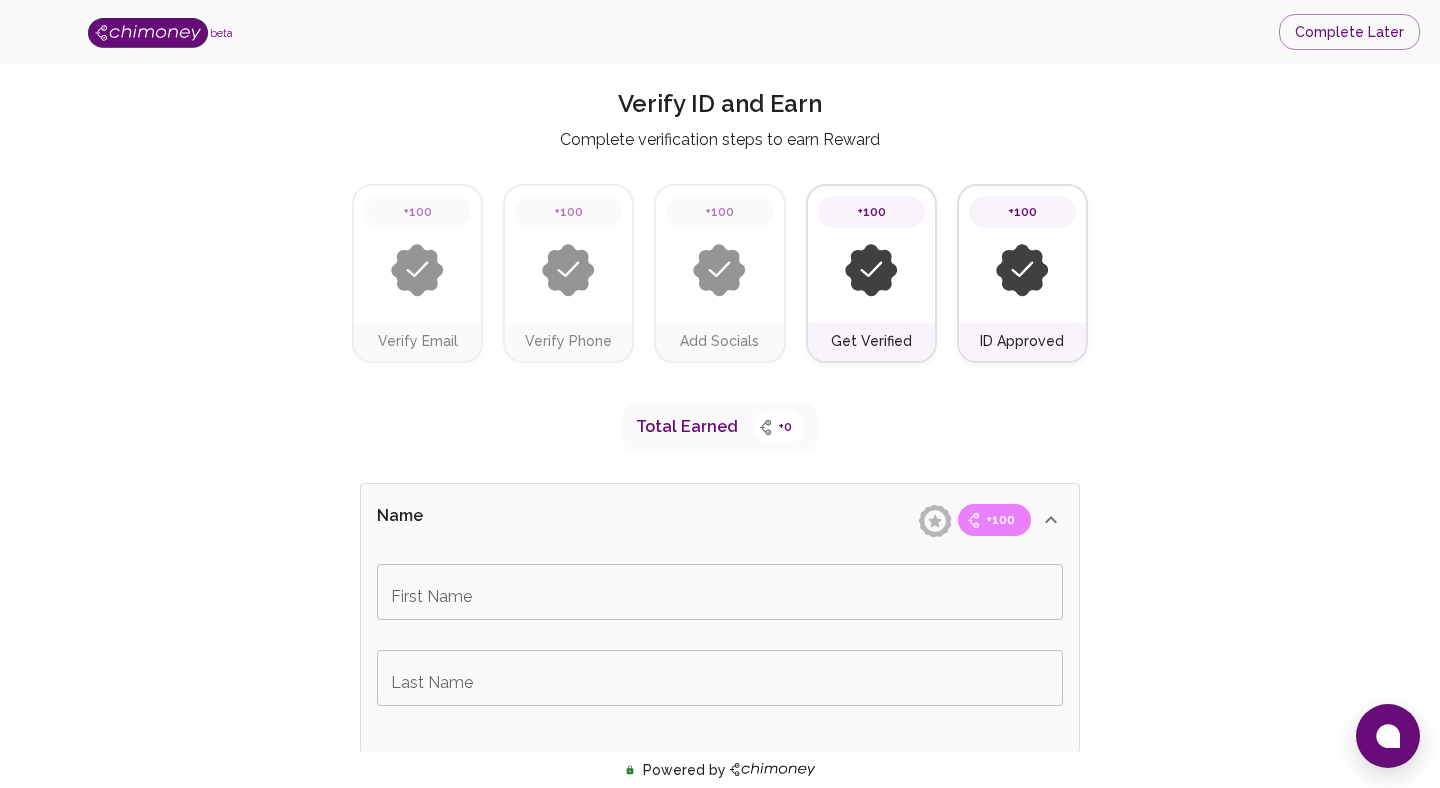 scroll, scrollTop: 0, scrollLeft: 0, axis: both 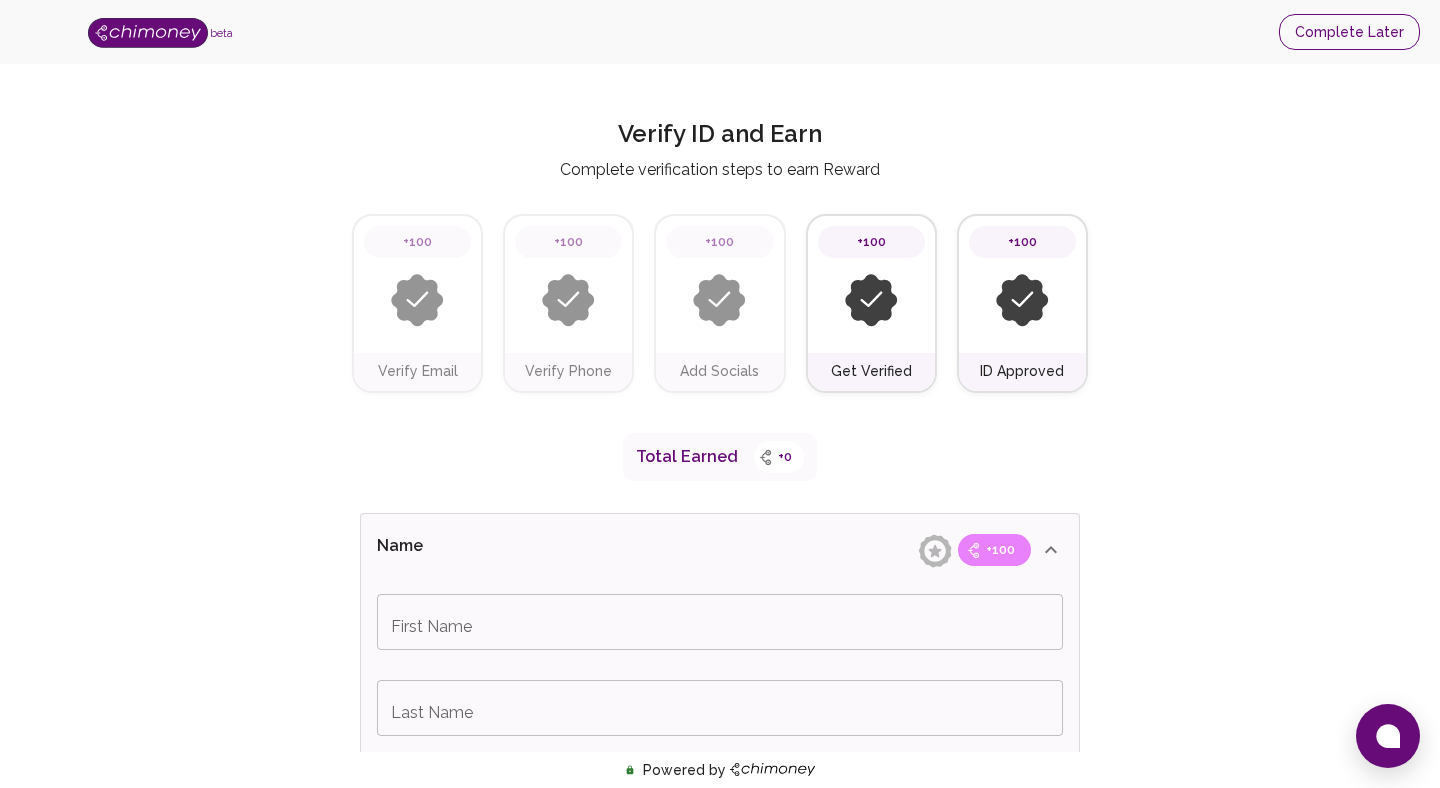click on "Complete Later" at bounding box center [1349, 32] 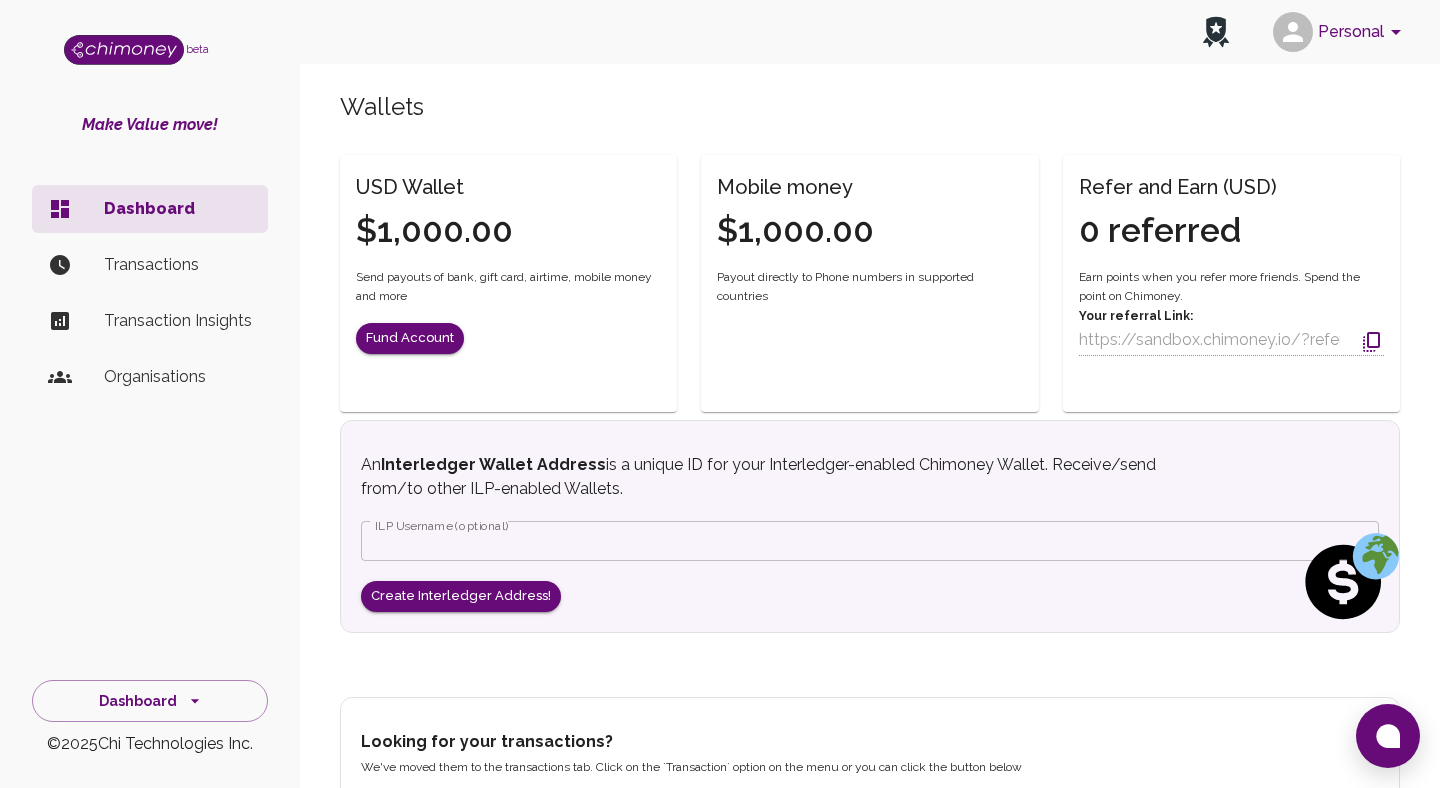 scroll, scrollTop: 580, scrollLeft: 0, axis: vertical 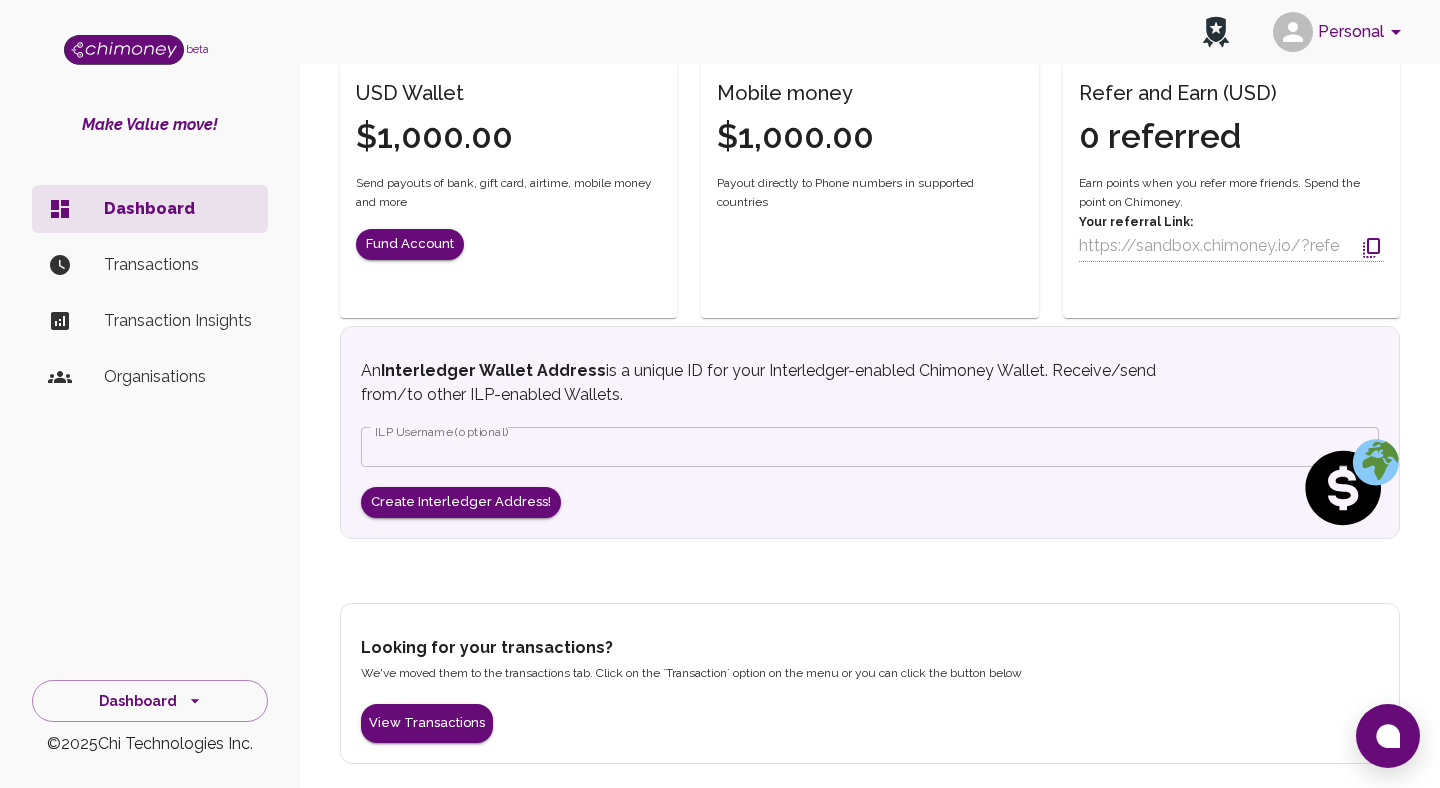 click 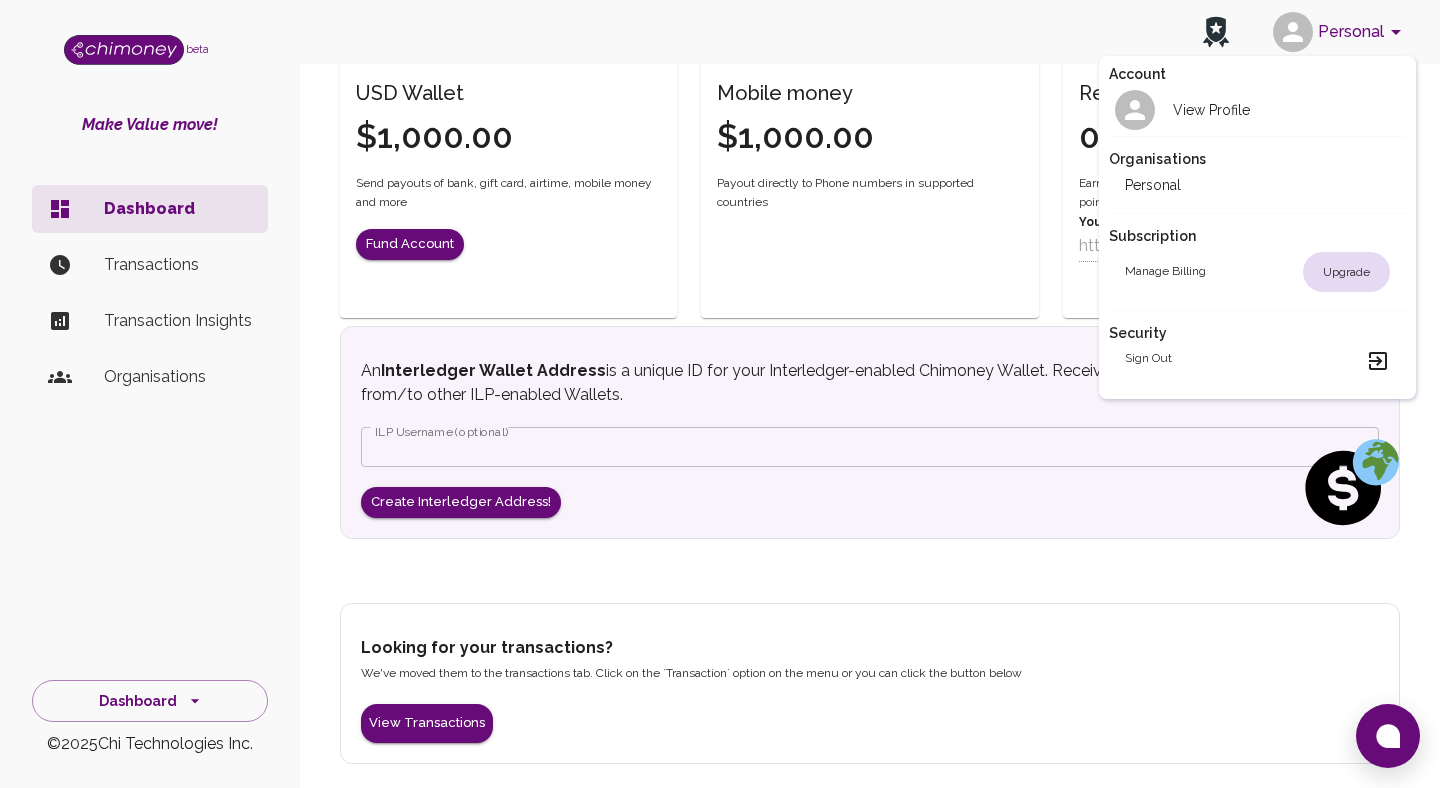 click on "Sign out" at bounding box center (1258, 361) 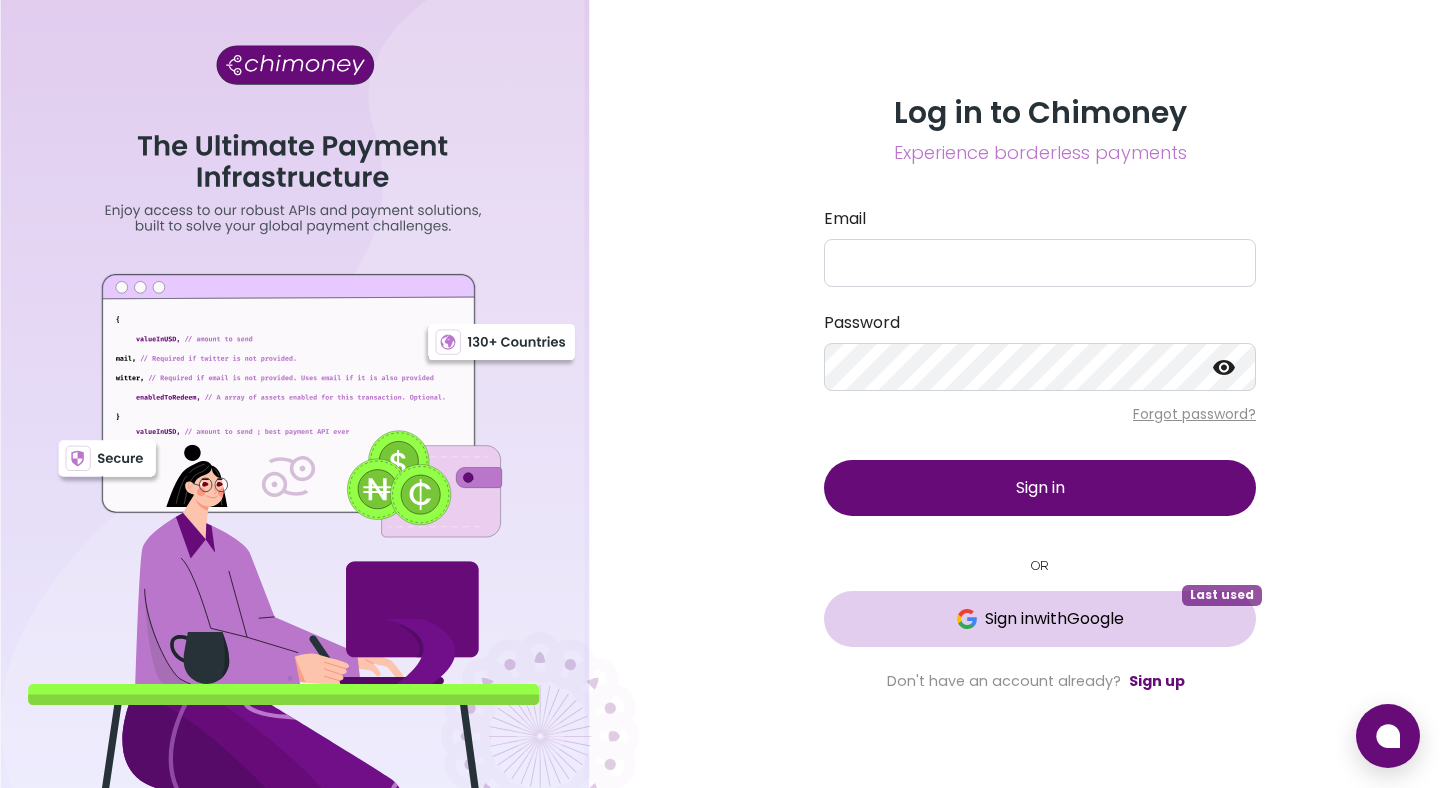 click on "Sign in  with  Google" at bounding box center [1054, 619] 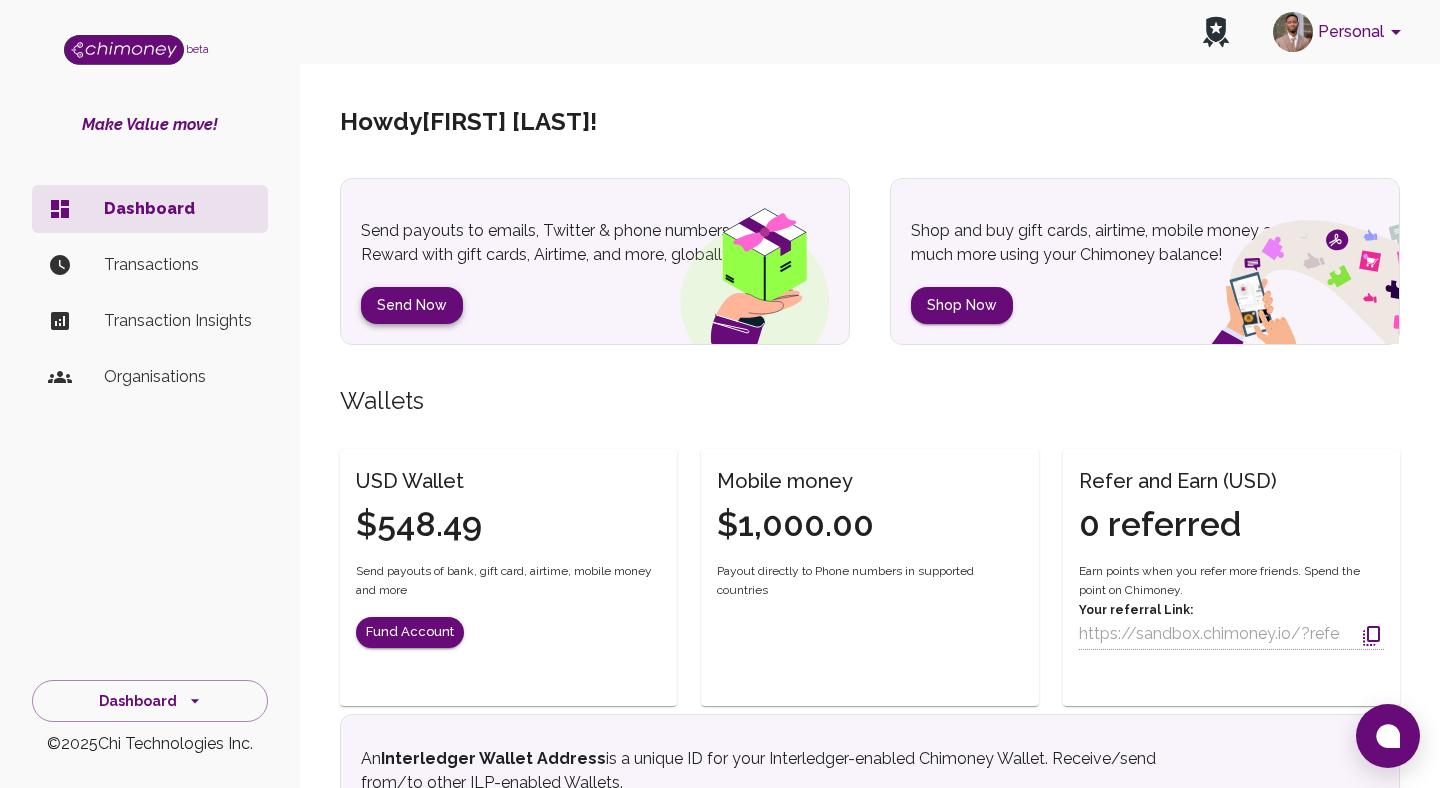 click on "Send Now" at bounding box center (412, 305) 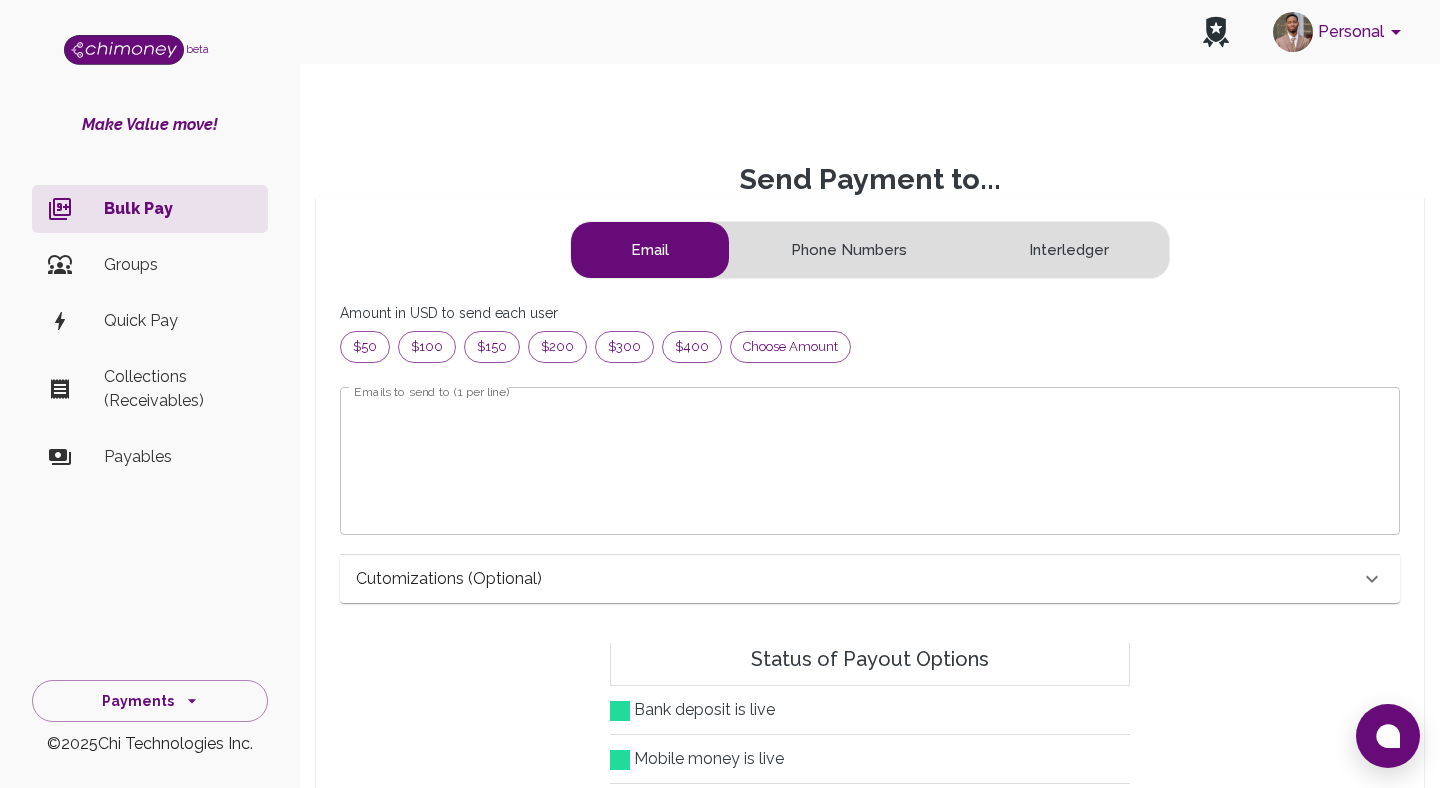 scroll, scrollTop: 1, scrollLeft: 1, axis: both 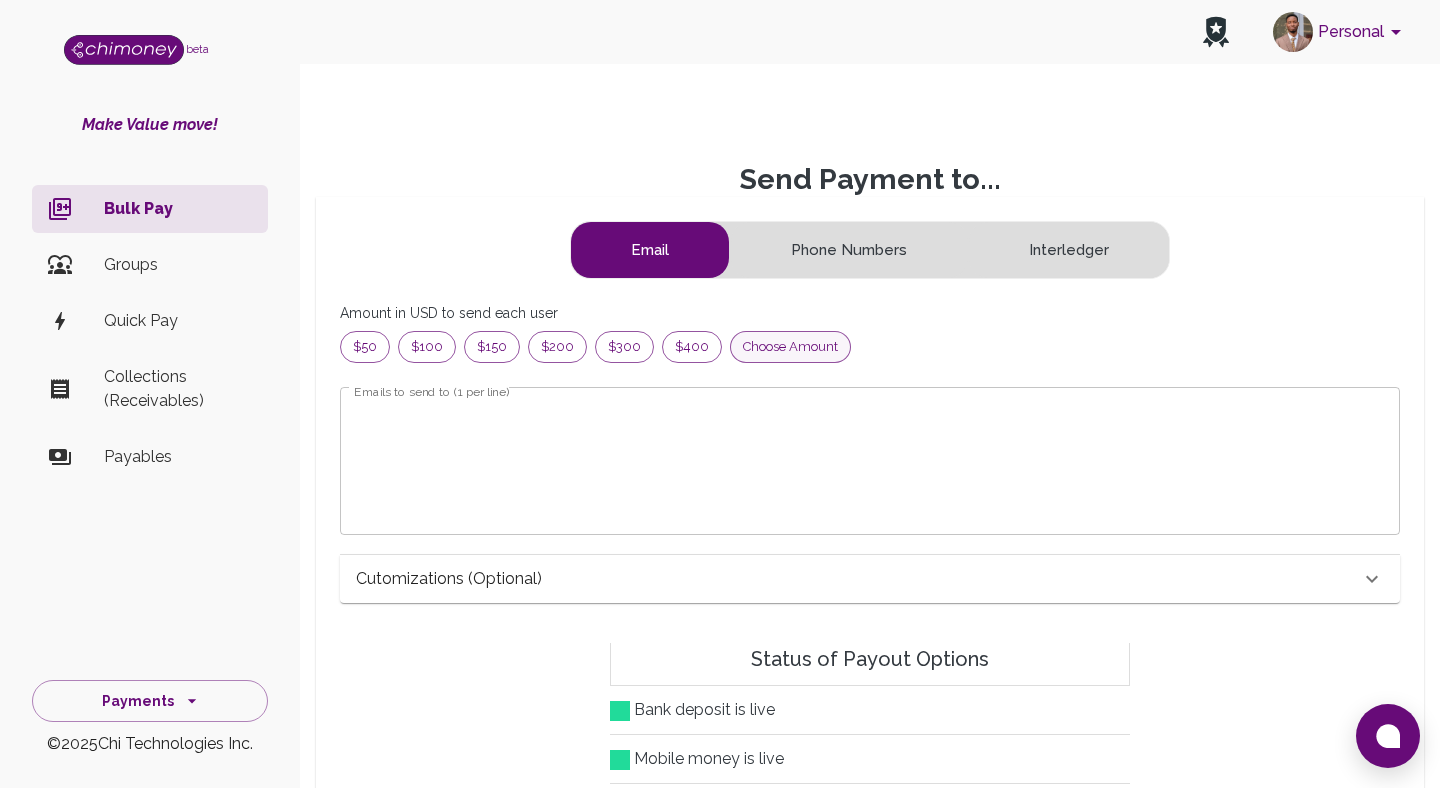 click on "Choose amount" at bounding box center (790, 347) 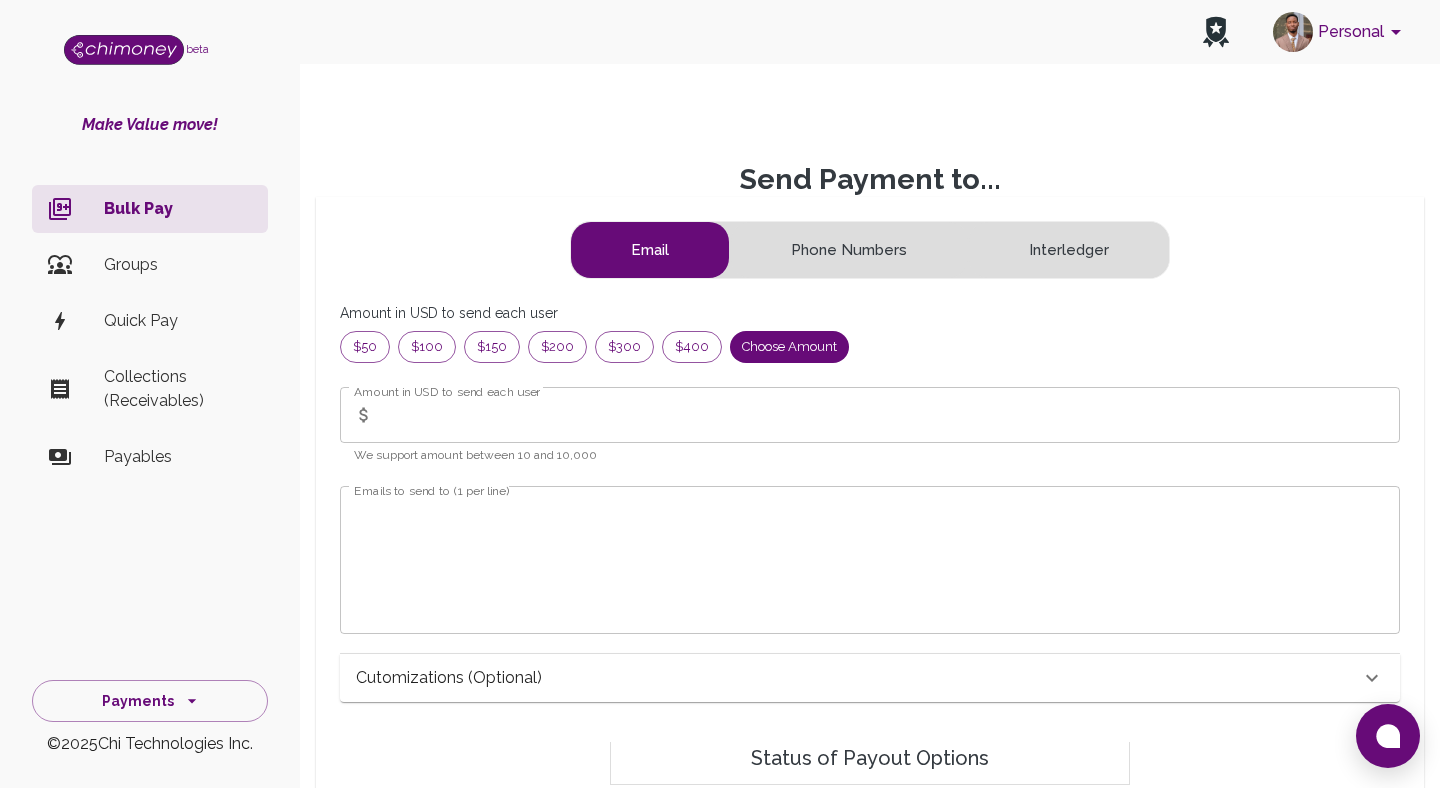 click on "Amount in USD to send each user" at bounding box center [891, 415] 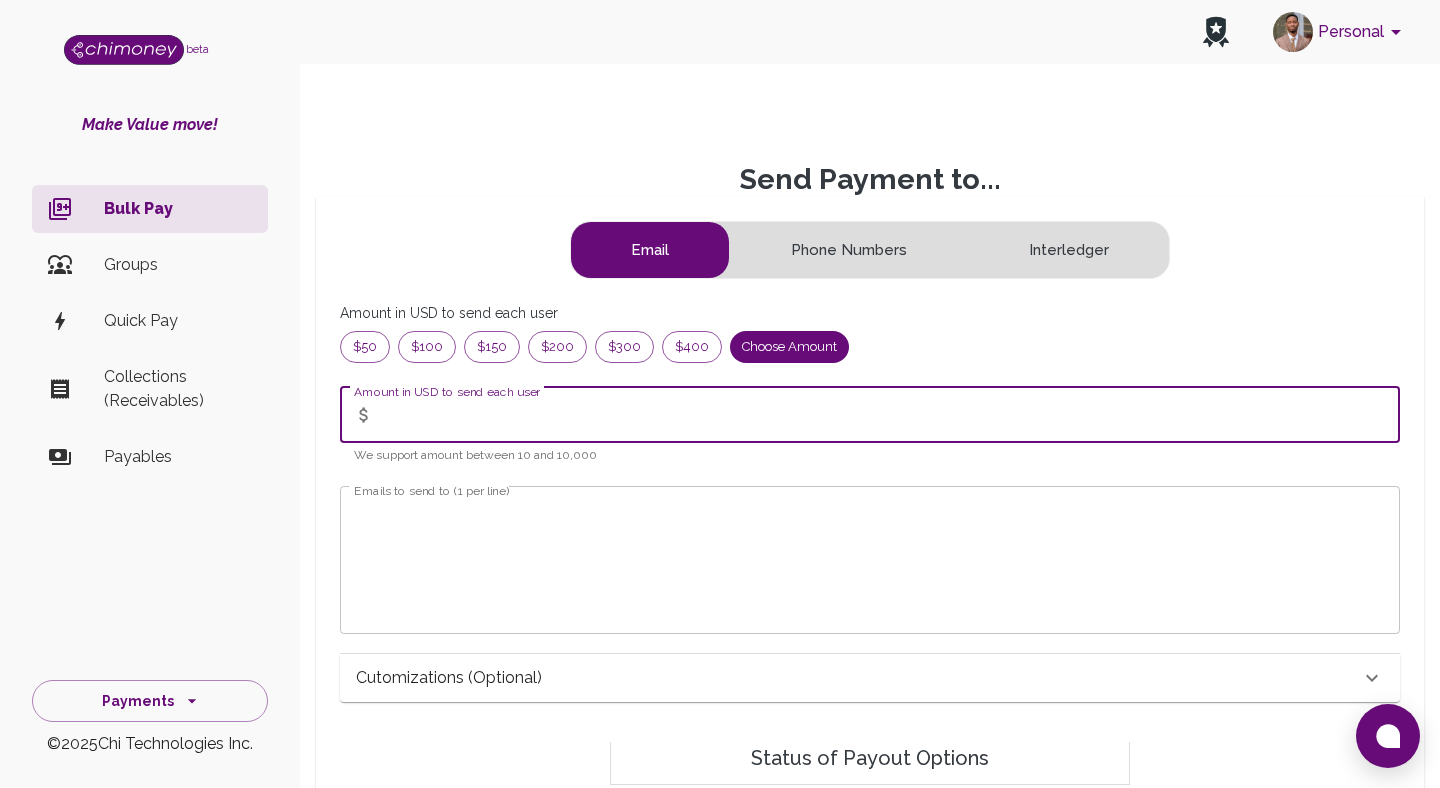 type on "4" 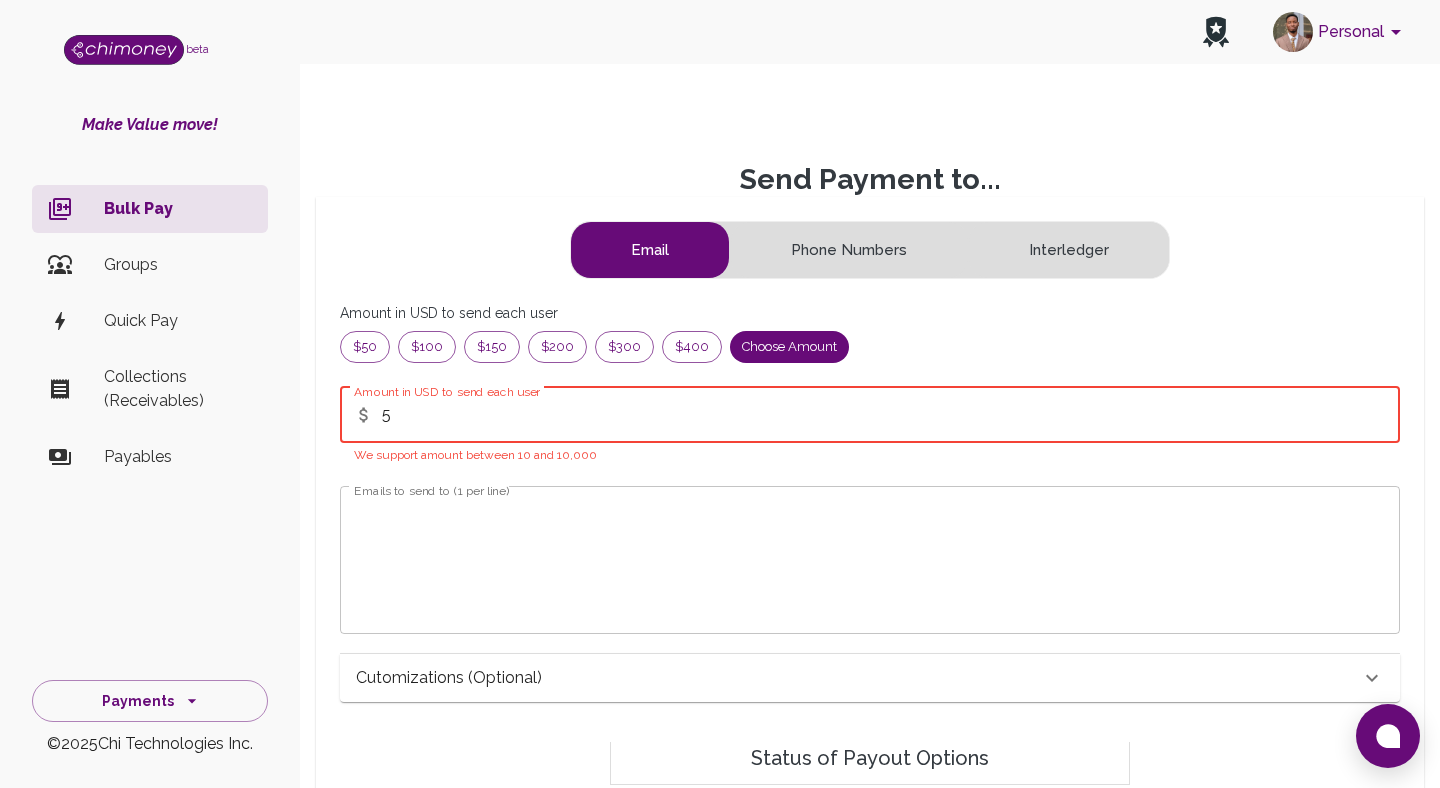 type on "5" 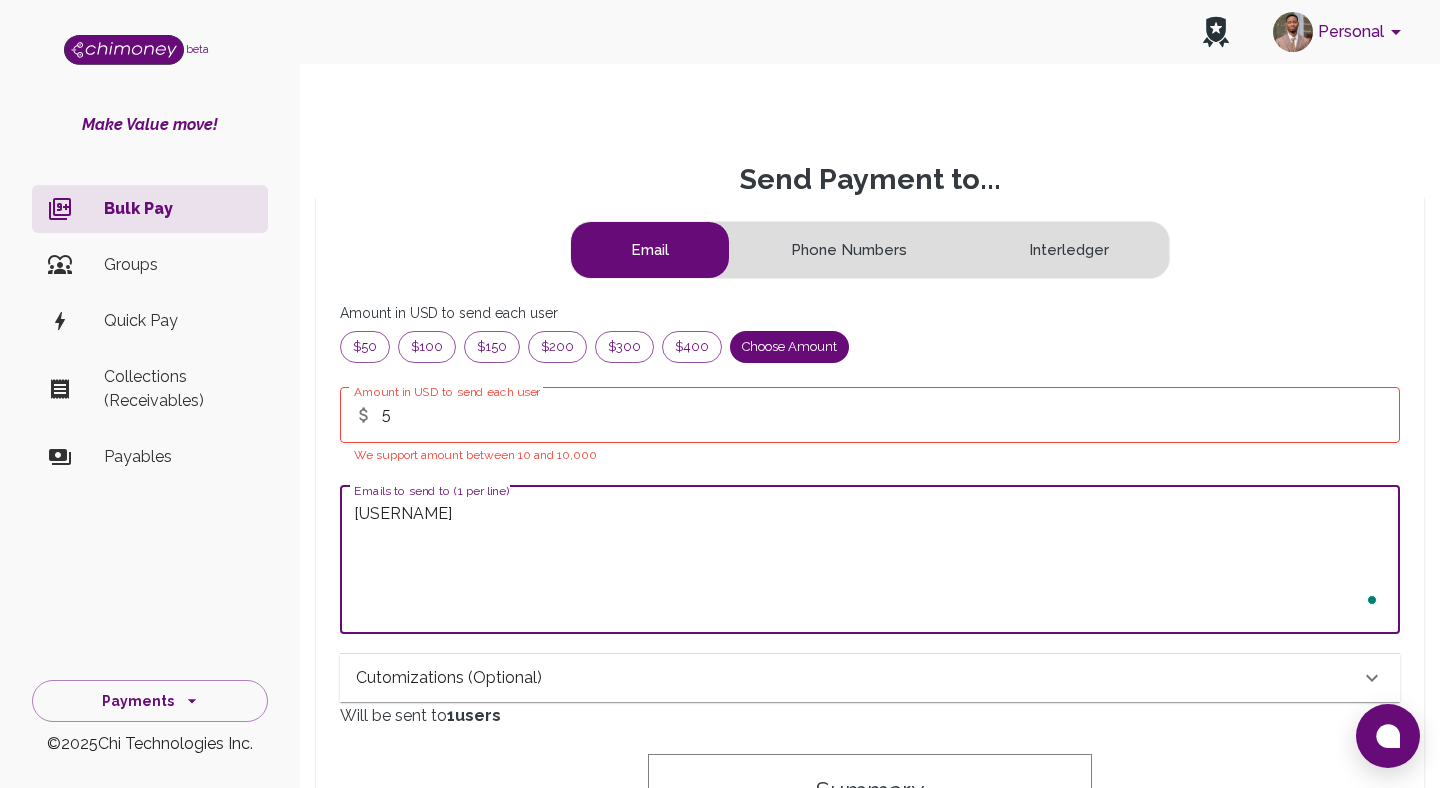 type on "g" 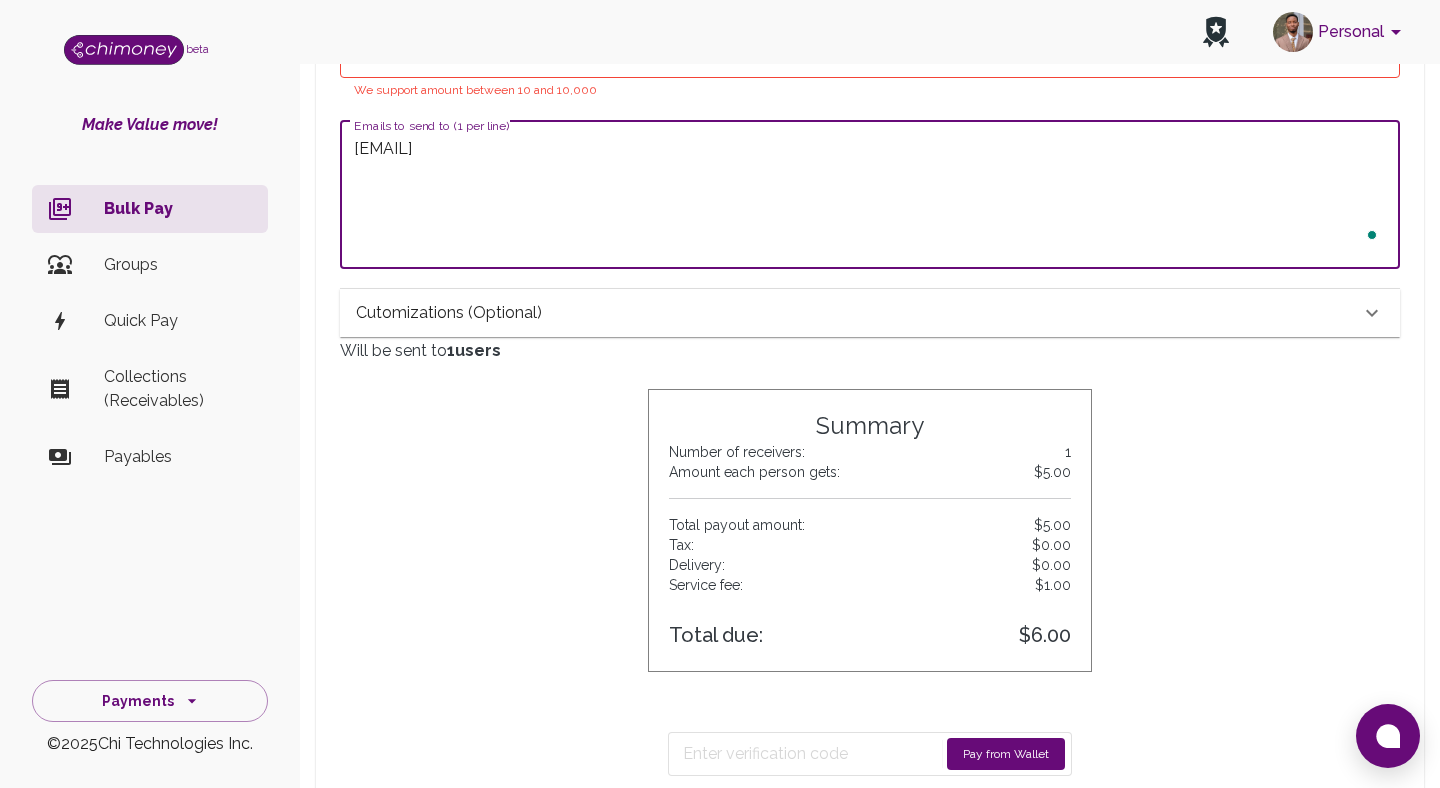 scroll, scrollTop: 417, scrollLeft: 0, axis: vertical 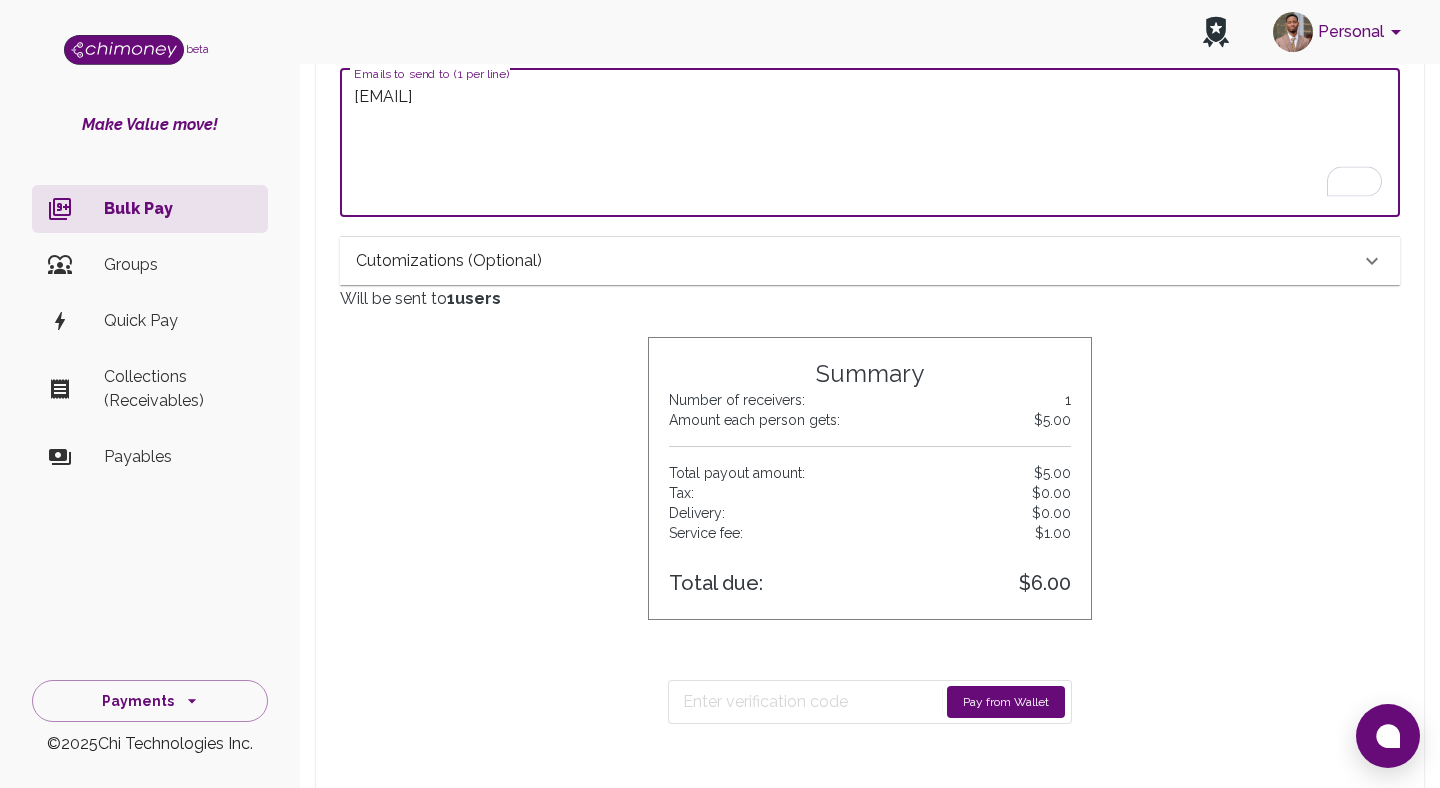 type on "hammed+20@chimoney.io" 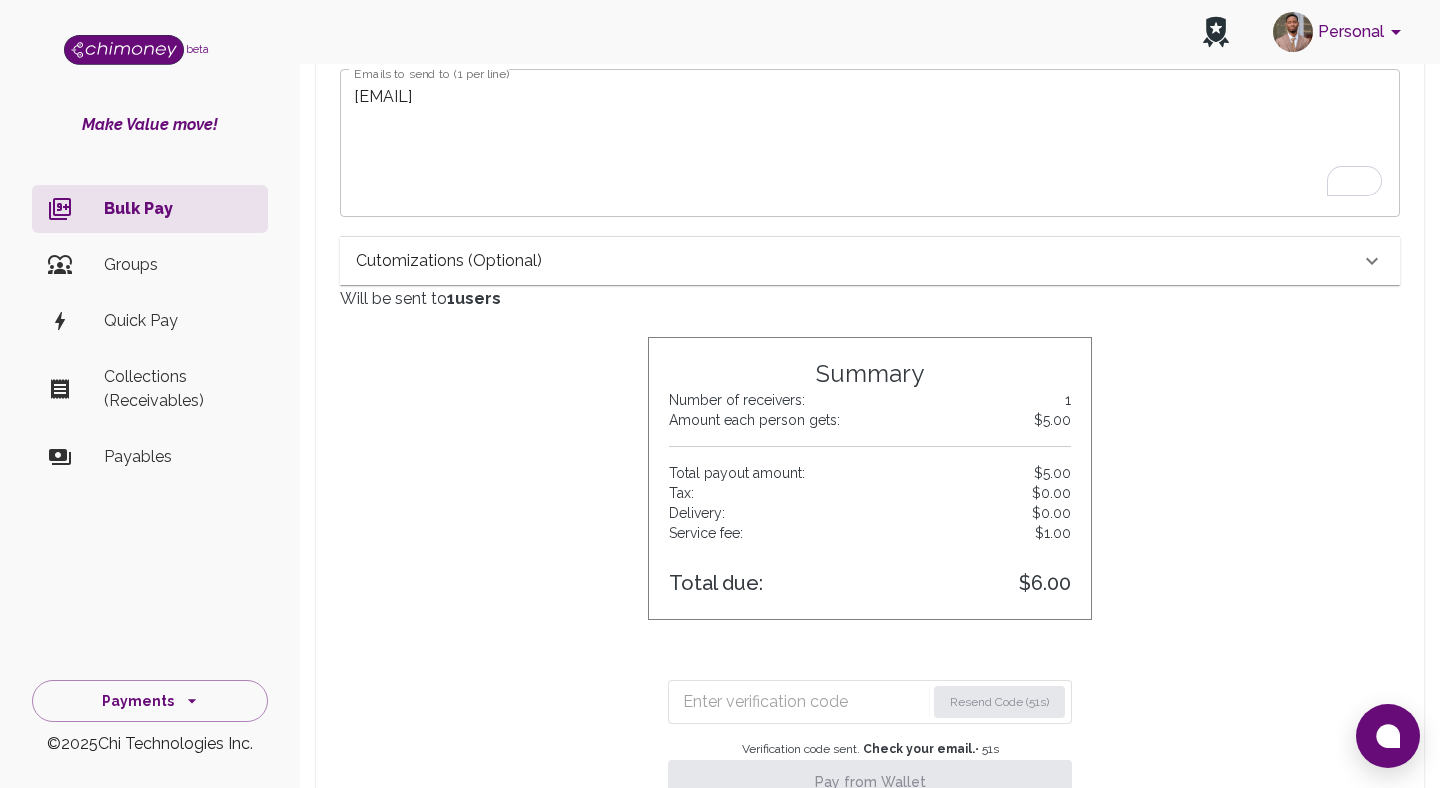 click at bounding box center [804, 702] 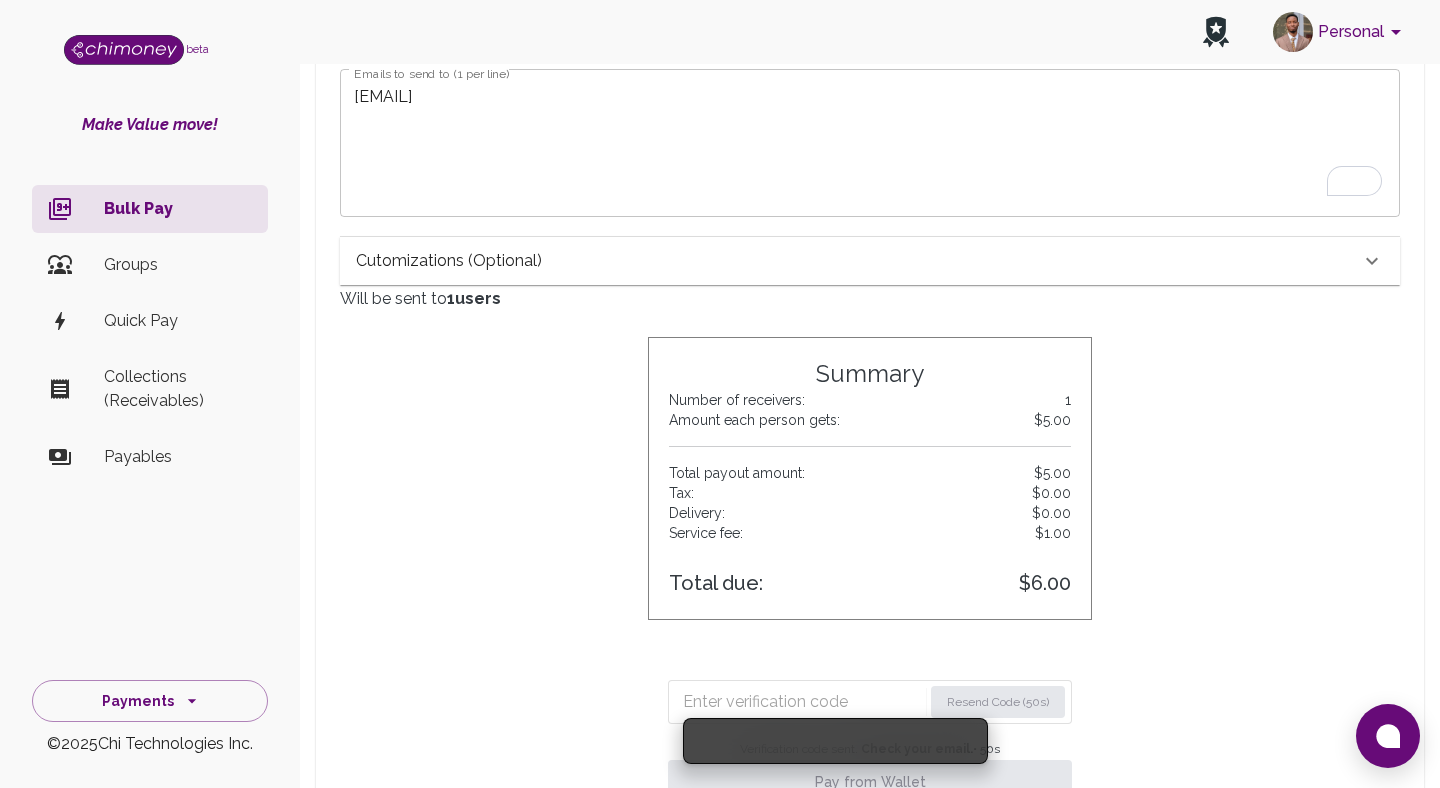 paste on "6765" 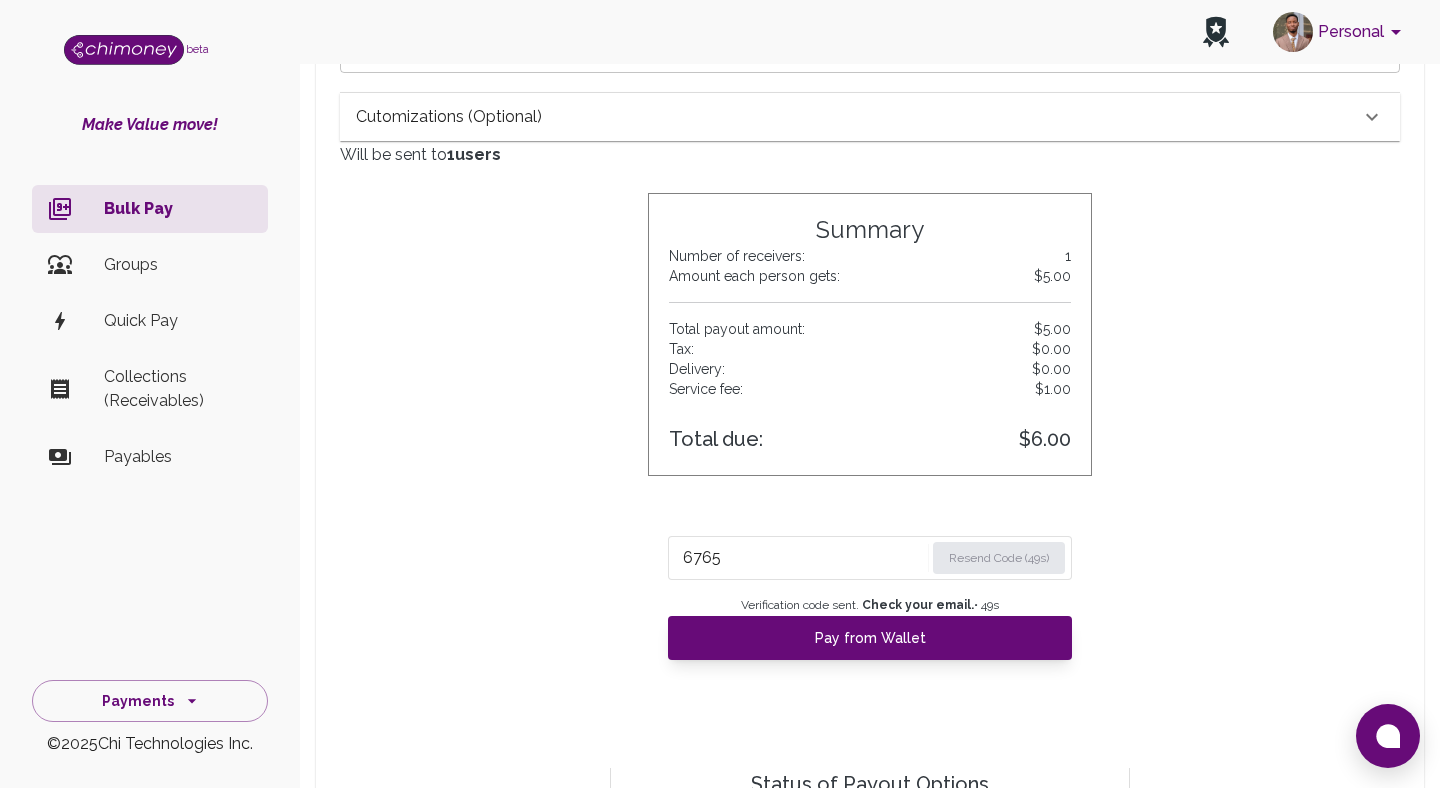 scroll, scrollTop: 593, scrollLeft: 0, axis: vertical 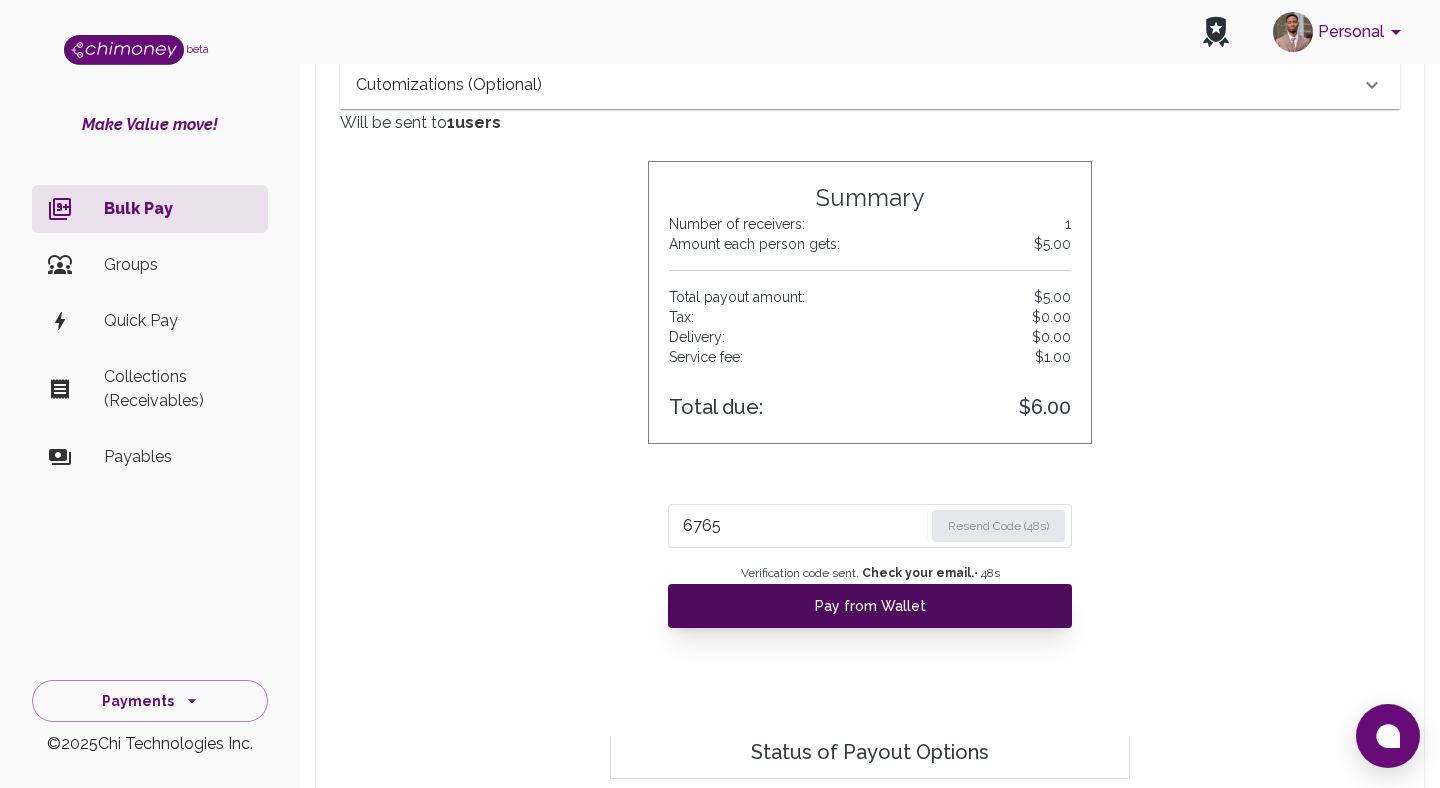 type on "6765" 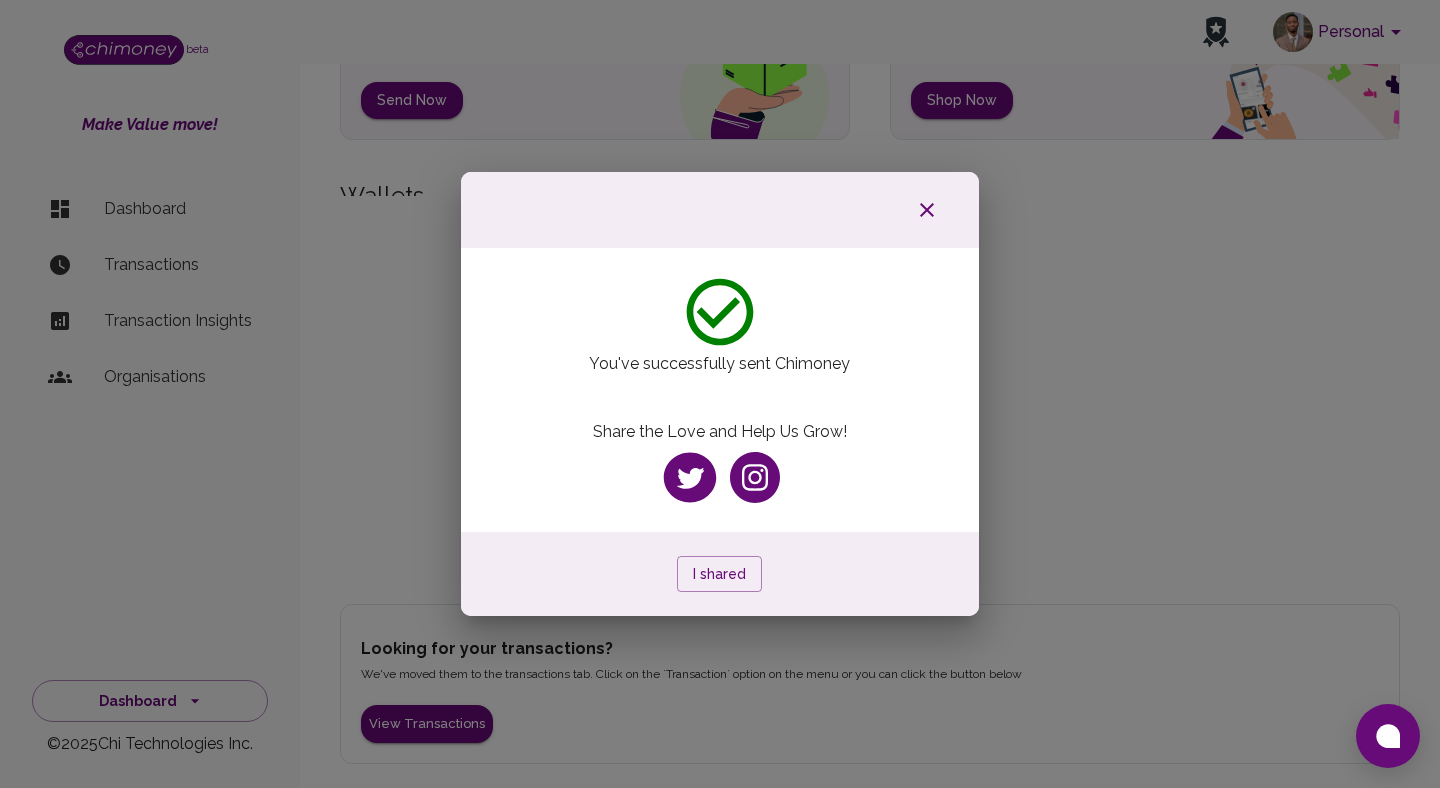 scroll, scrollTop: 105, scrollLeft: 0, axis: vertical 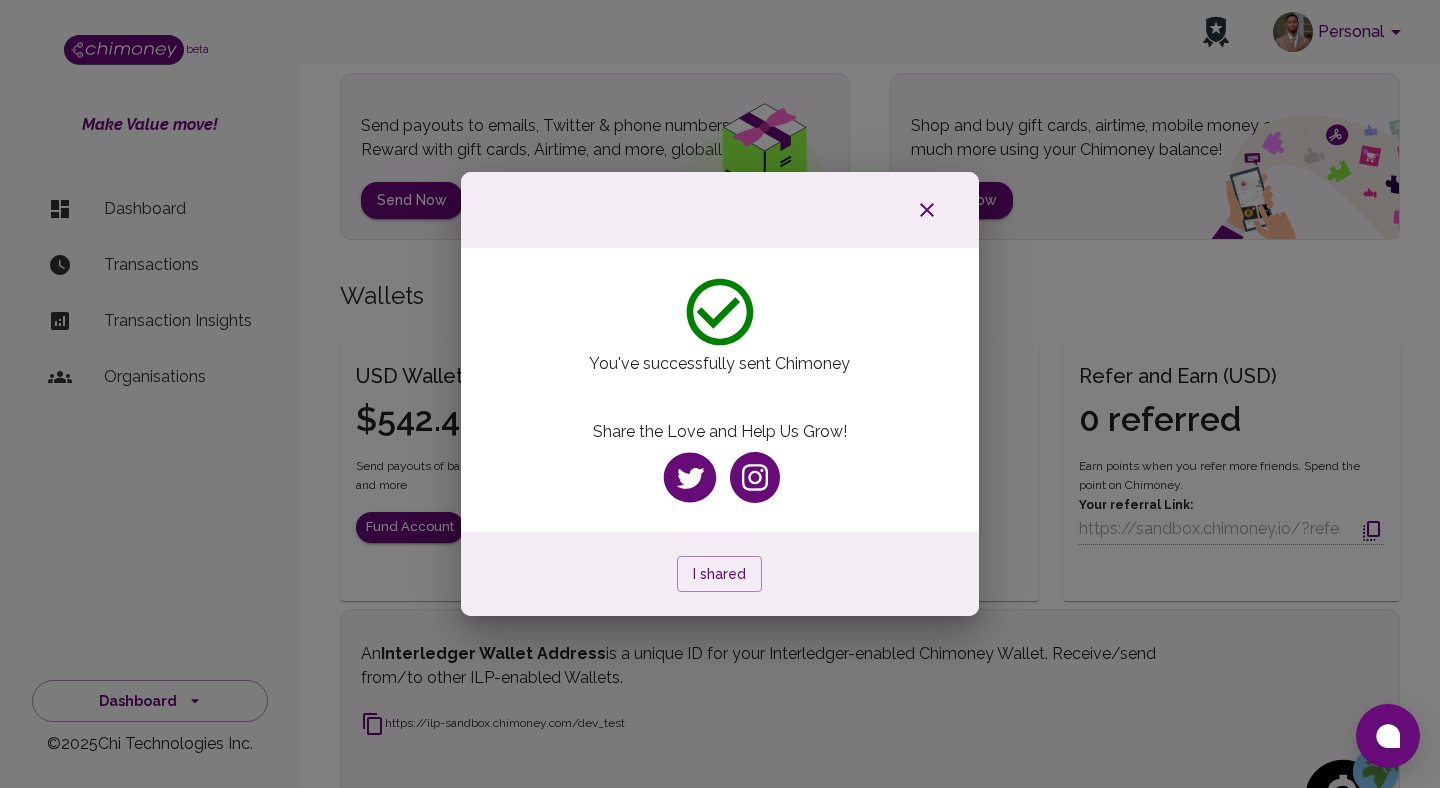 click 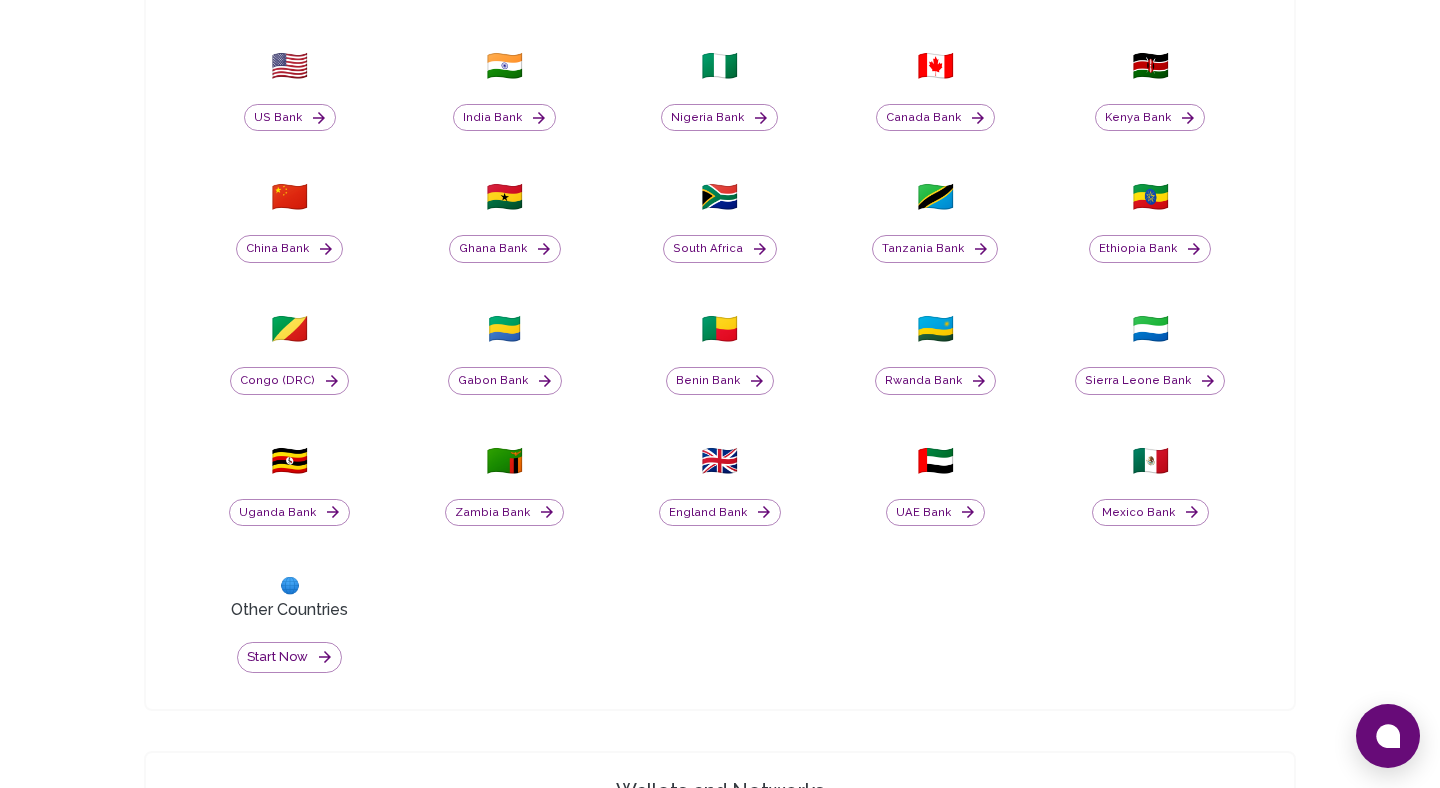 scroll, scrollTop: 822, scrollLeft: 0, axis: vertical 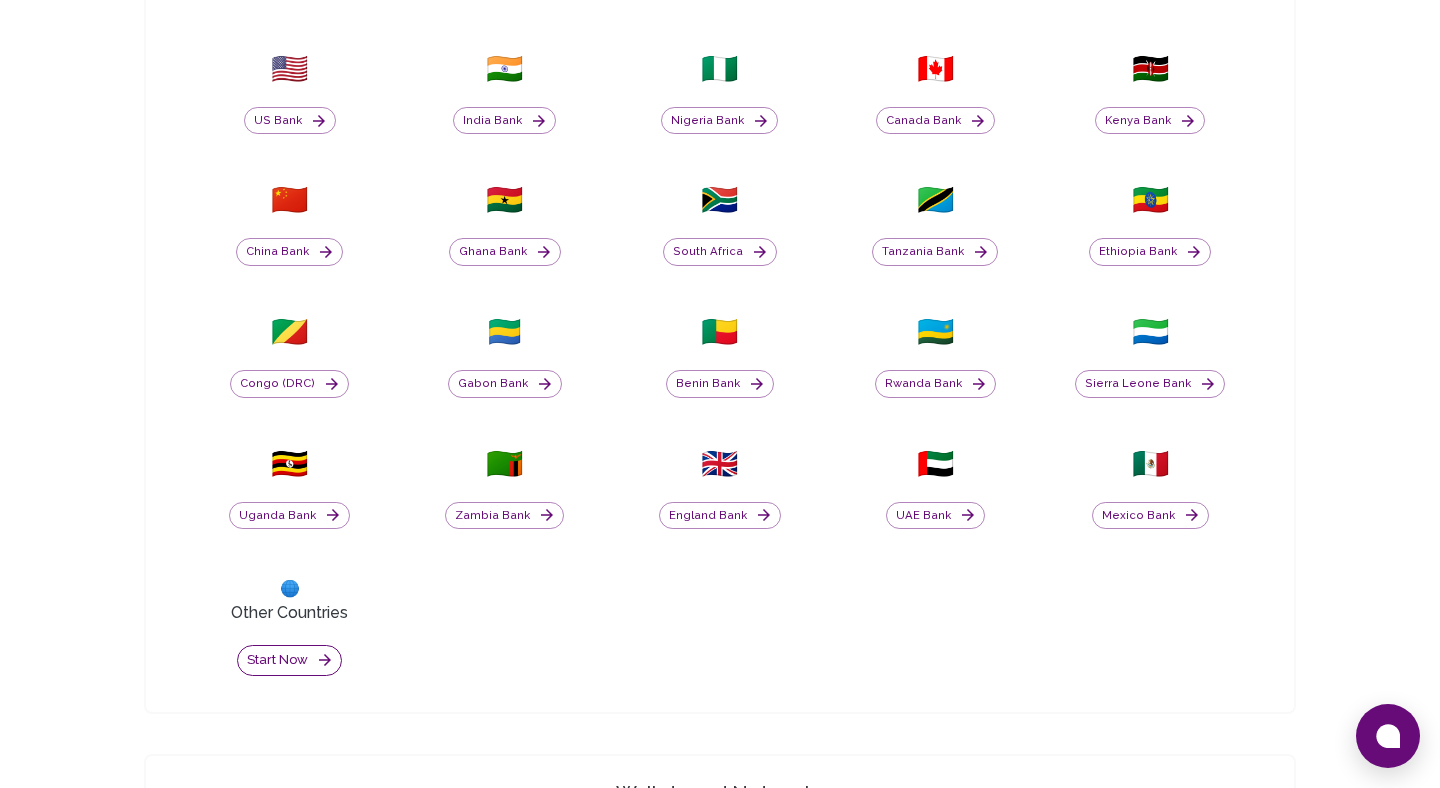 click on "Start now" at bounding box center (289, 660) 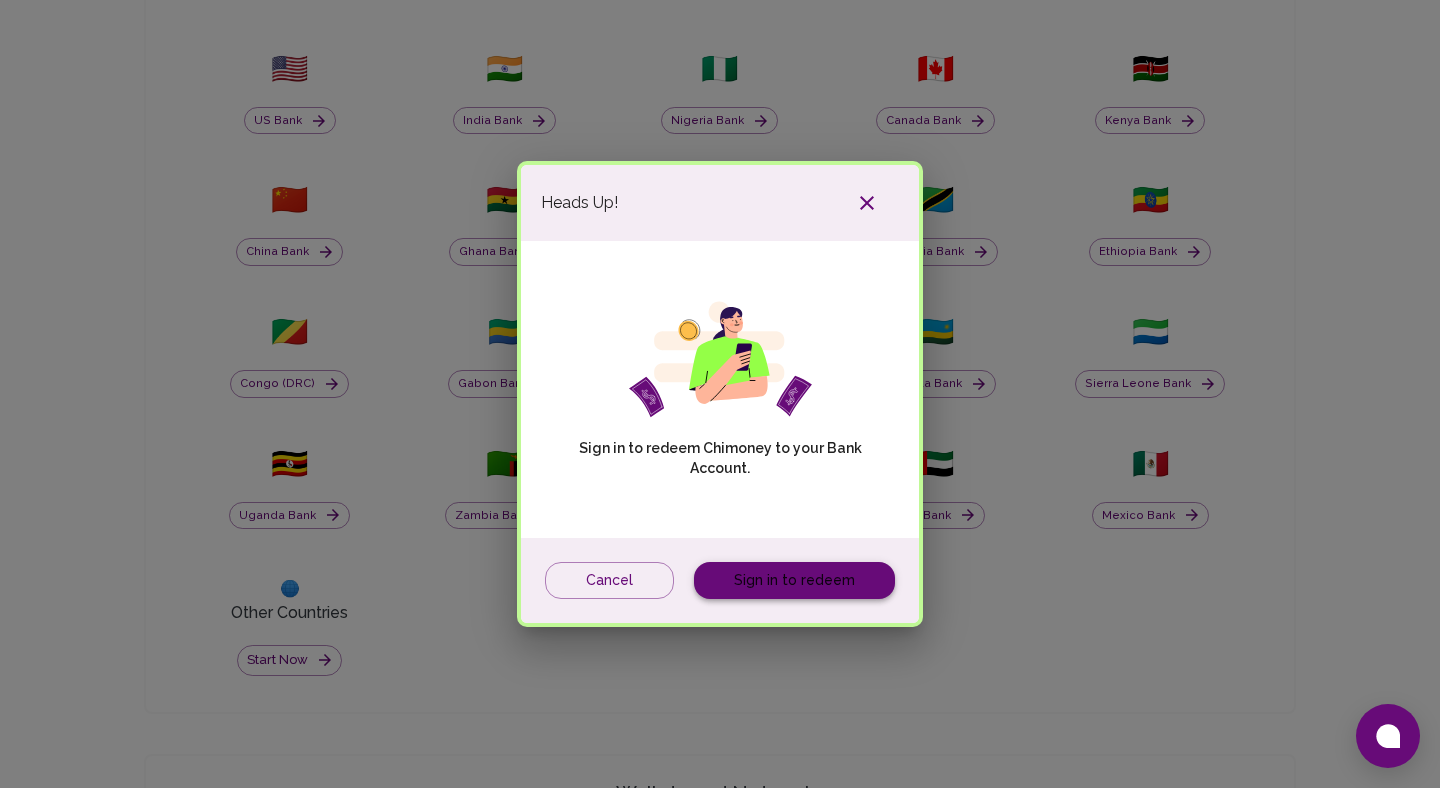 click on "Sign in to redeem" at bounding box center [794, 580] 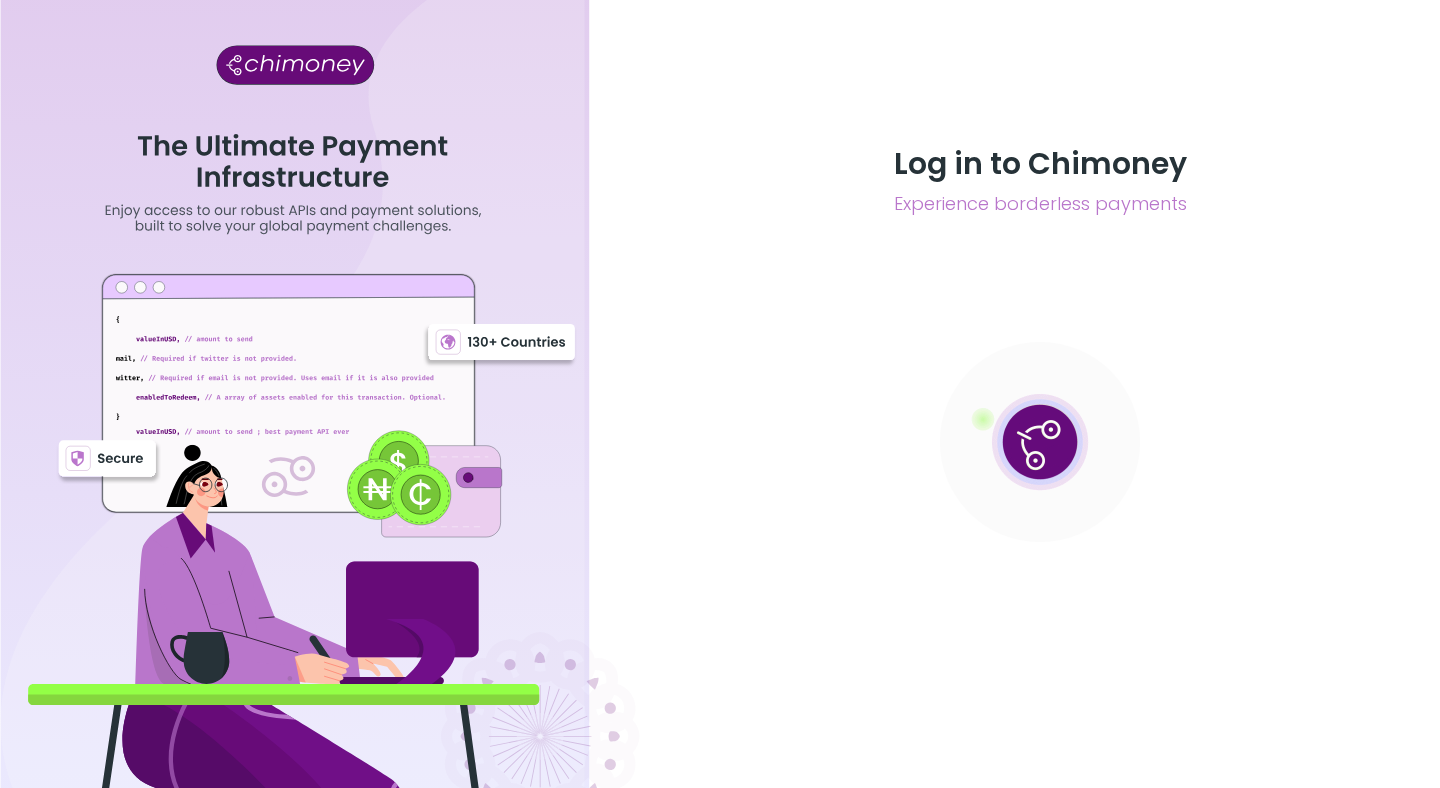 scroll, scrollTop: 0, scrollLeft: 0, axis: both 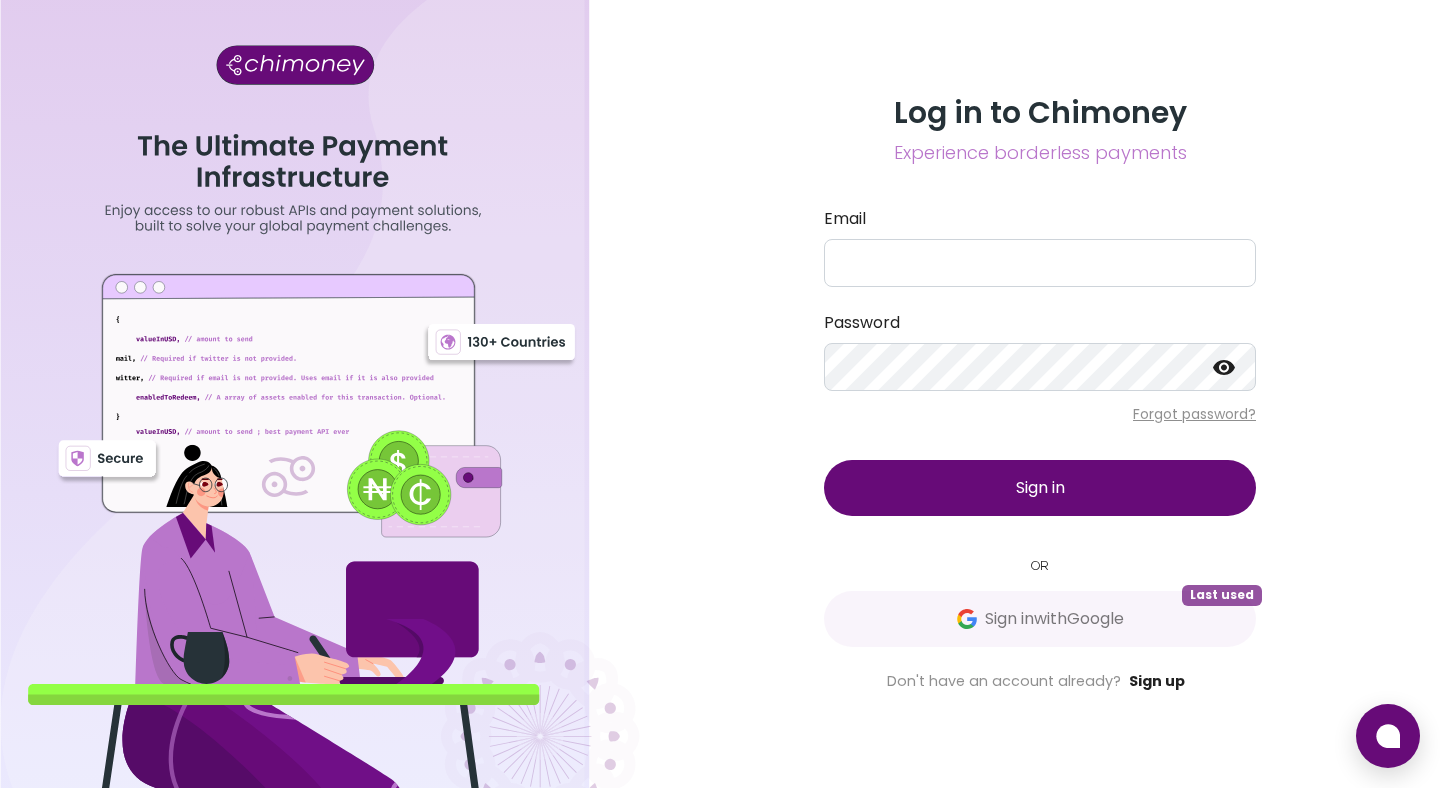 click on "Sign up" at bounding box center [1157, 681] 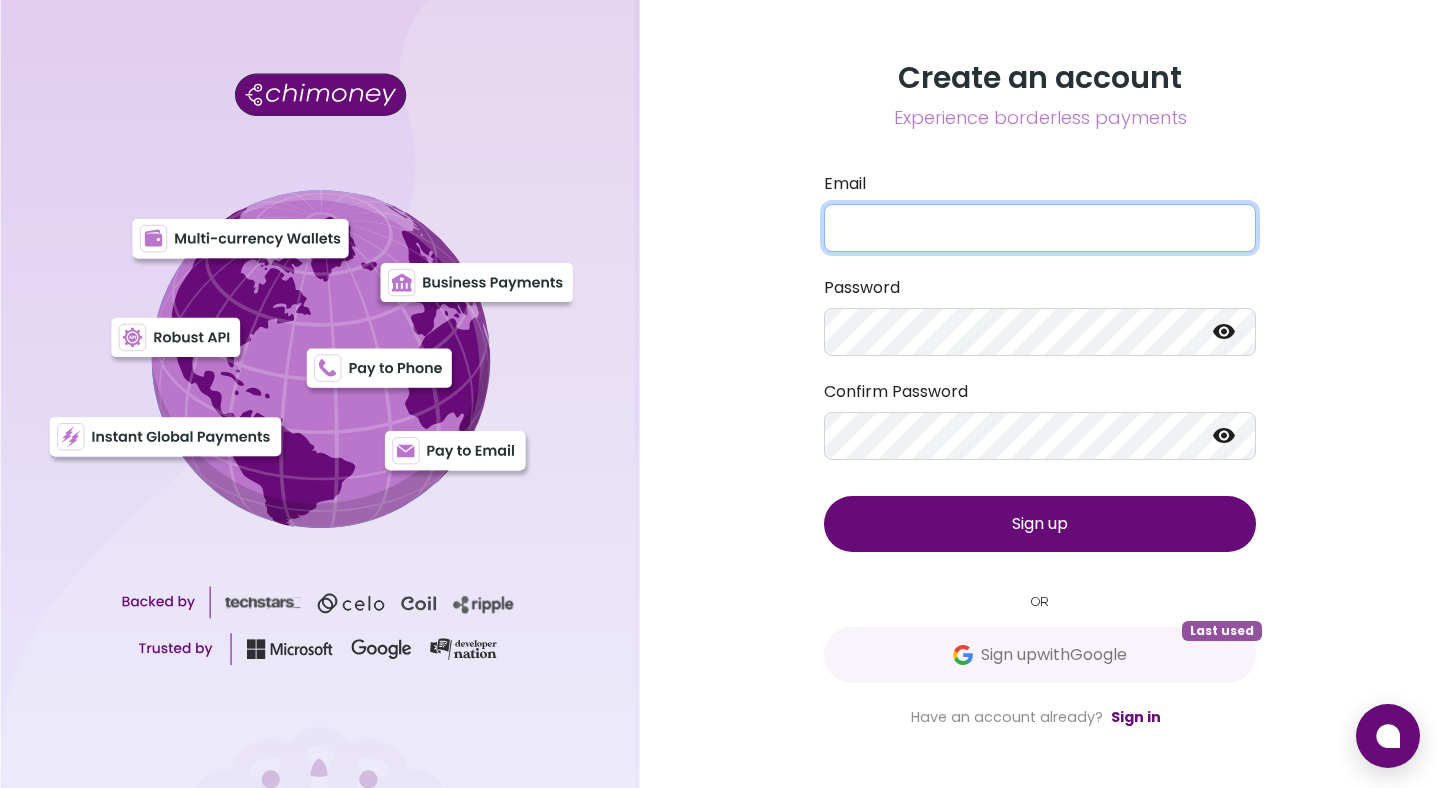 click on "Email" at bounding box center (1040, 228) 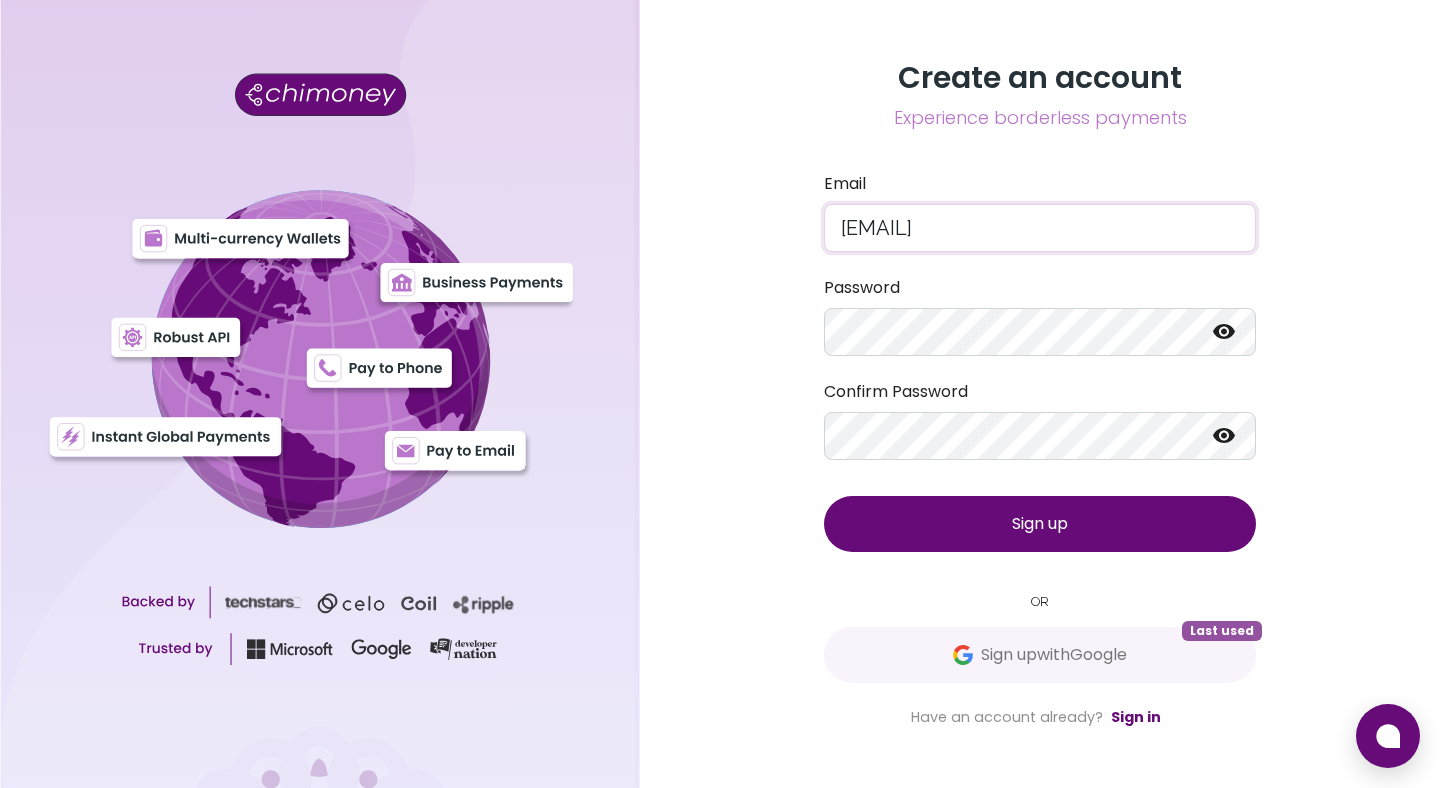 type on "[EMAIL]" 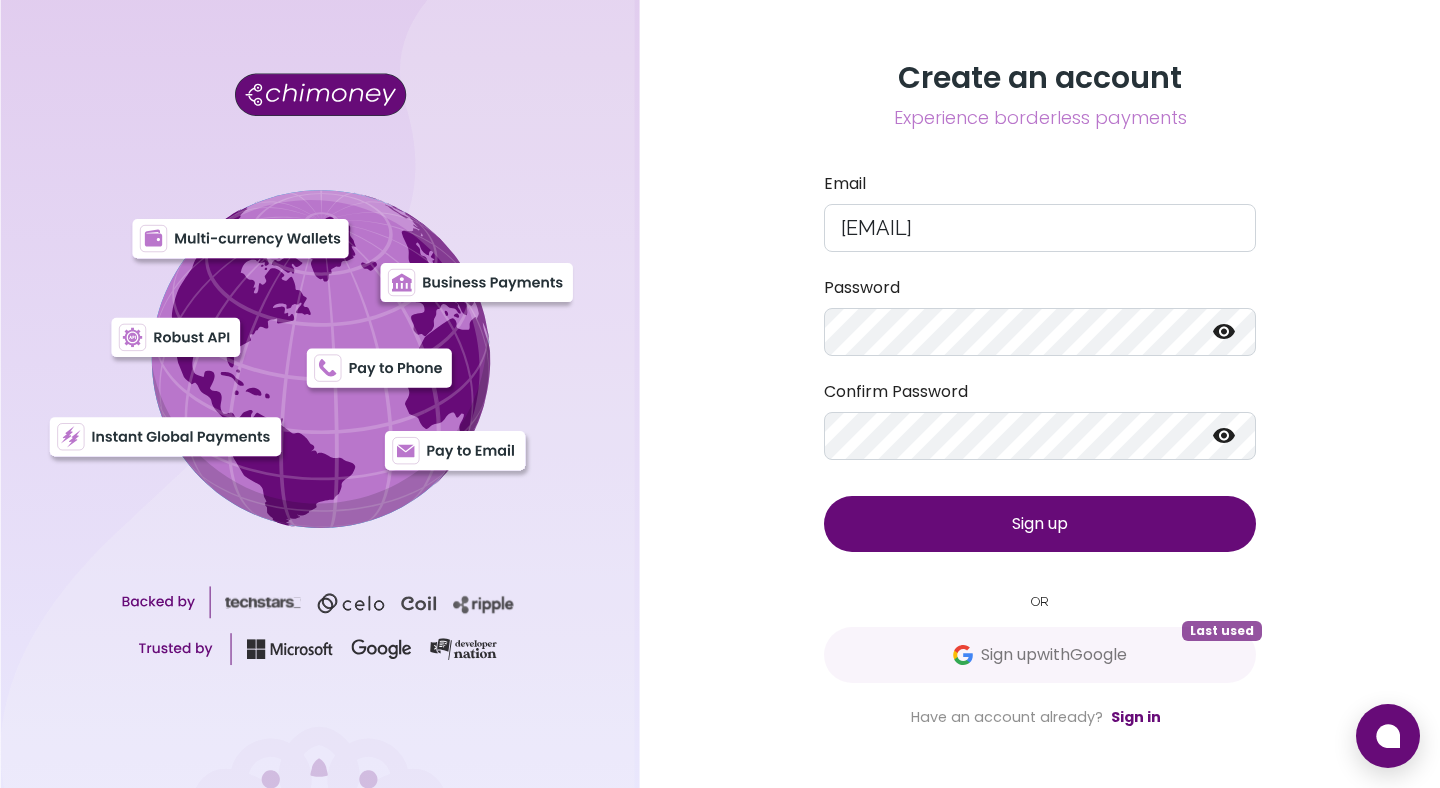 click on "Confirm Password" at bounding box center [1040, 420] 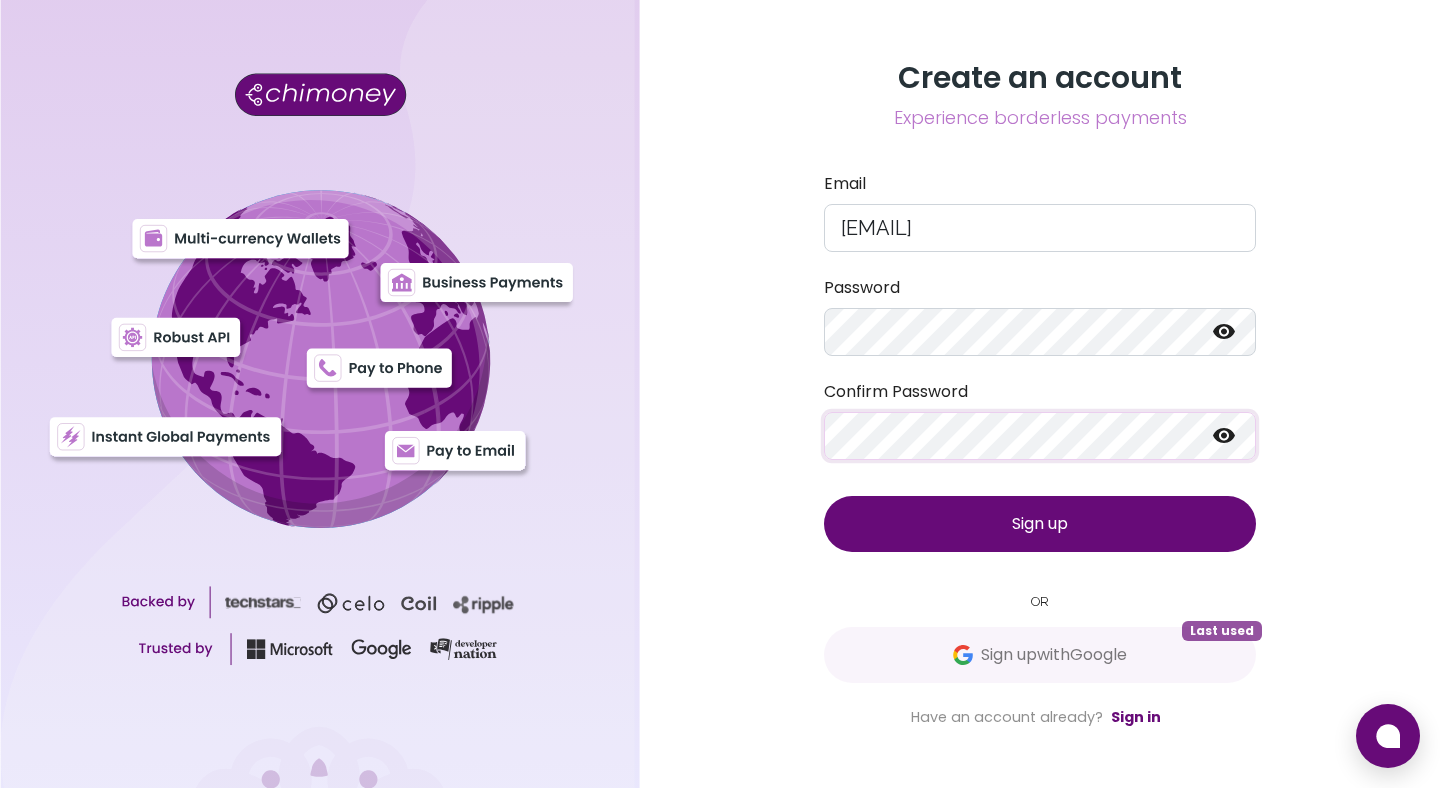 click on "Sign up" at bounding box center (1040, 524) 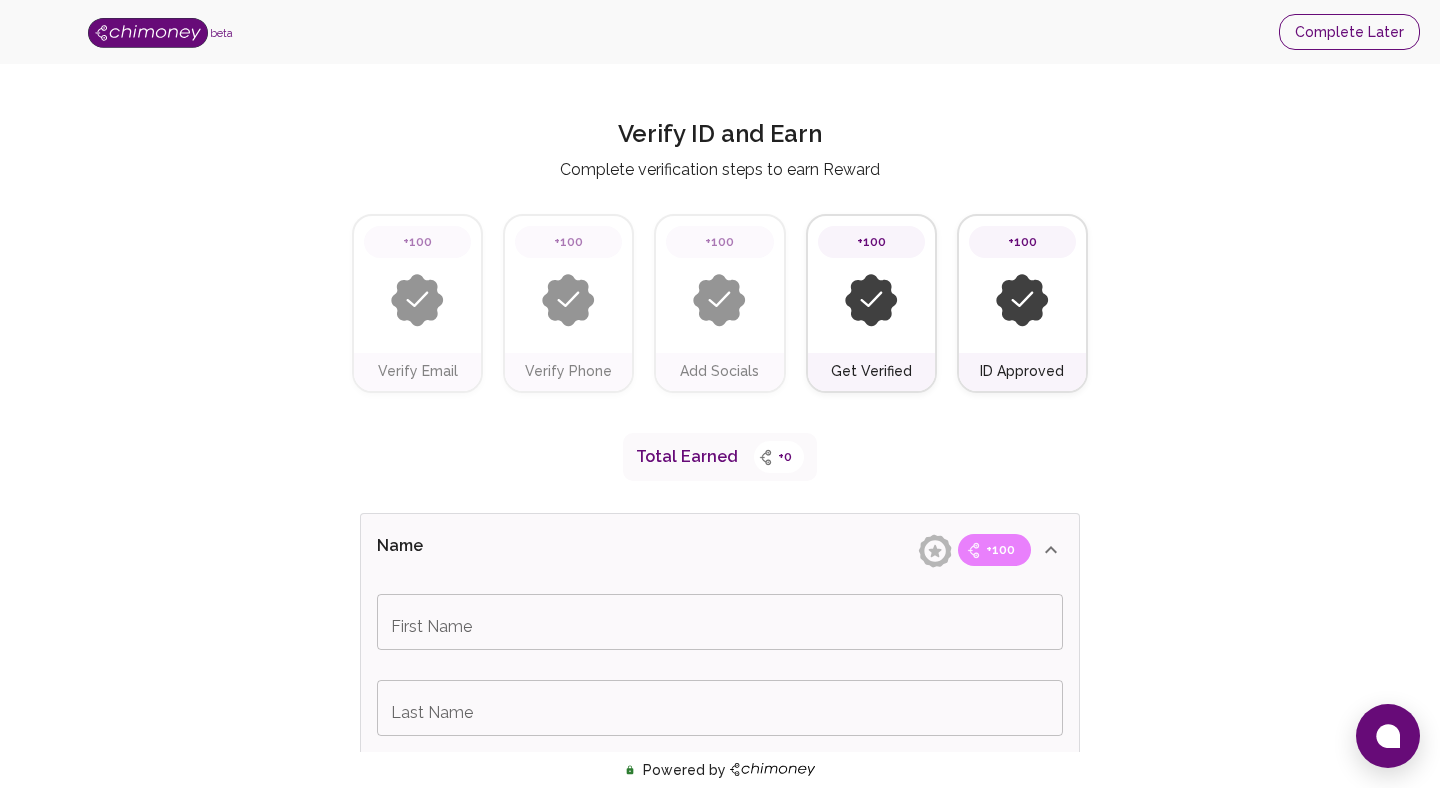 click on "Complete Later" at bounding box center (1349, 32) 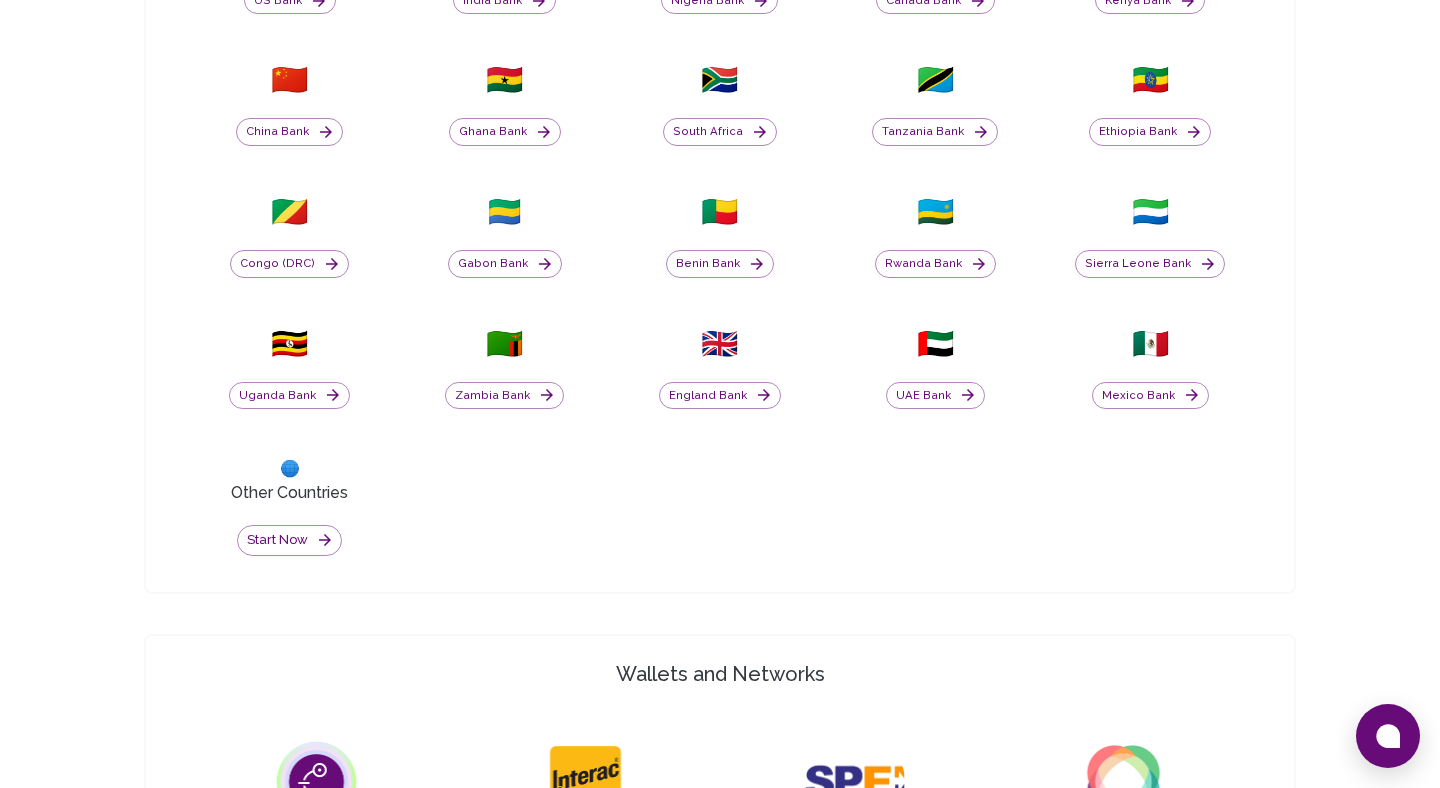 scroll, scrollTop: 983, scrollLeft: 0, axis: vertical 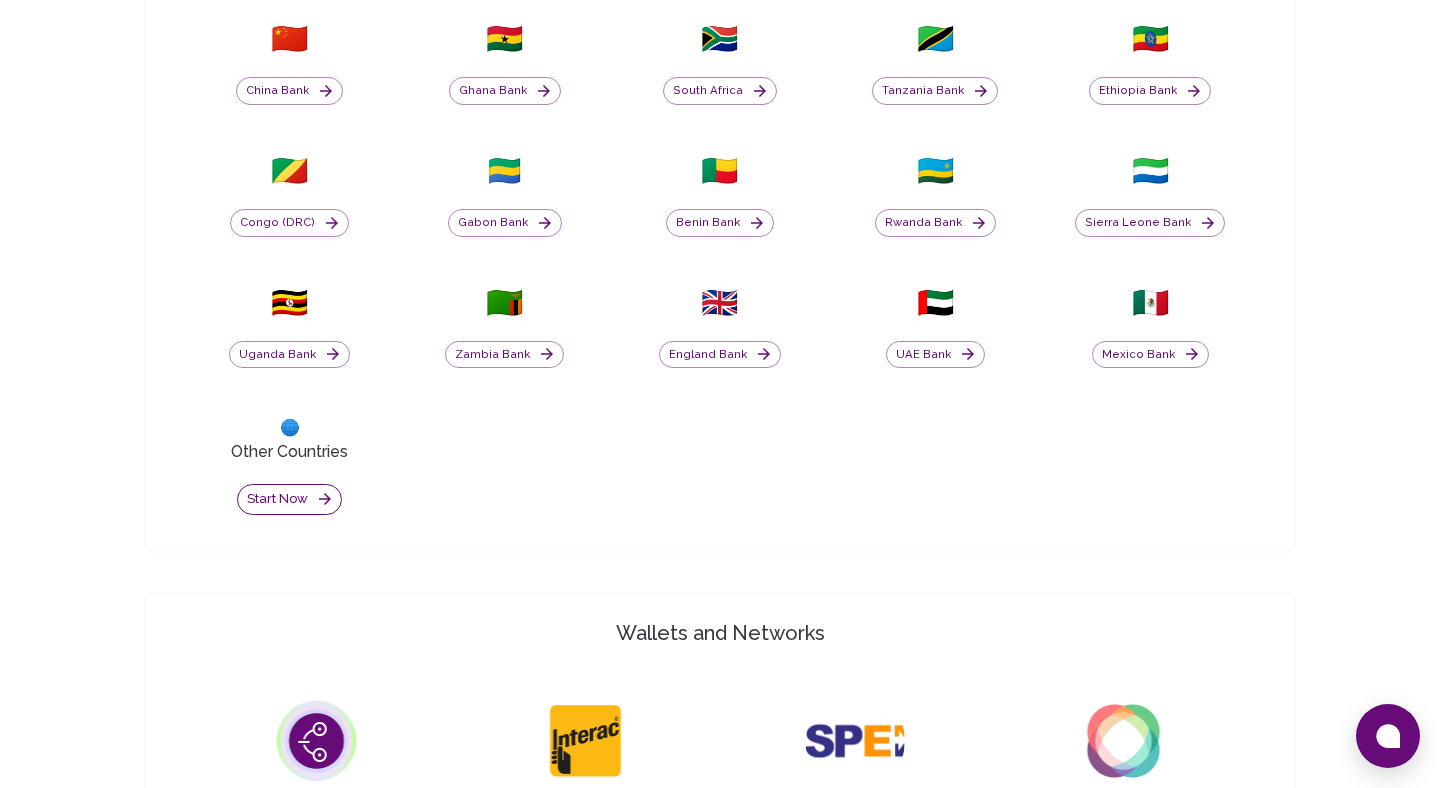 click 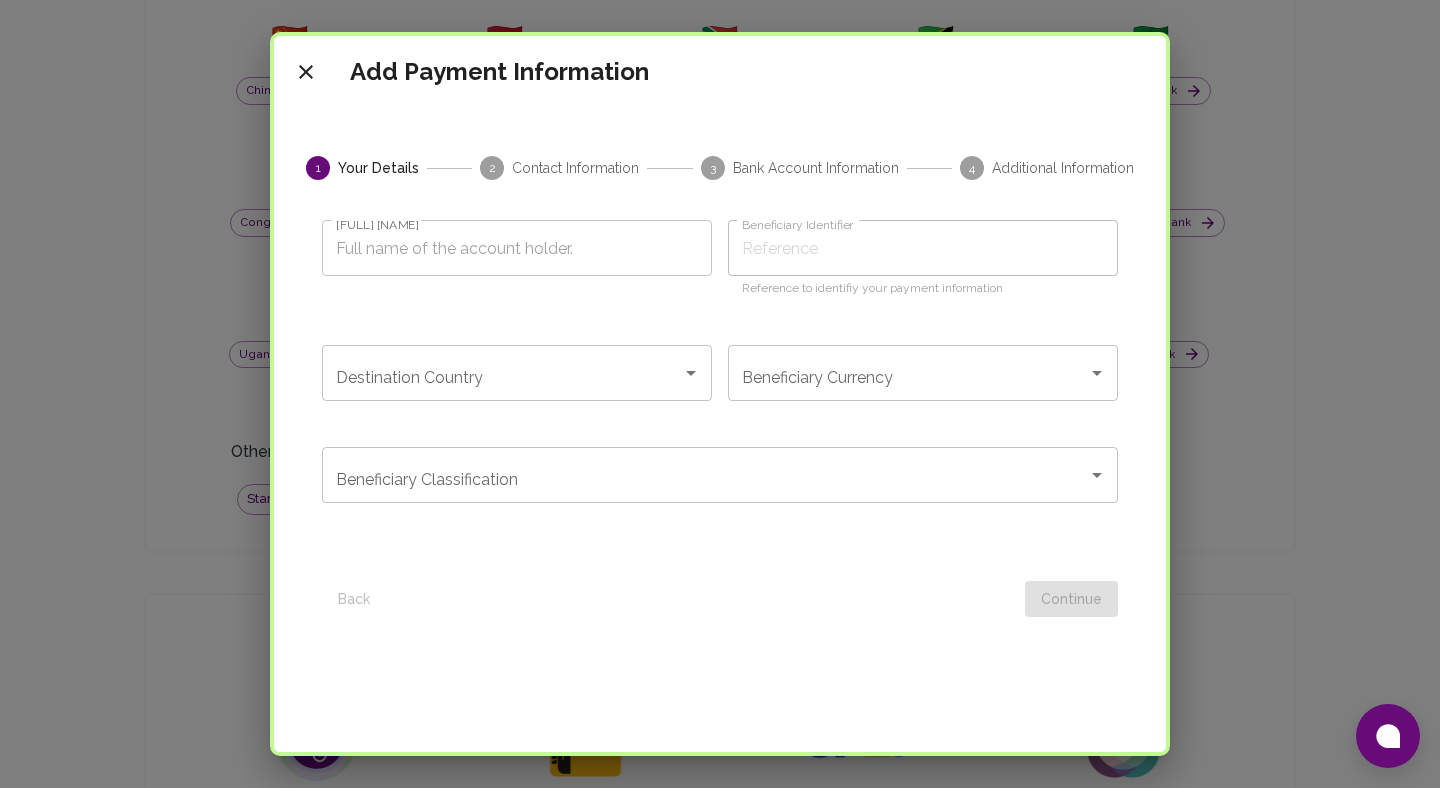 click on "[FULL] [NAME]" at bounding box center [517, 248] 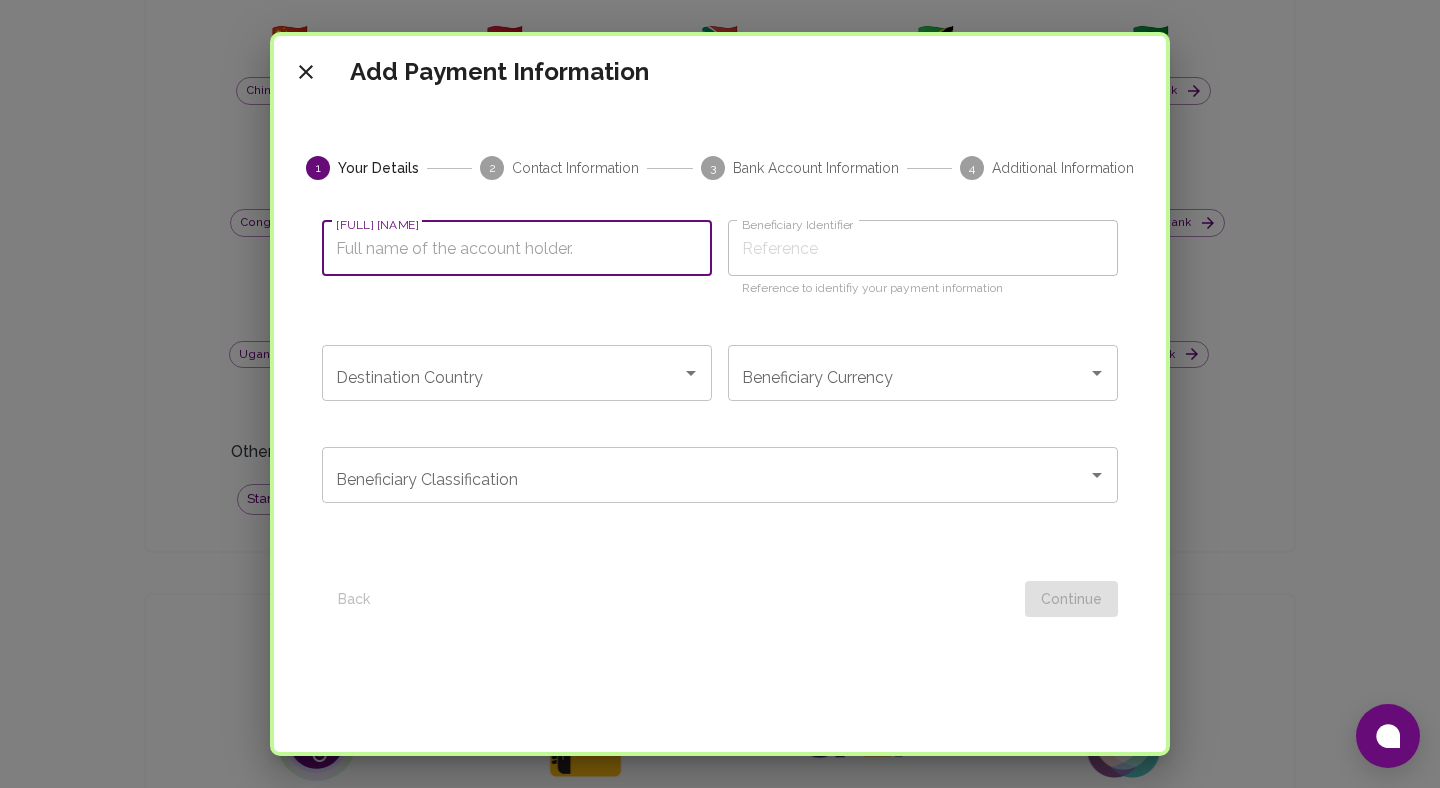 type on "B" 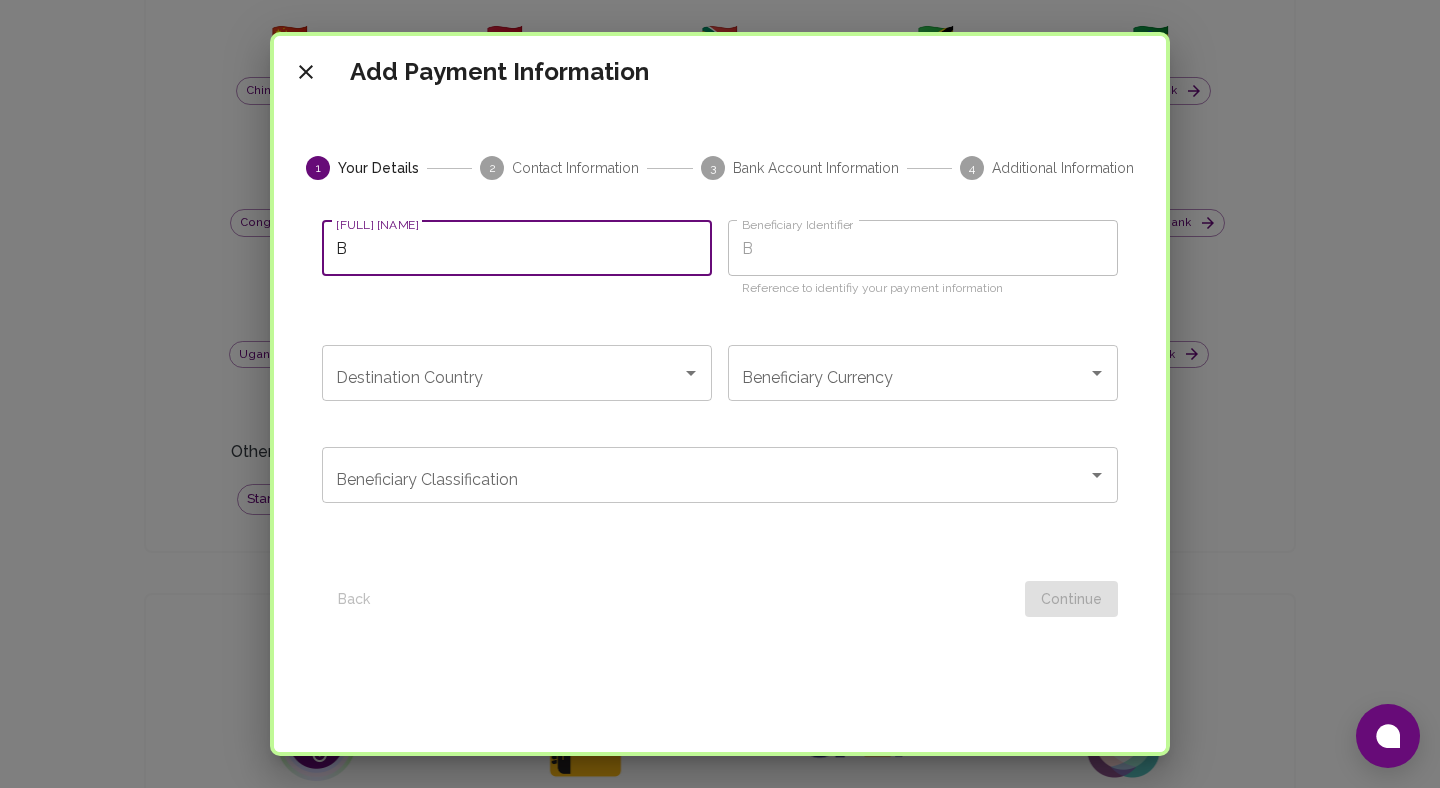 type on "Ba" 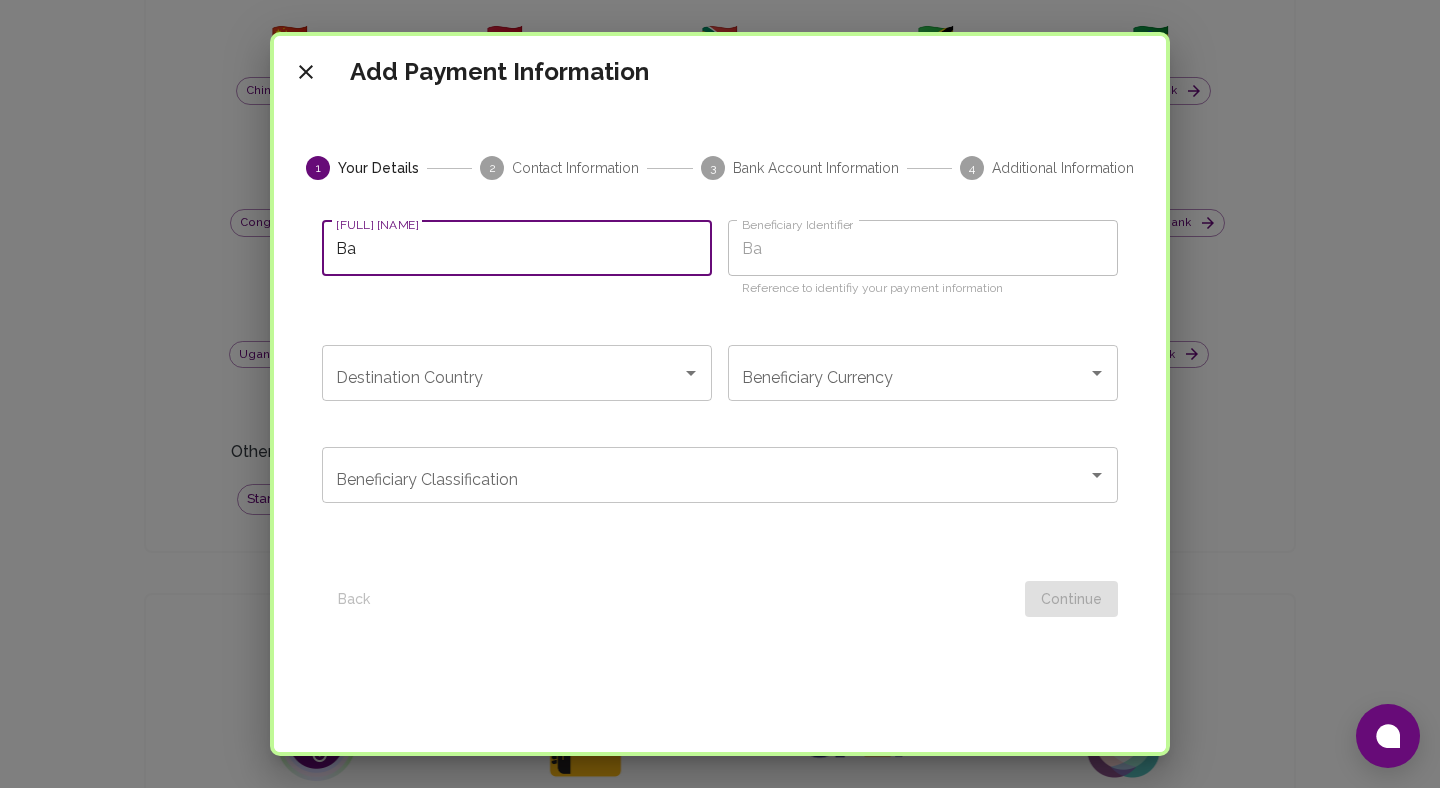 type on "Bab" 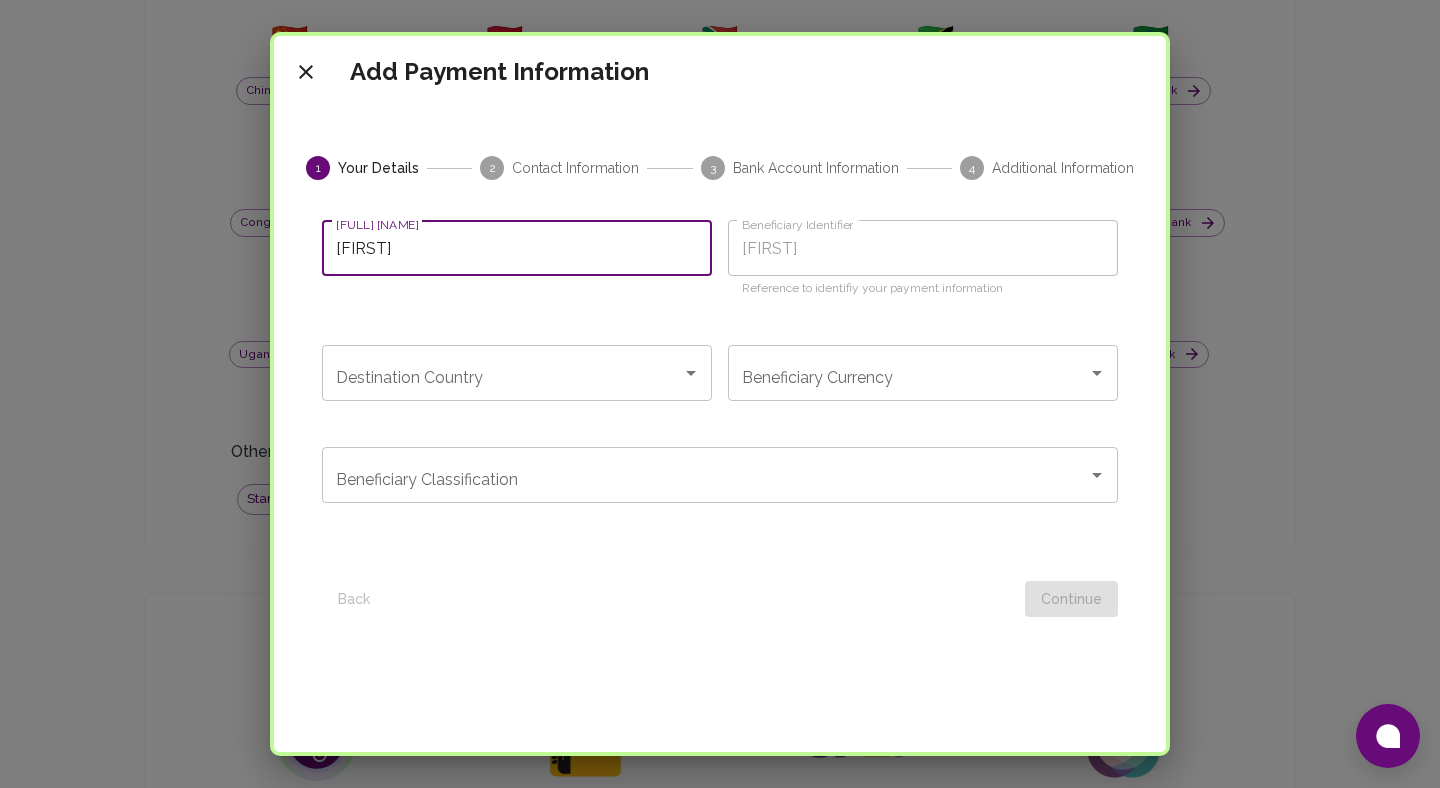 type on "Baba" 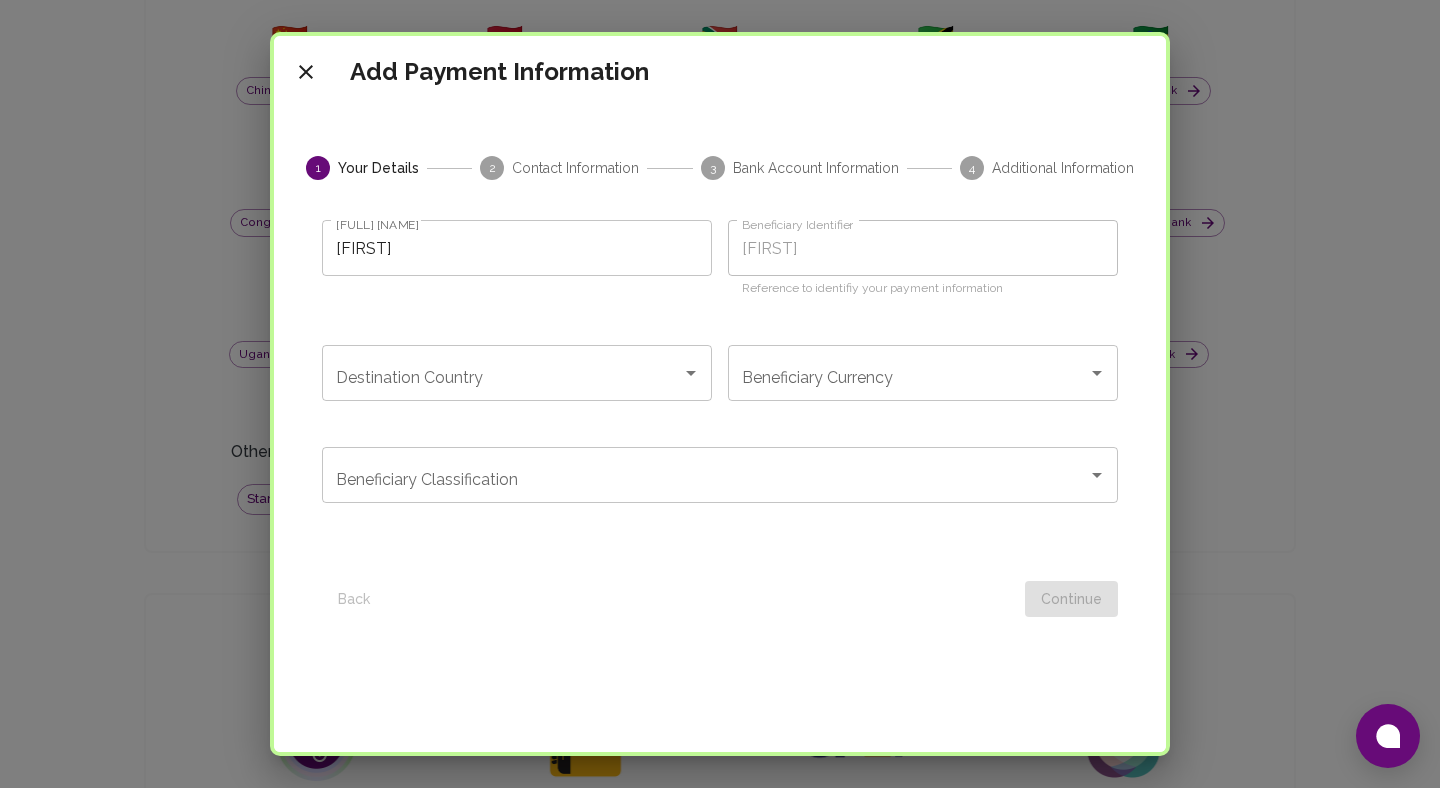 click on "Babatunde" at bounding box center (517, 248) 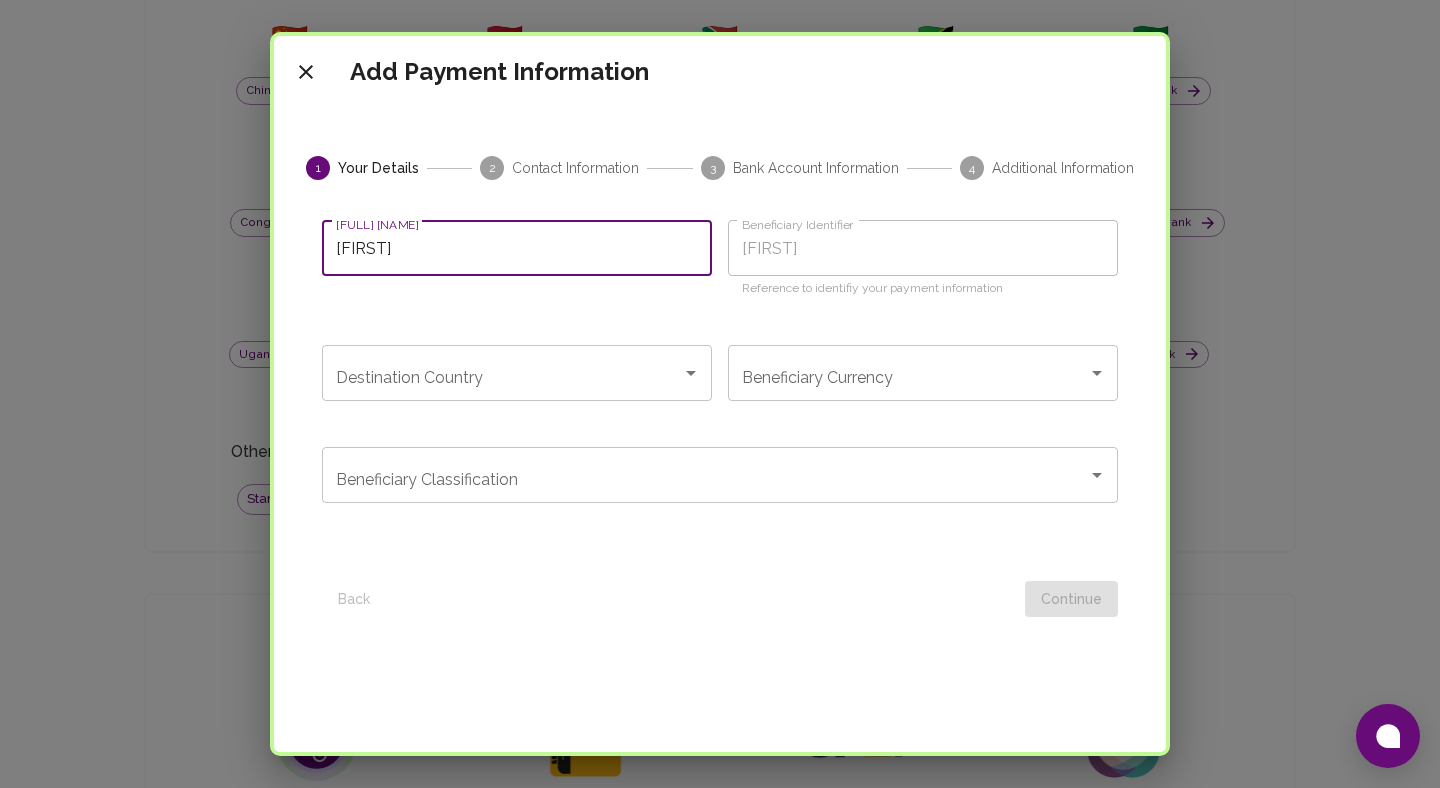 type on "Babatunde H" 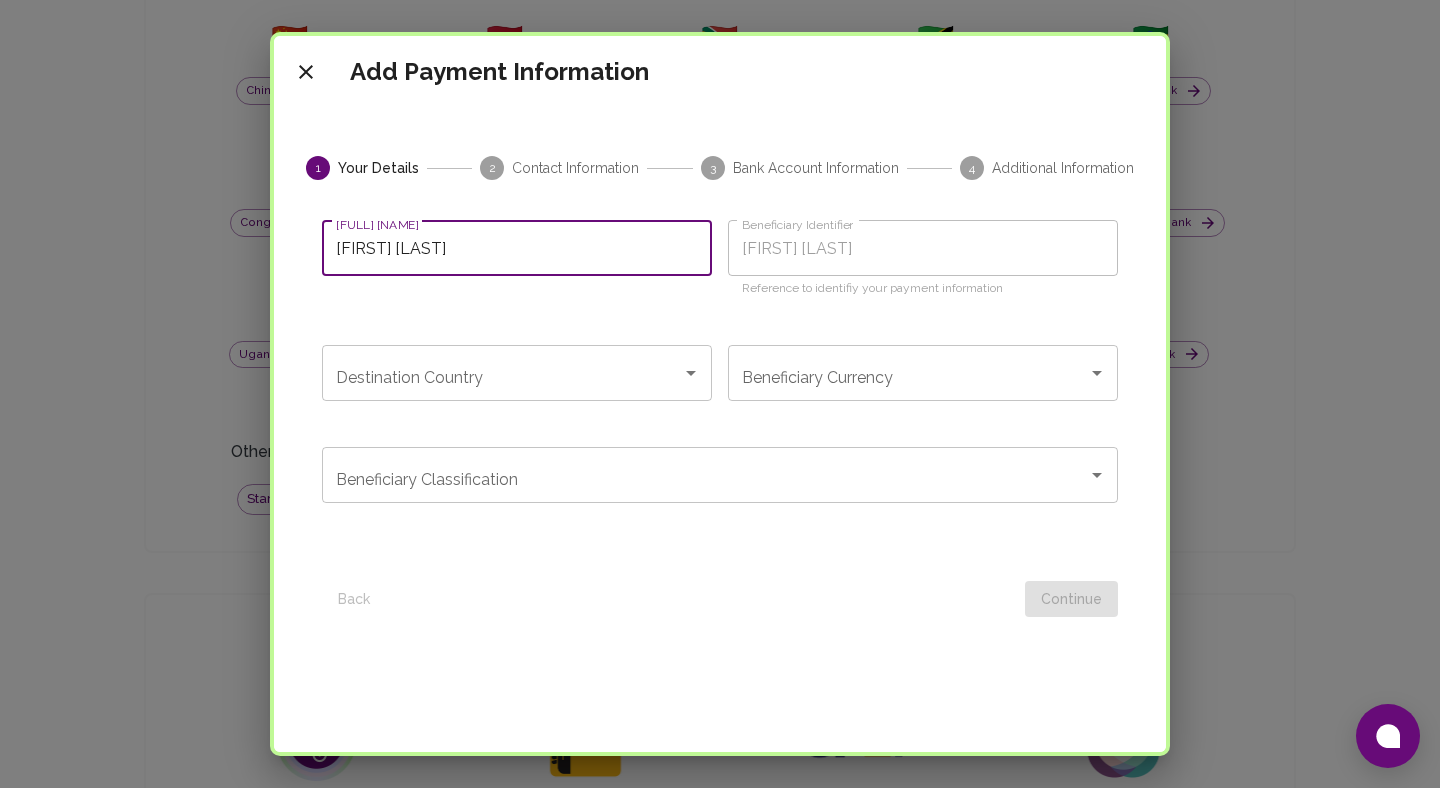 type on "Babatunde Hm" 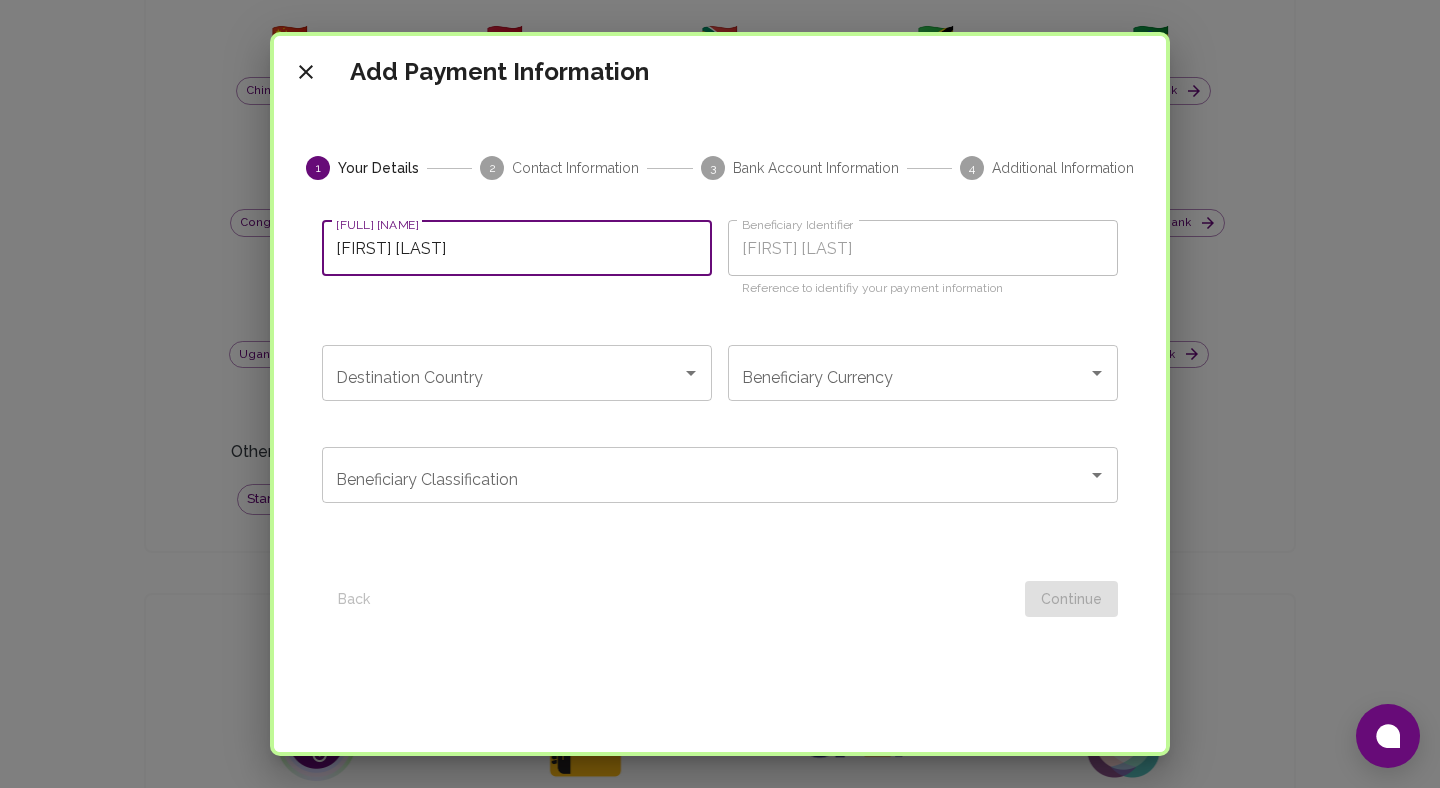 click on "Destination Country" at bounding box center [517, 373] 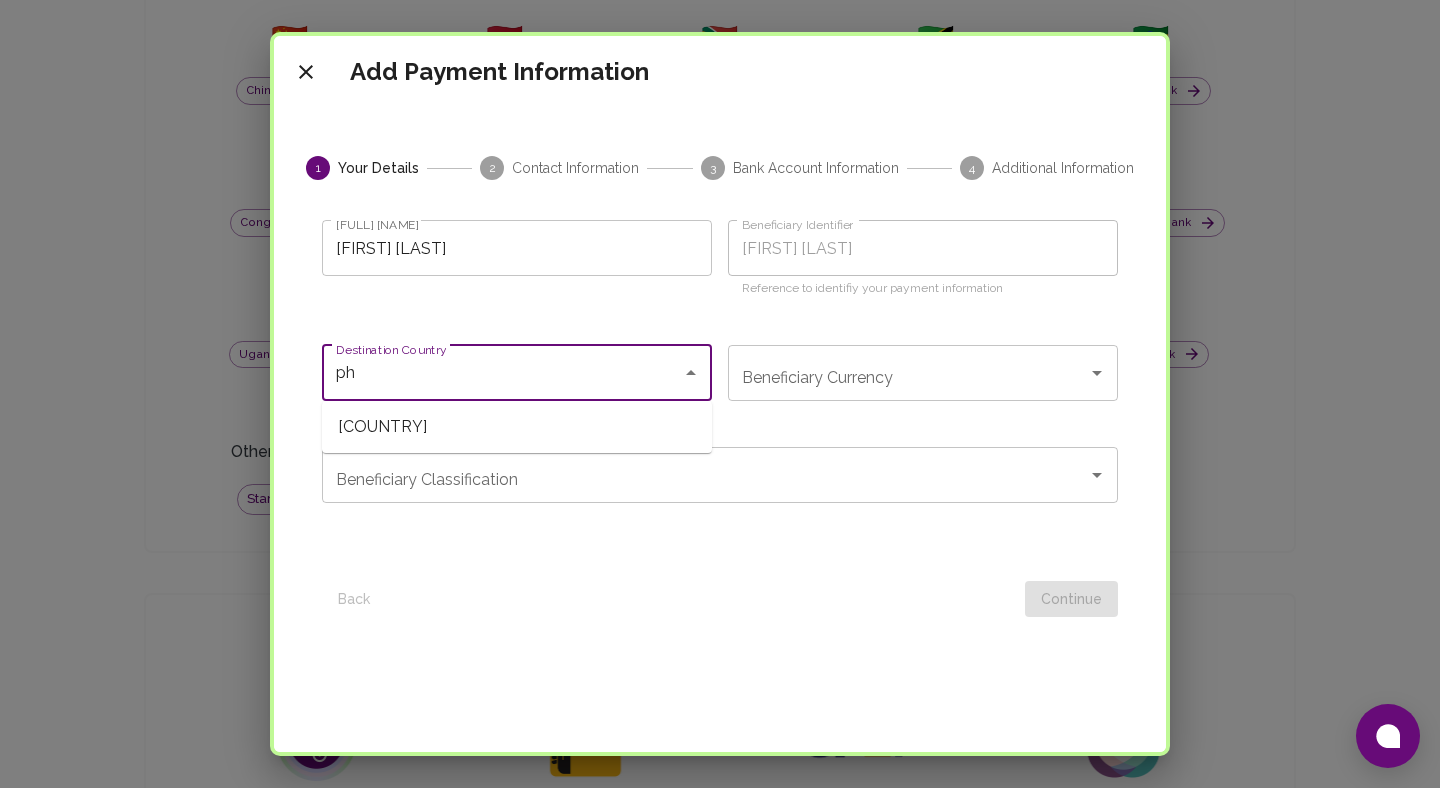 click on "Philippines" at bounding box center [517, 427] 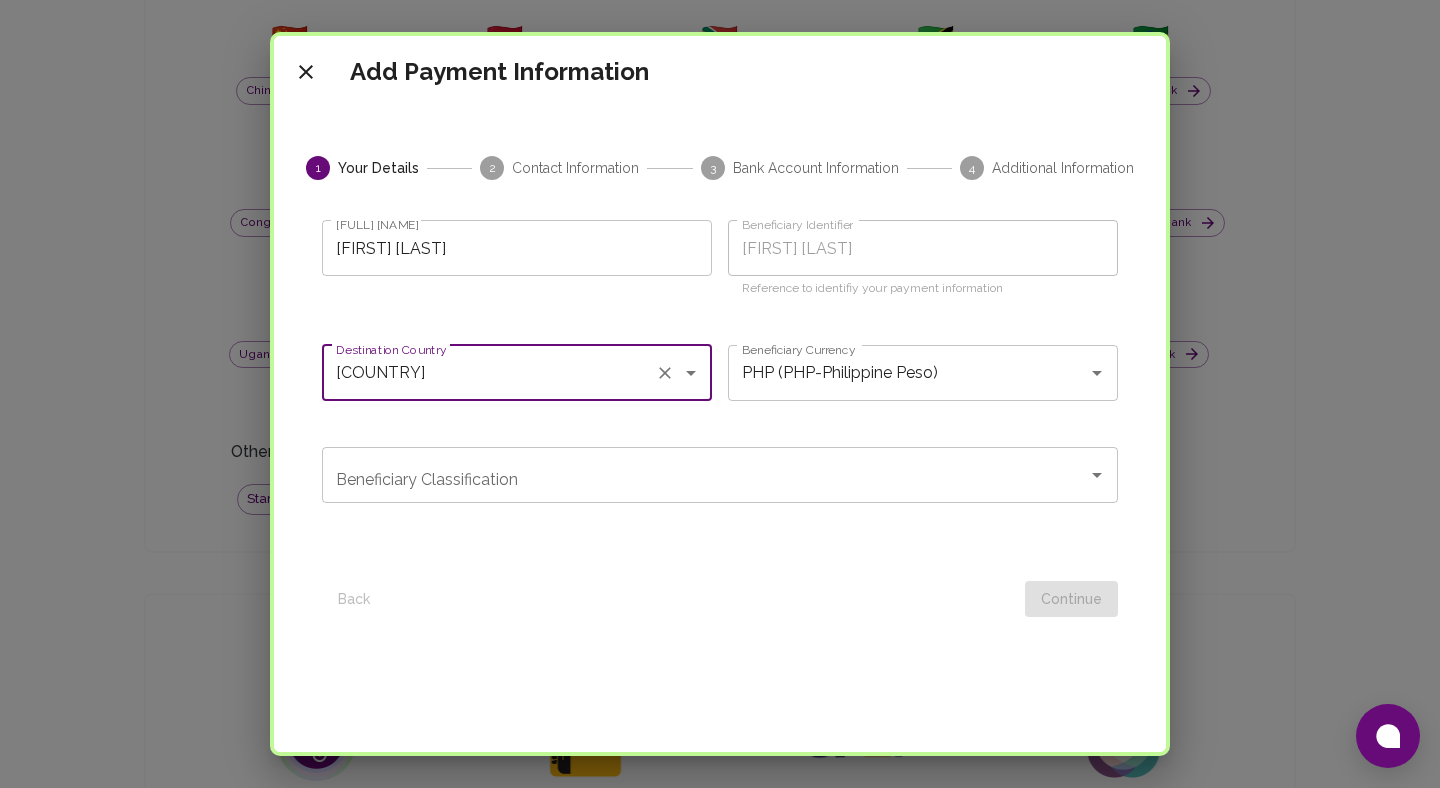 click on "Beneficiary Classification" at bounding box center (720, 475) 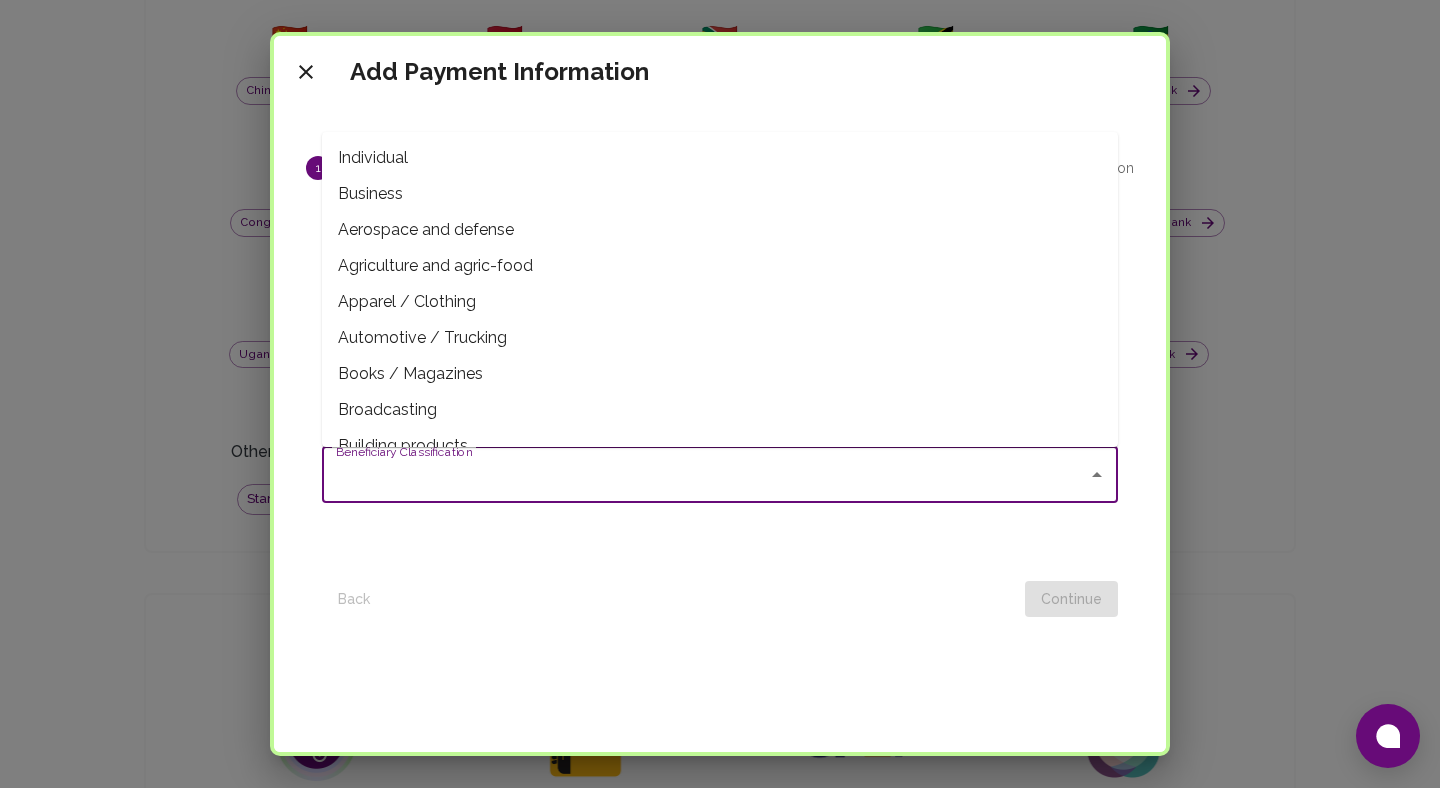 click on "Individual" at bounding box center [720, 158] 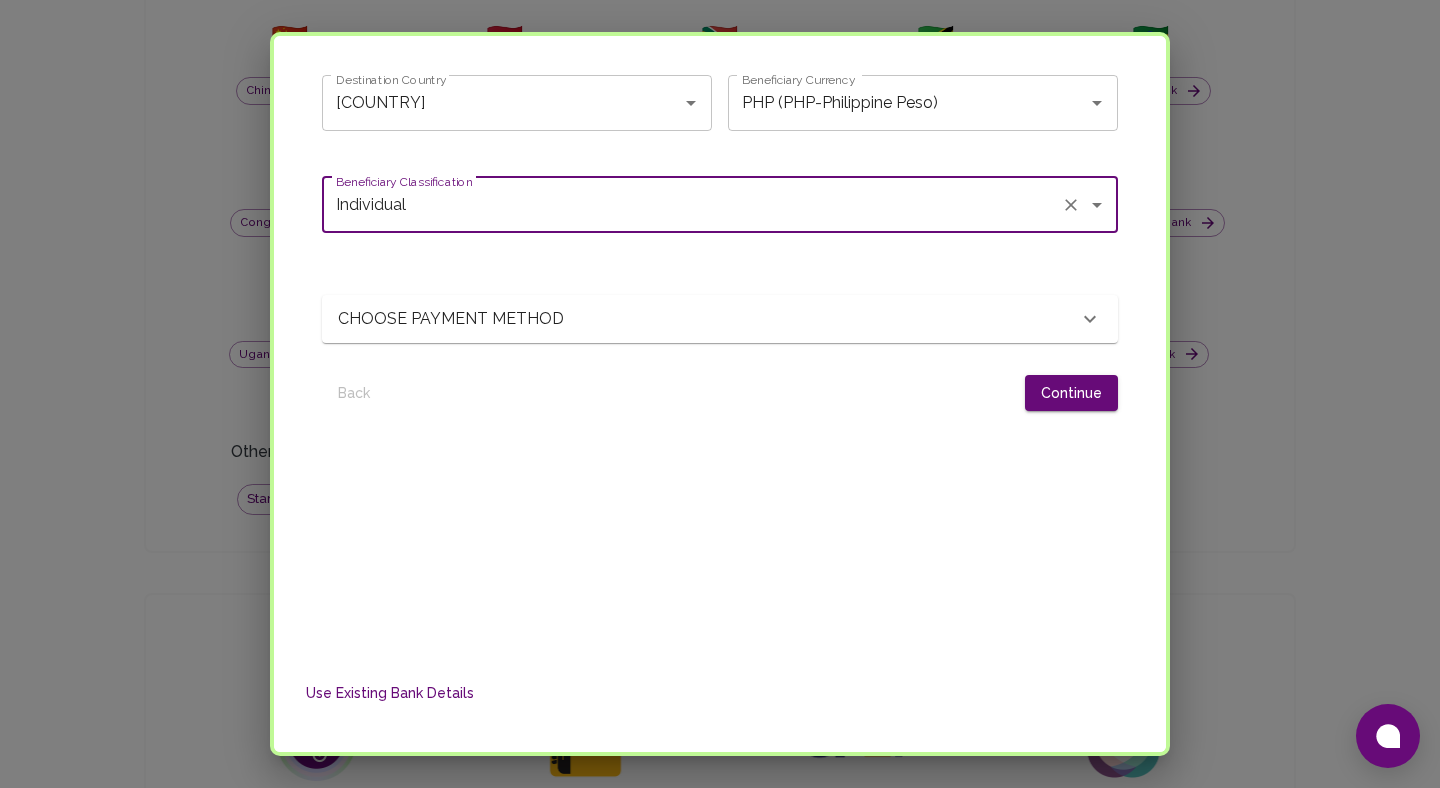 scroll, scrollTop: 280, scrollLeft: 0, axis: vertical 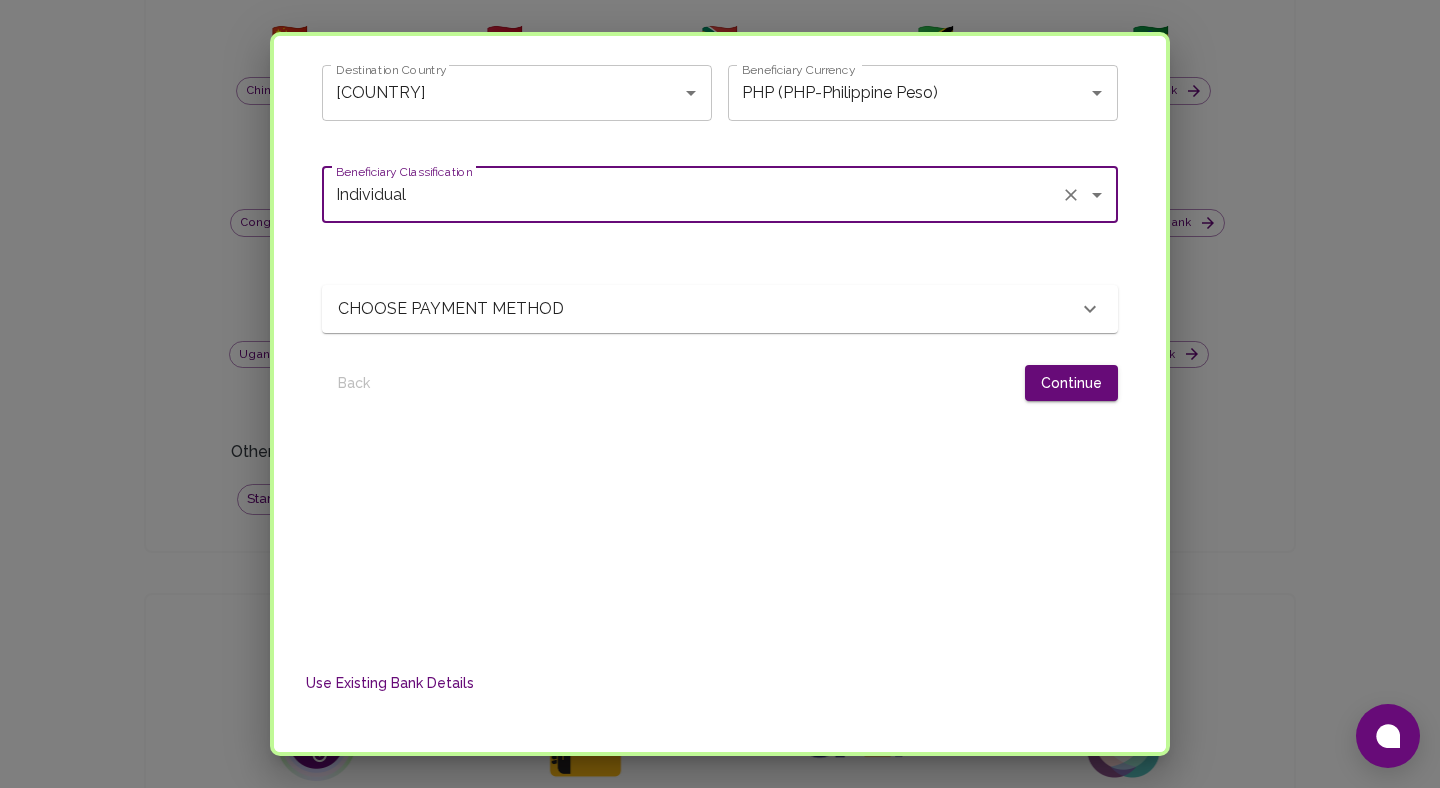 click on "CHOOSE PAYMENT METHOD" at bounding box center (460, 309) 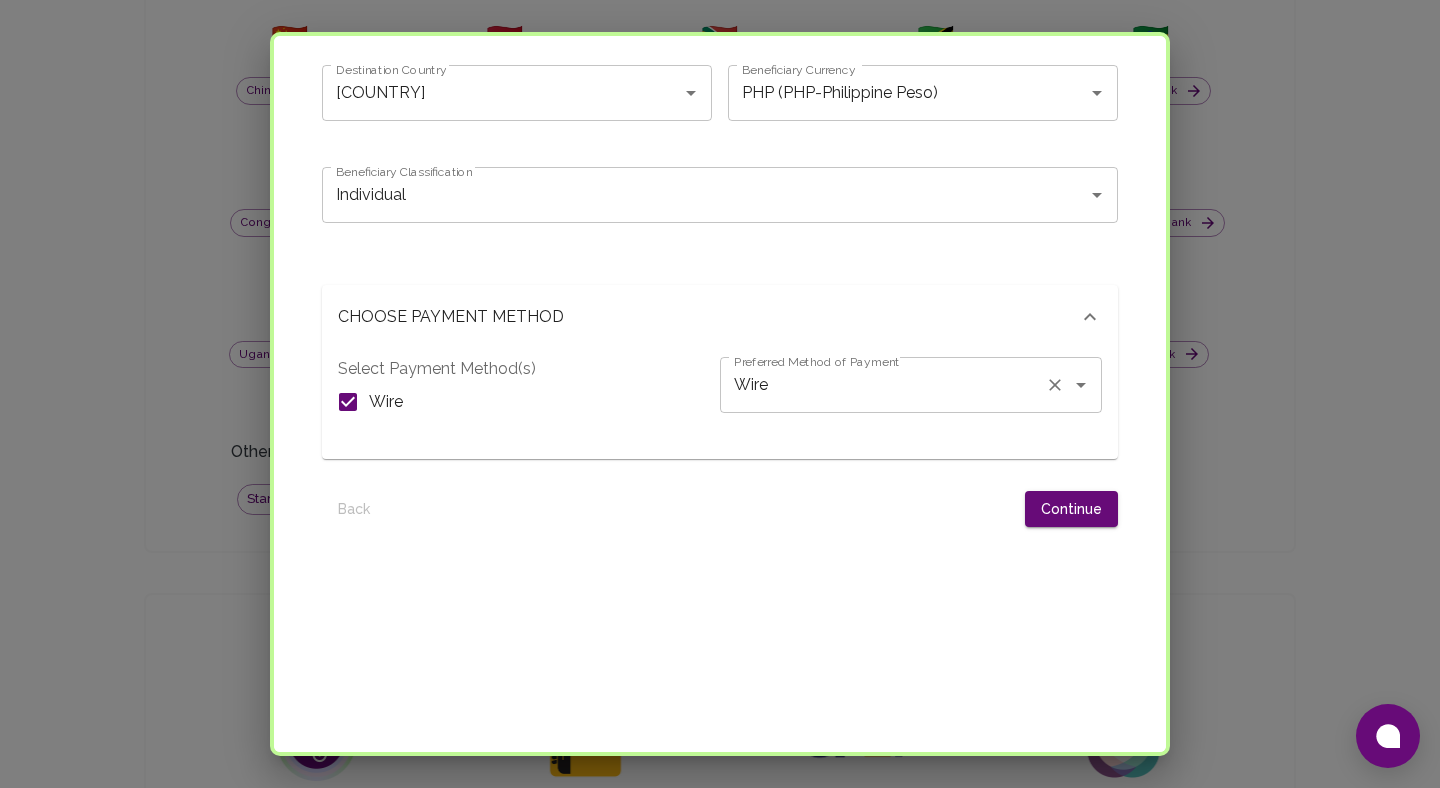 click on "Wire" at bounding box center [883, 385] 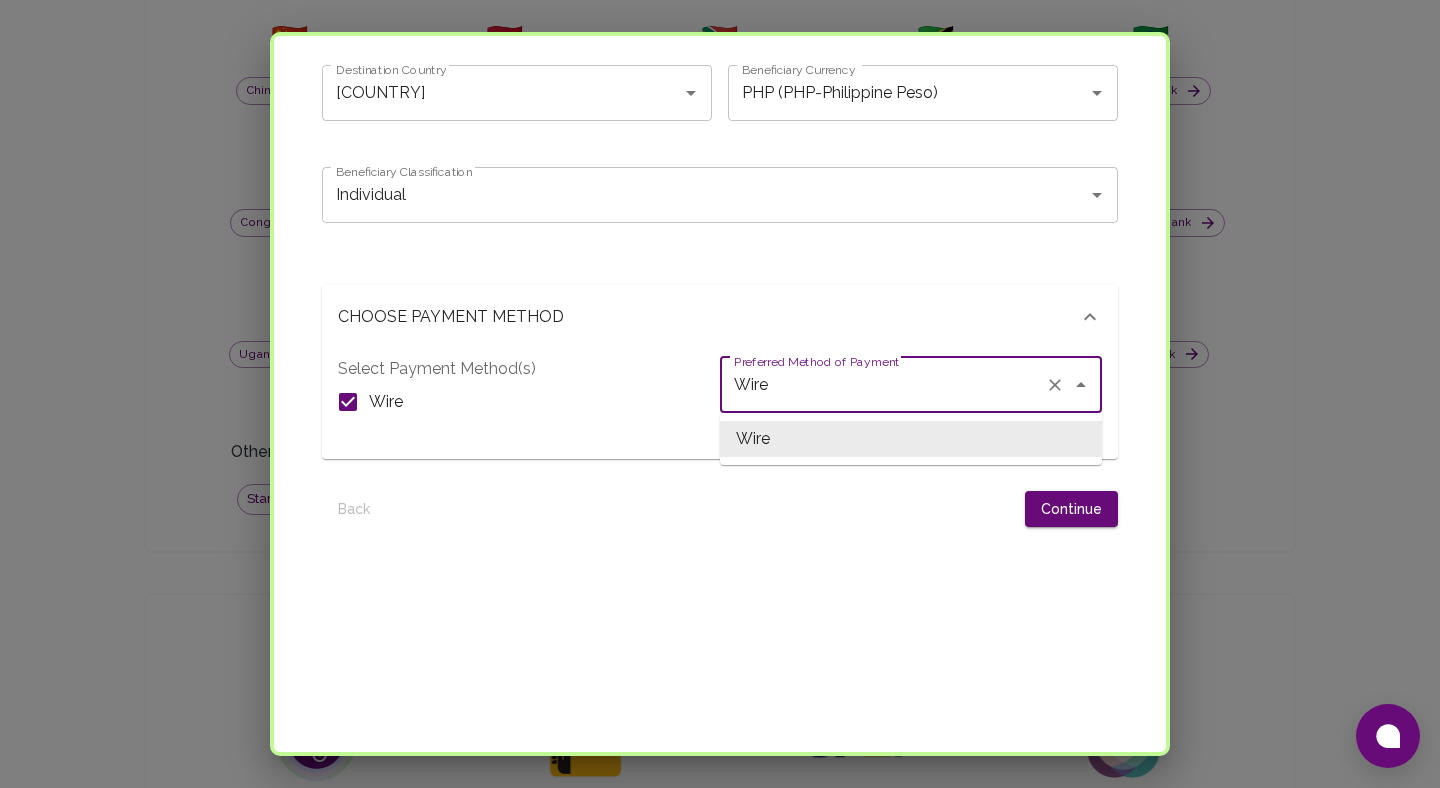 click on "Select Payment Method(s) Wire Preferred Method of Payment Wire Preferred Method of Payment" at bounding box center [720, 404] 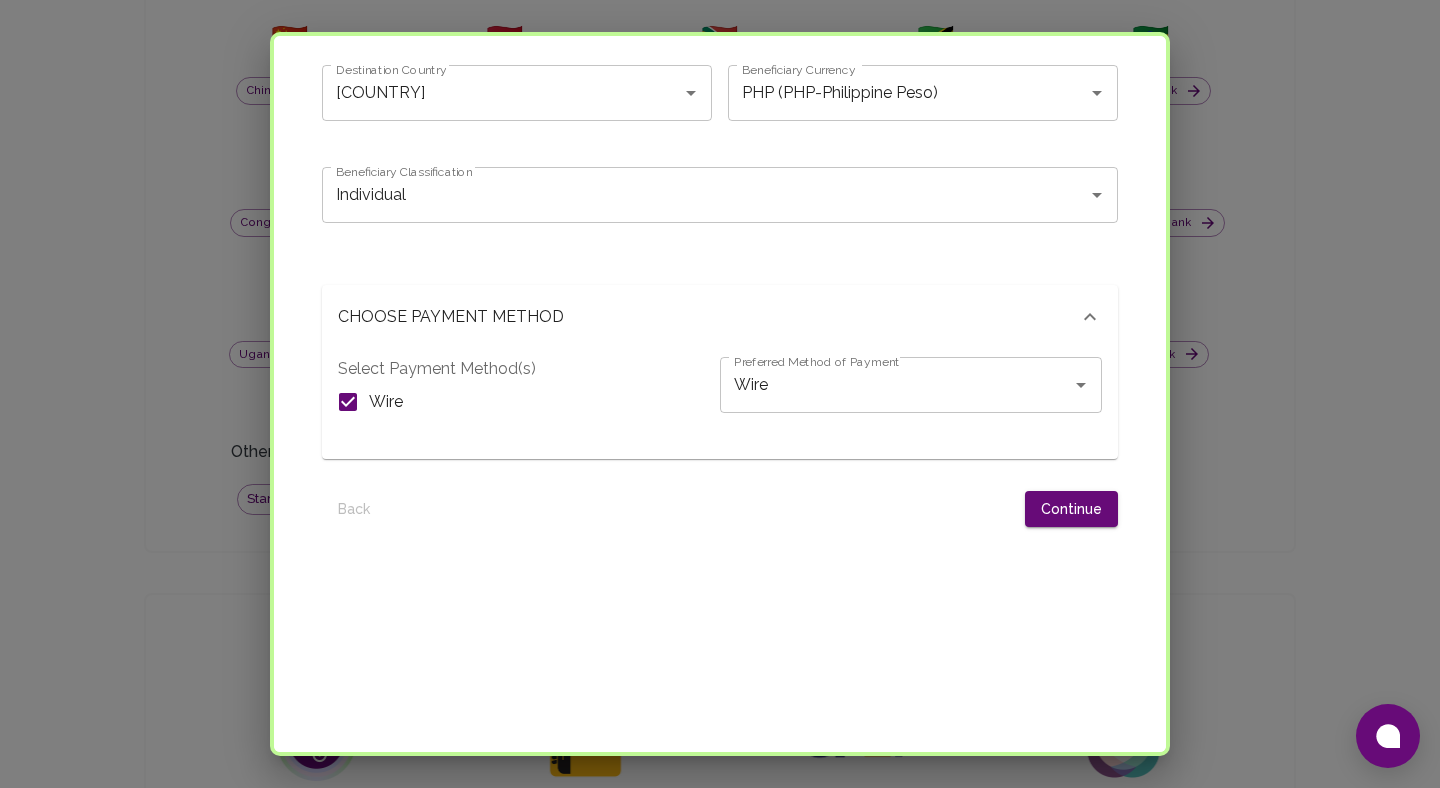 click on "Add Payment Information 1 Your Details 2 Contact Information 3 Bank Account Information 4 Additional Information Full Name Babatunde Hammed Full Name Beneficiary Identifier Babatunde Hammed Beneficiary Identifier Reference to identifiy your payment information Destination Country Philippines Destination Country Beneficiary Currency PHP (PHP-Philippine Peso) Beneficiary Currency Beneficiary Classification Individual Beneficiary Classification CHOOSE PAYMENT METHOD Select Payment Method(s) Wire Preferred Method of Payment Wire Preferred Method of Payment Back Continue Use Existing Bank Details Cancel" at bounding box center [720, 394] 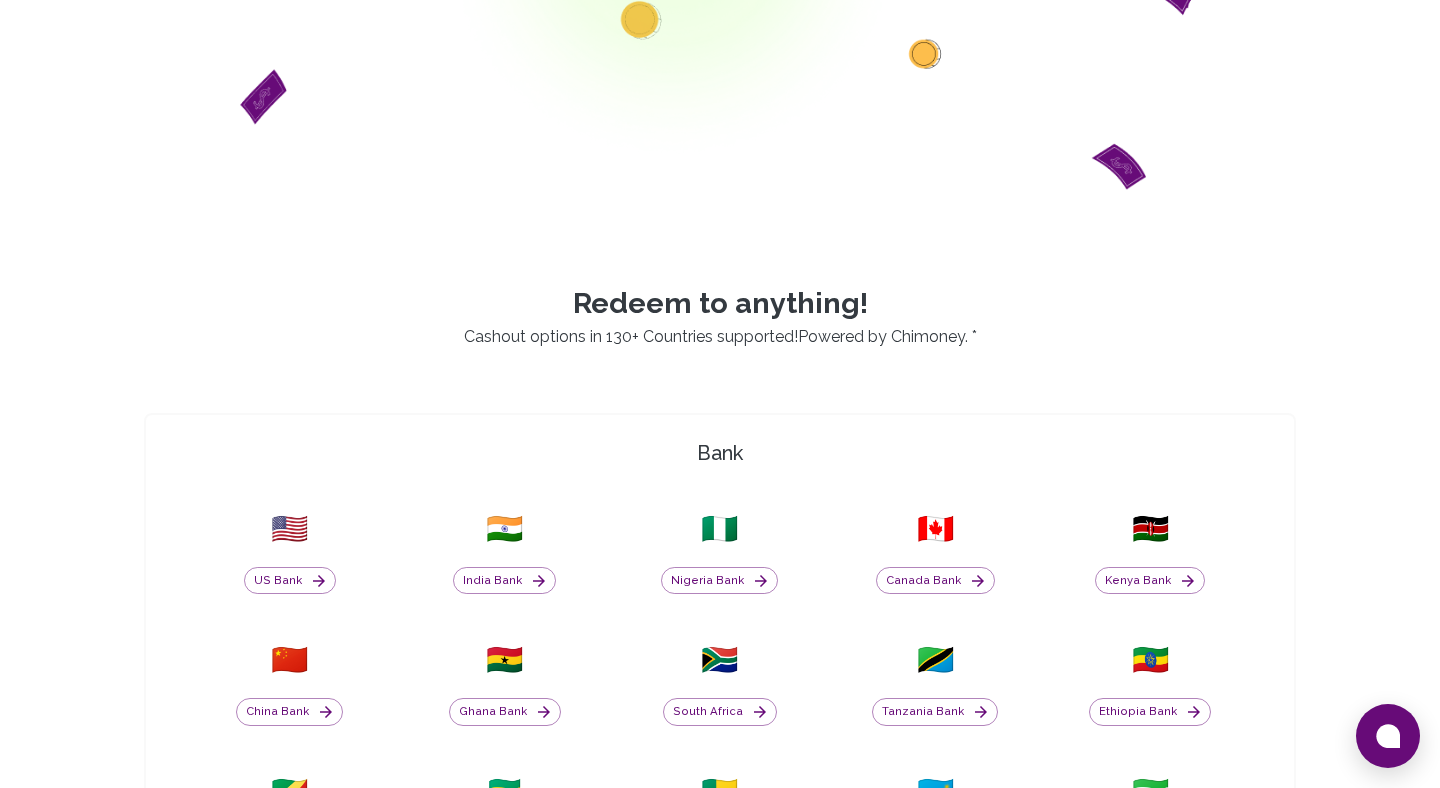 scroll, scrollTop: 283, scrollLeft: 0, axis: vertical 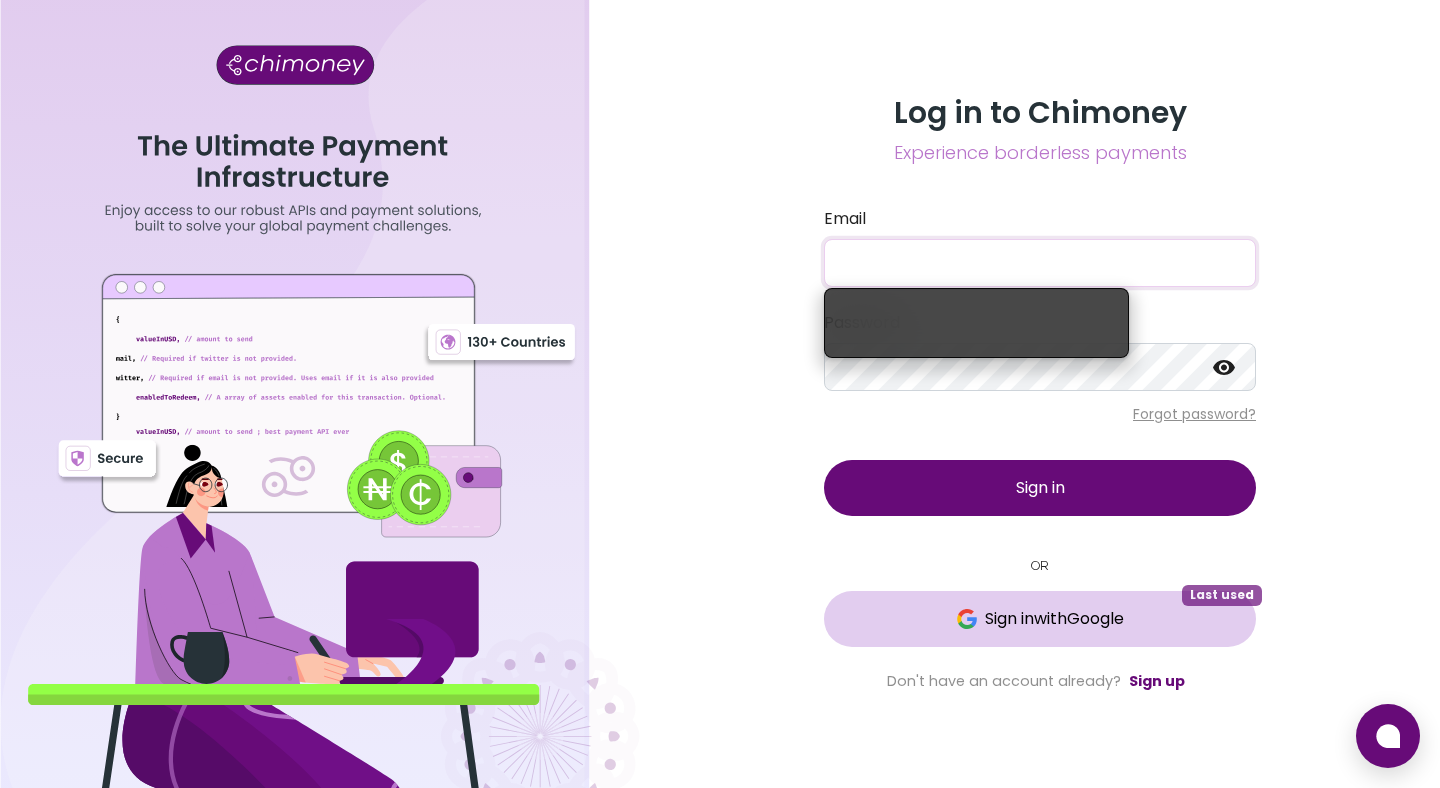 click on "Sign in  with  Google" at bounding box center [1040, 619] 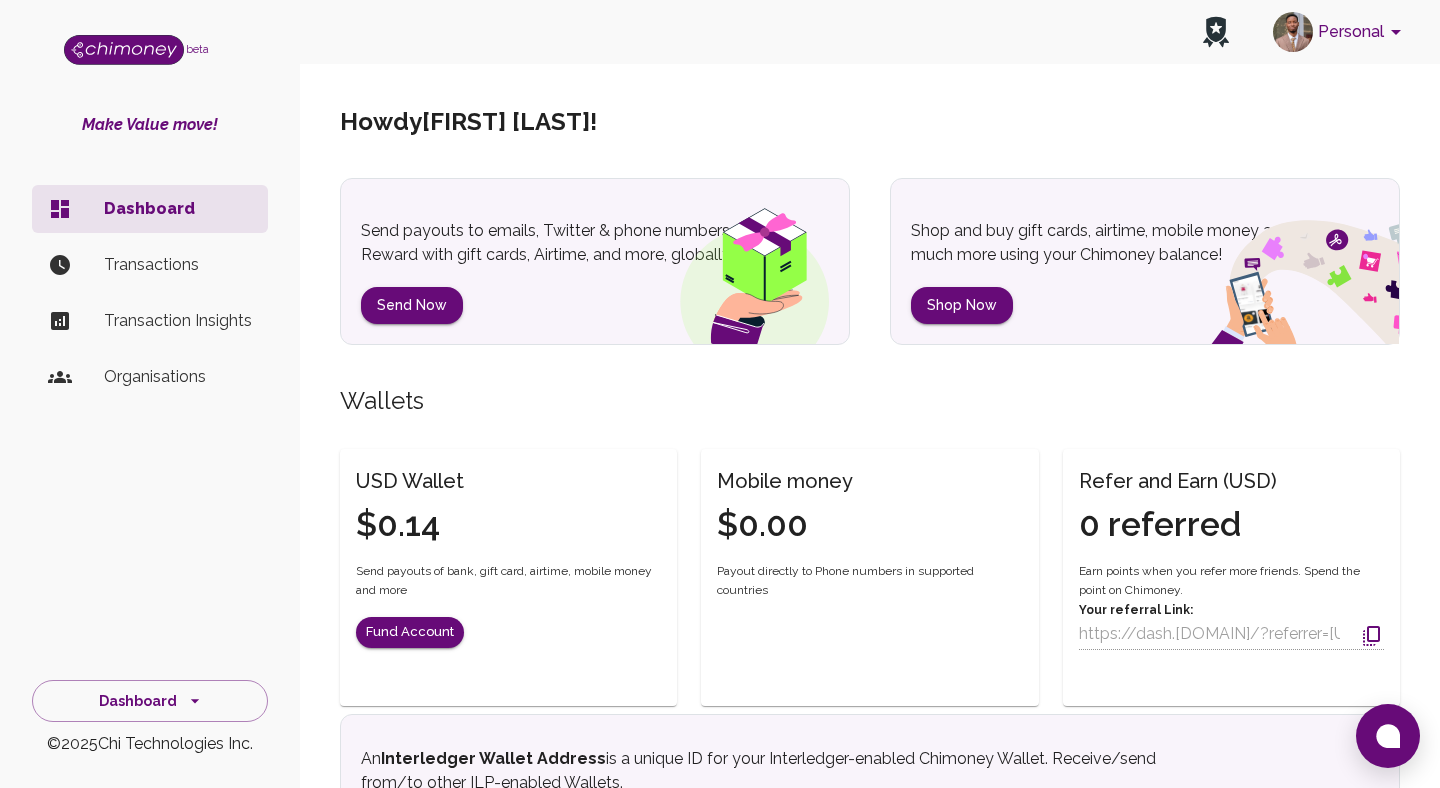 click on "Personal" at bounding box center [1340, 32] 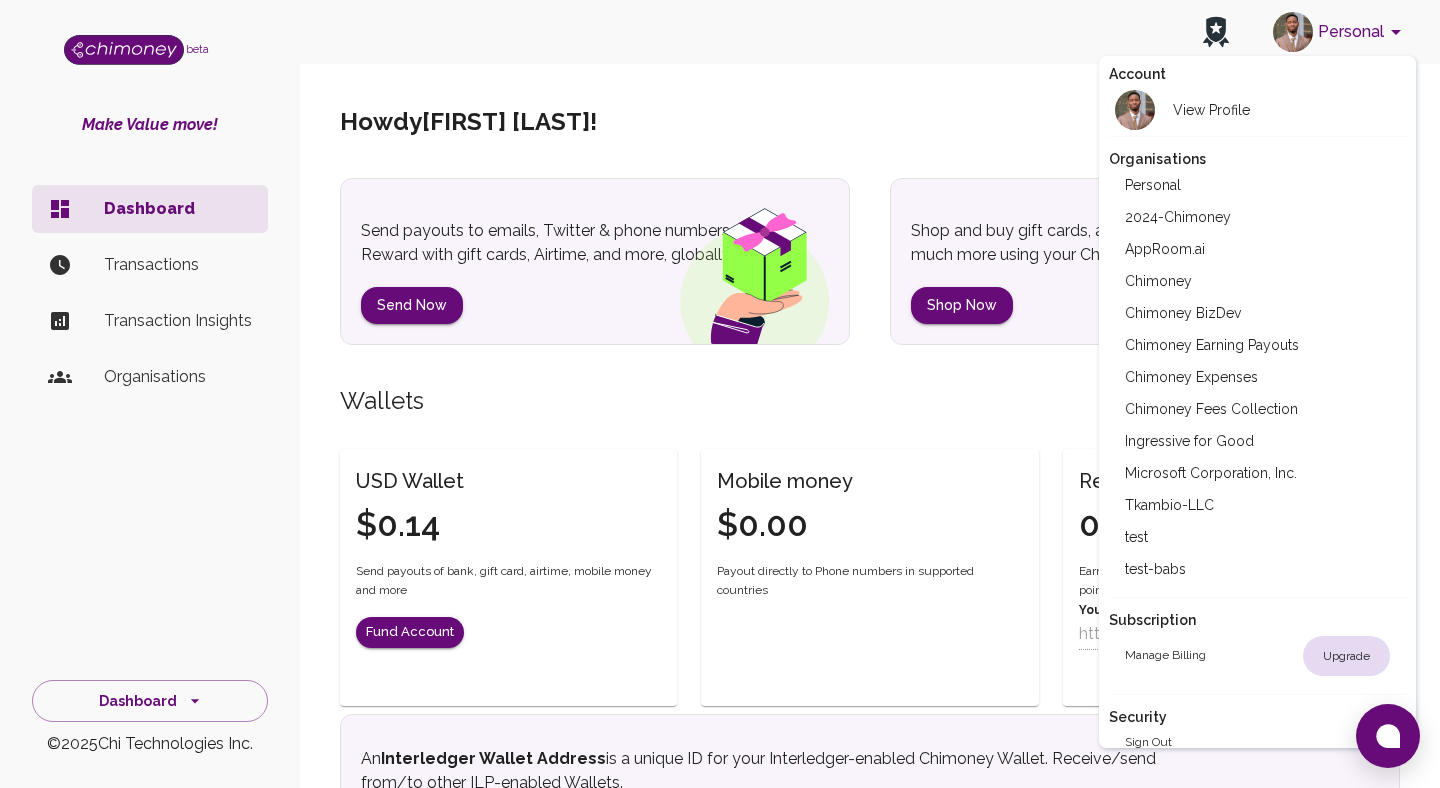 click on "Chimoney Expenses" at bounding box center (1258, 377) 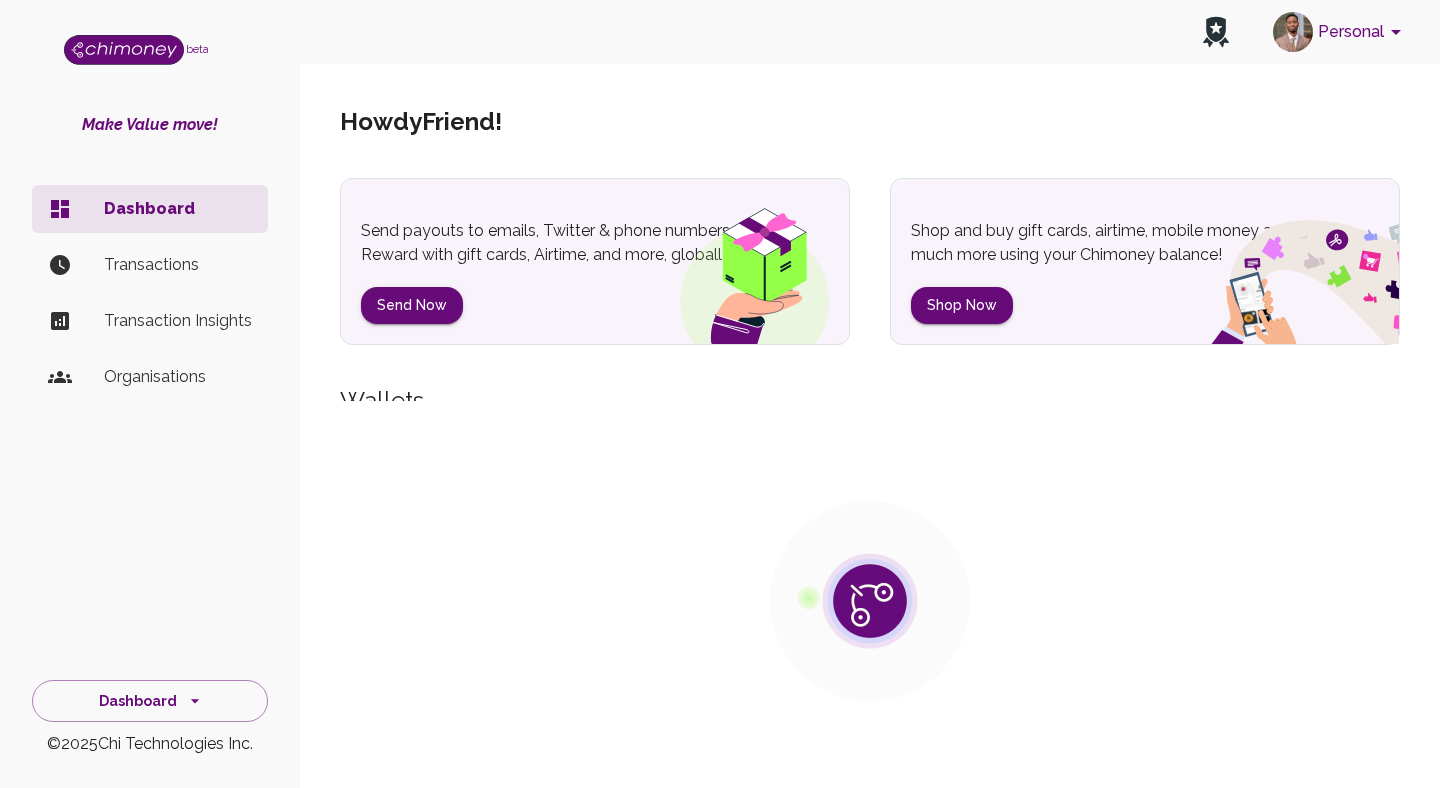 scroll, scrollTop: 0, scrollLeft: 0, axis: both 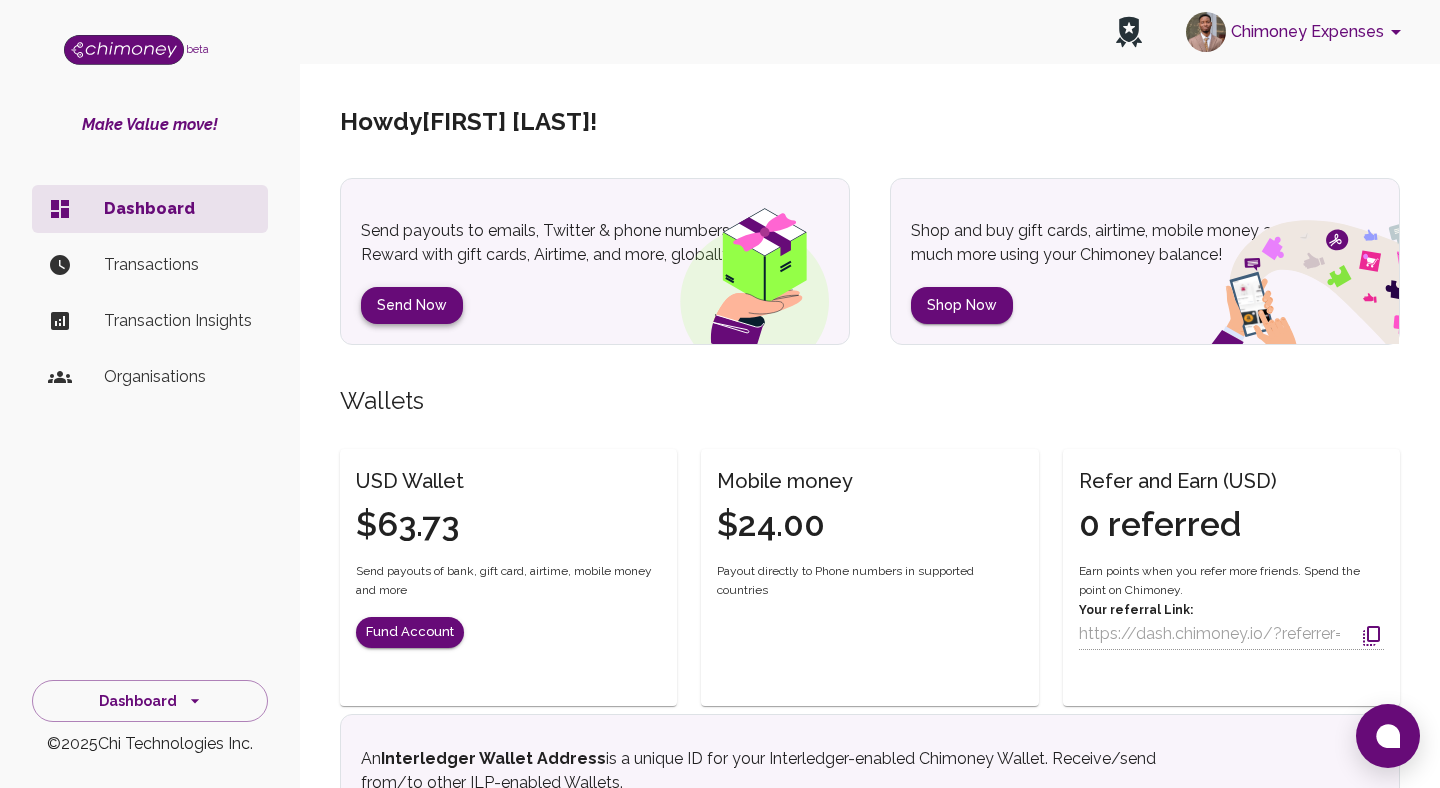 click on "Send Now" at bounding box center [412, 305] 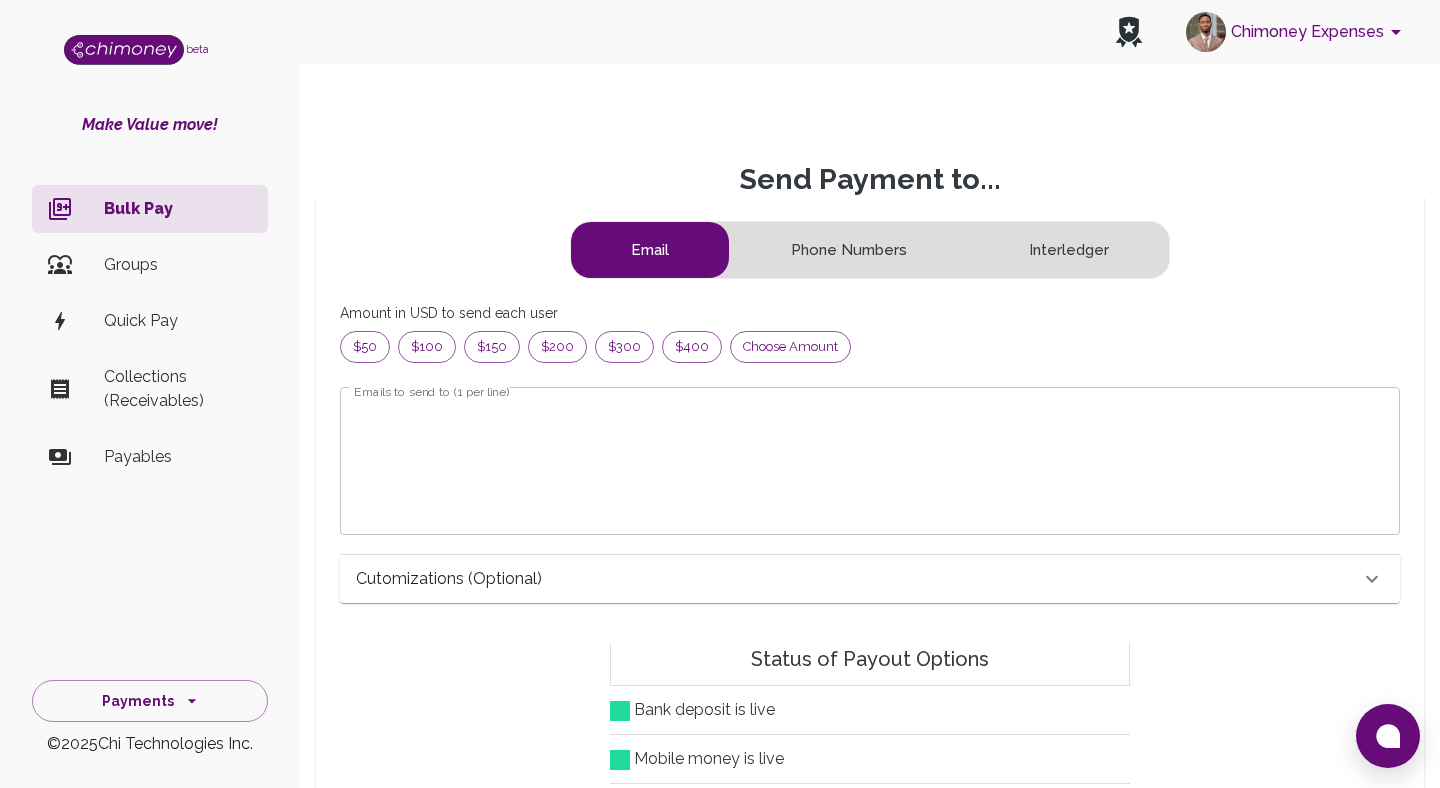 scroll, scrollTop: 1, scrollLeft: 1, axis: both 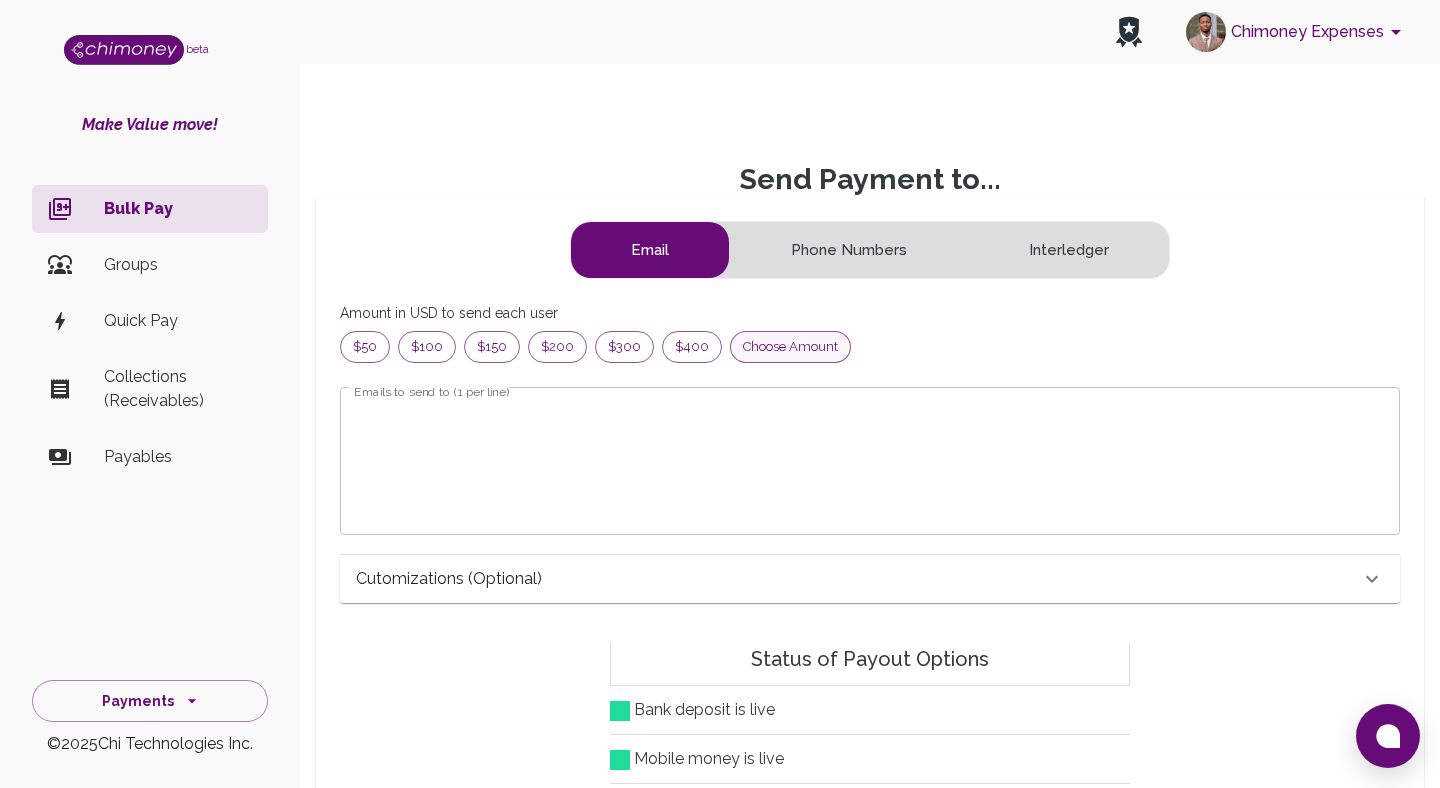 click on "Choose amount" at bounding box center [790, 347] 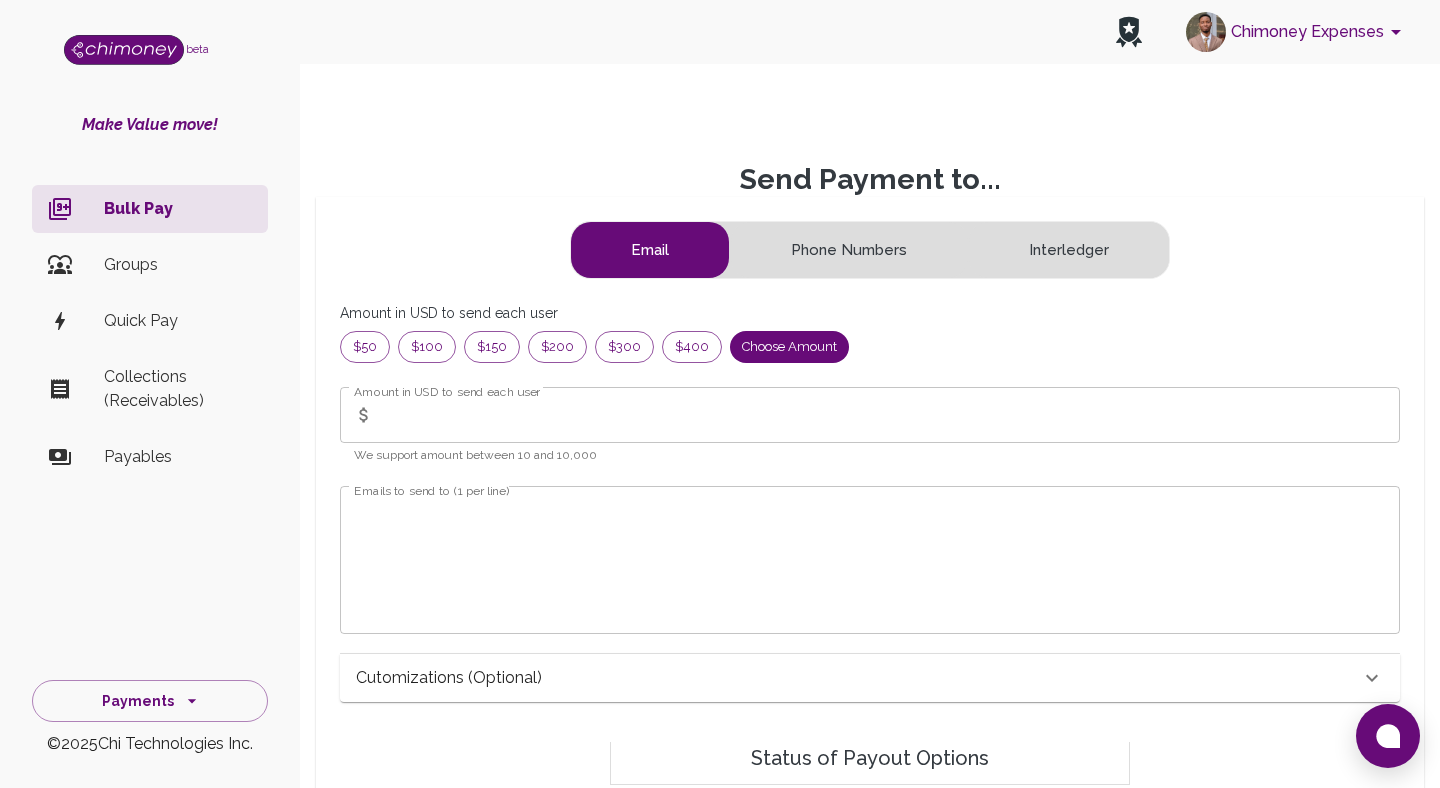 click on "Amount in USD to send each user" at bounding box center [891, 415] 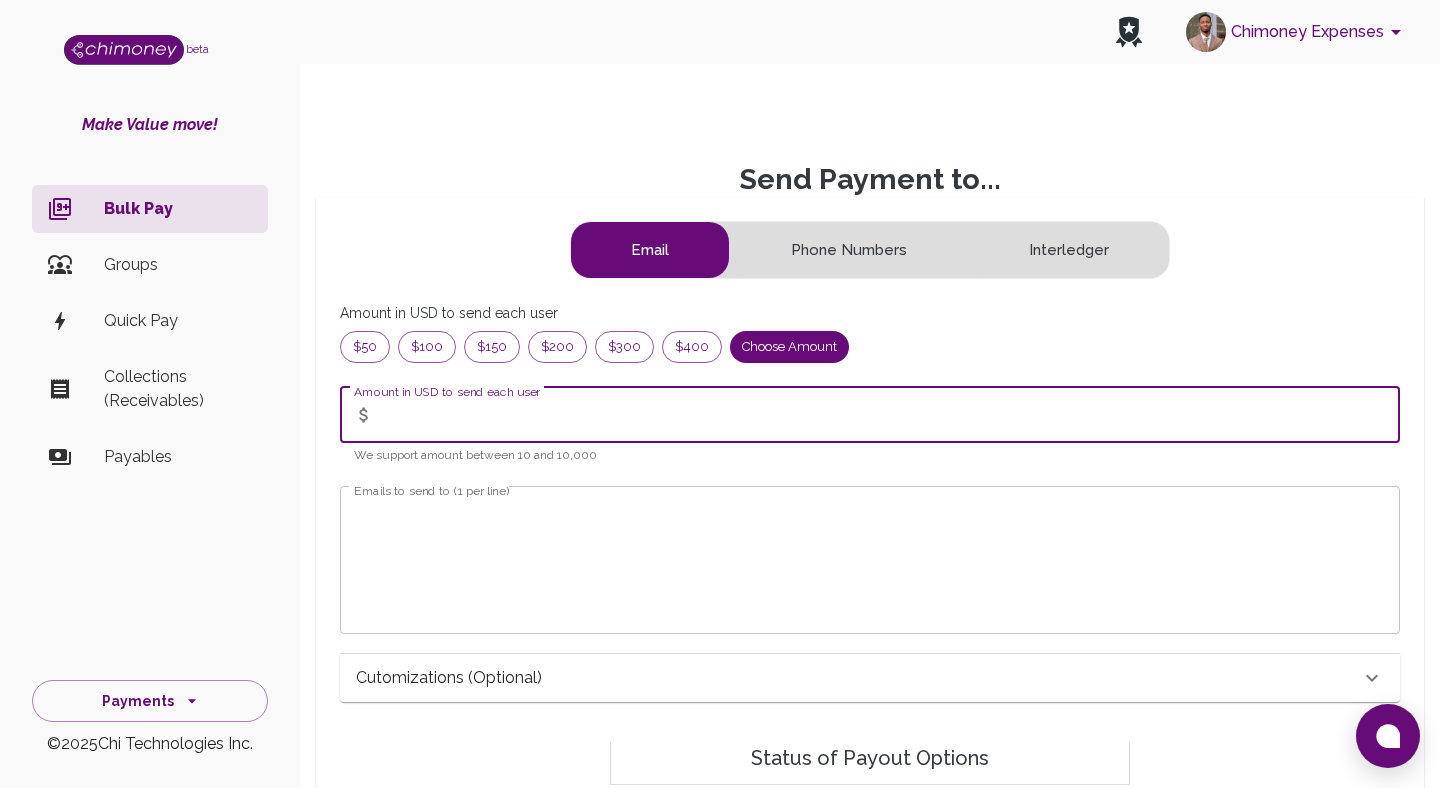 type on "6" 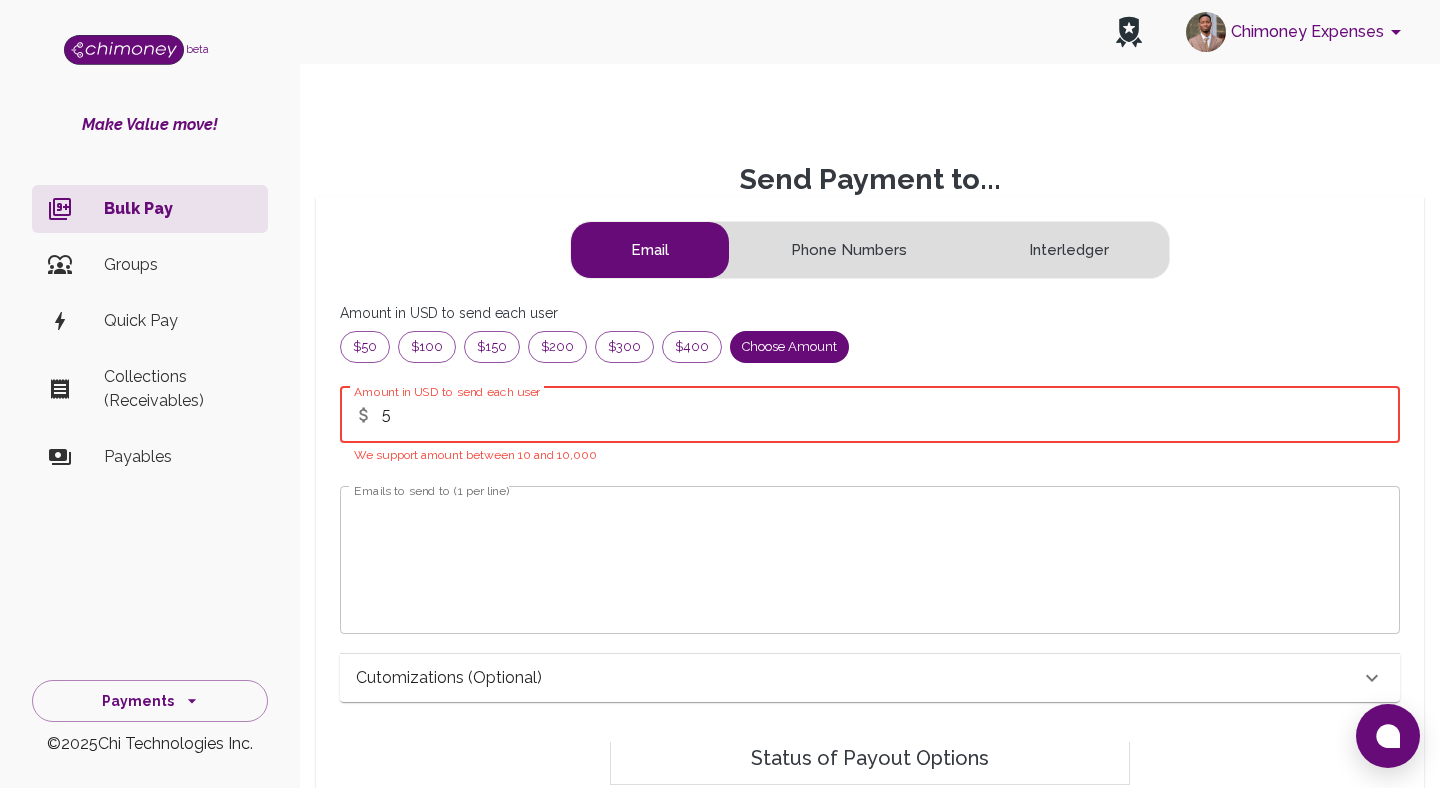 type on "5" 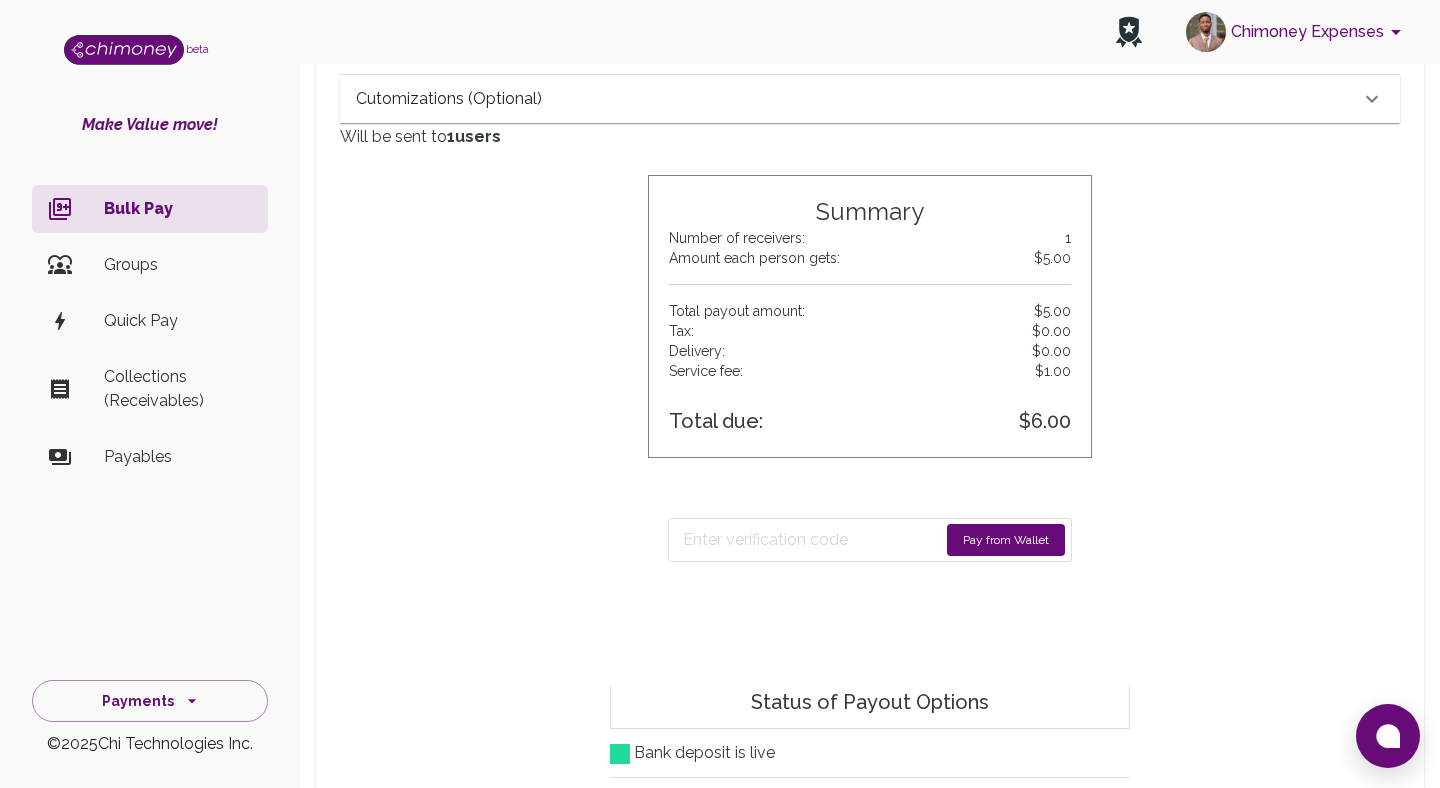 scroll, scrollTop: 586, scrollLeft: 0, axis: vertical 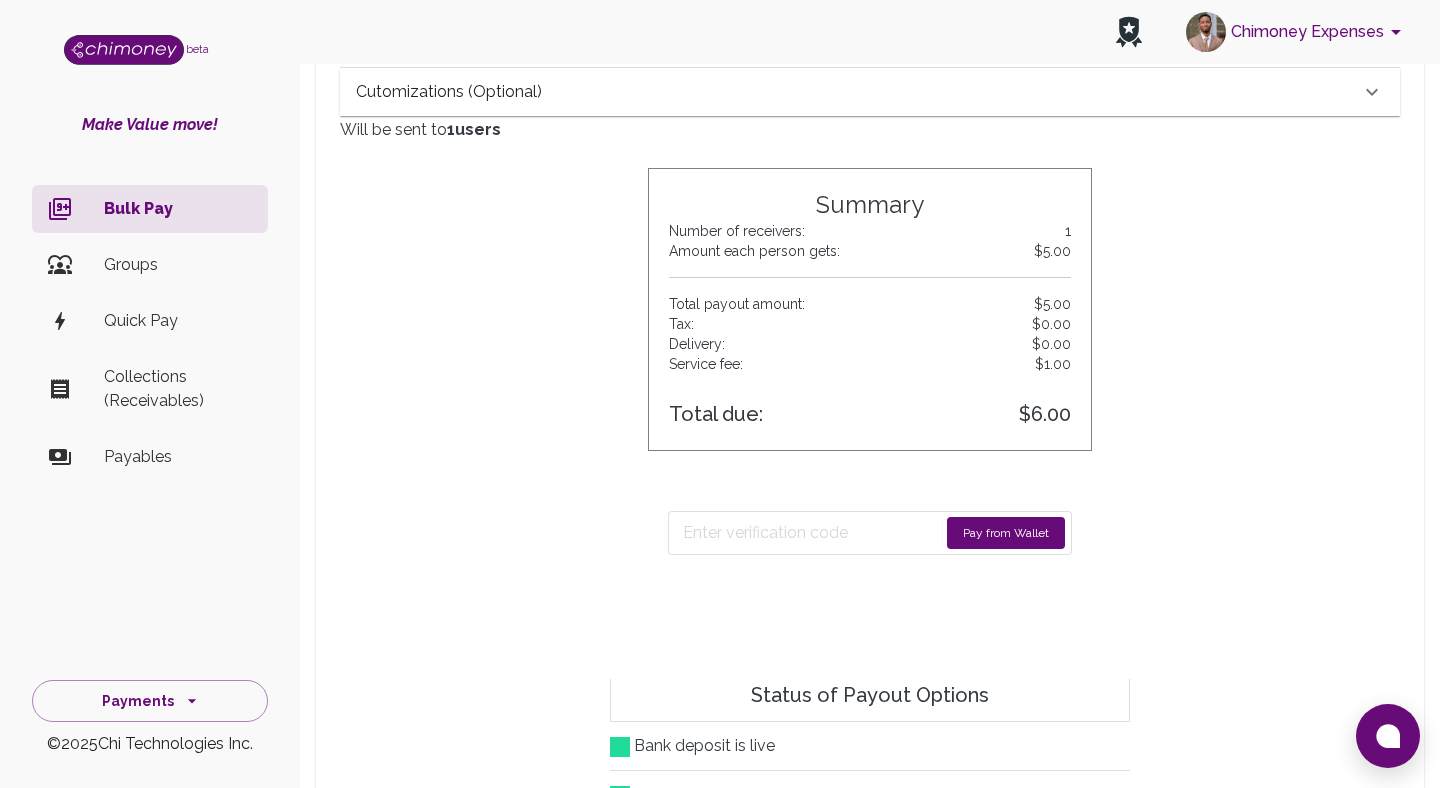 type on "hammed+30@chimoney.io" 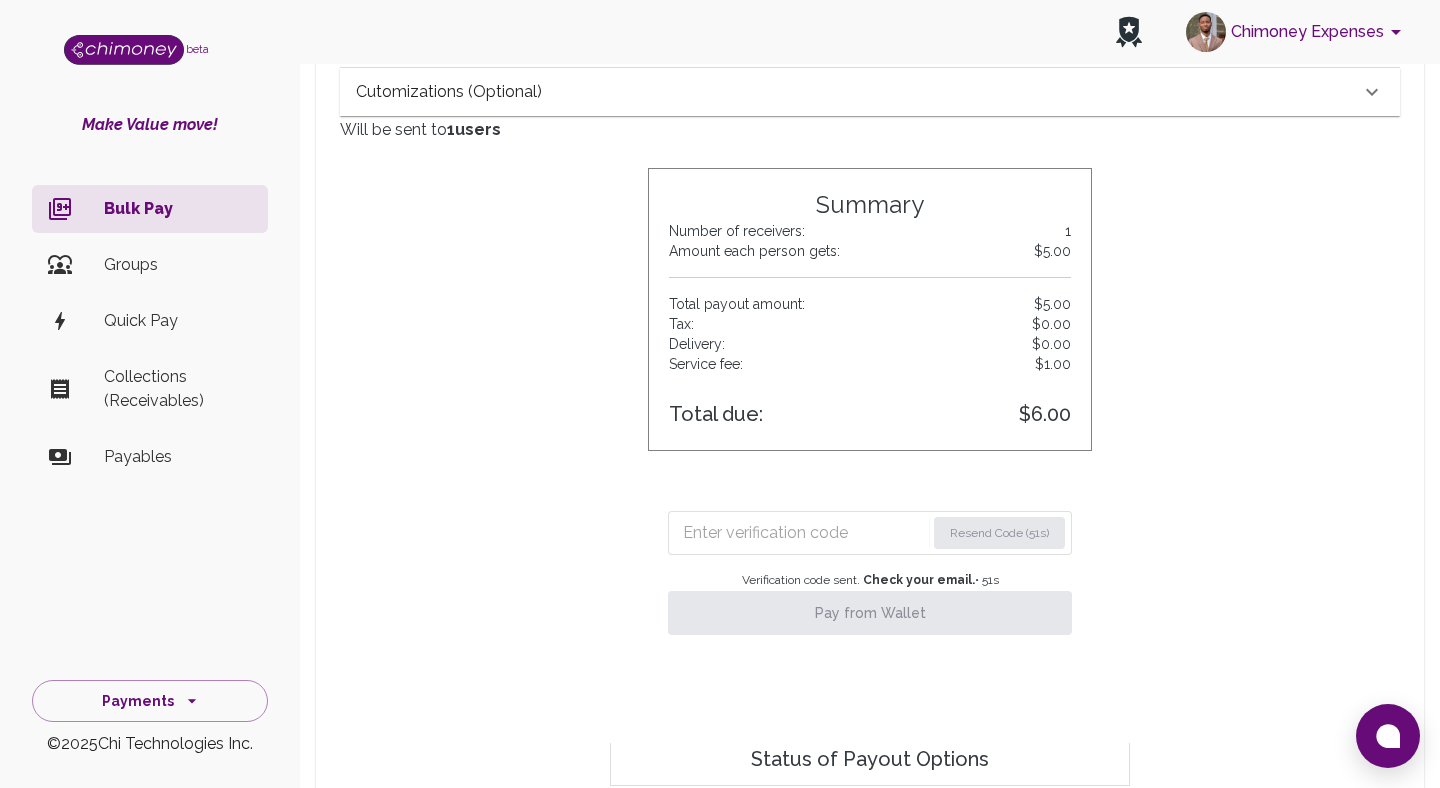 click at bounding box center (804, 533) 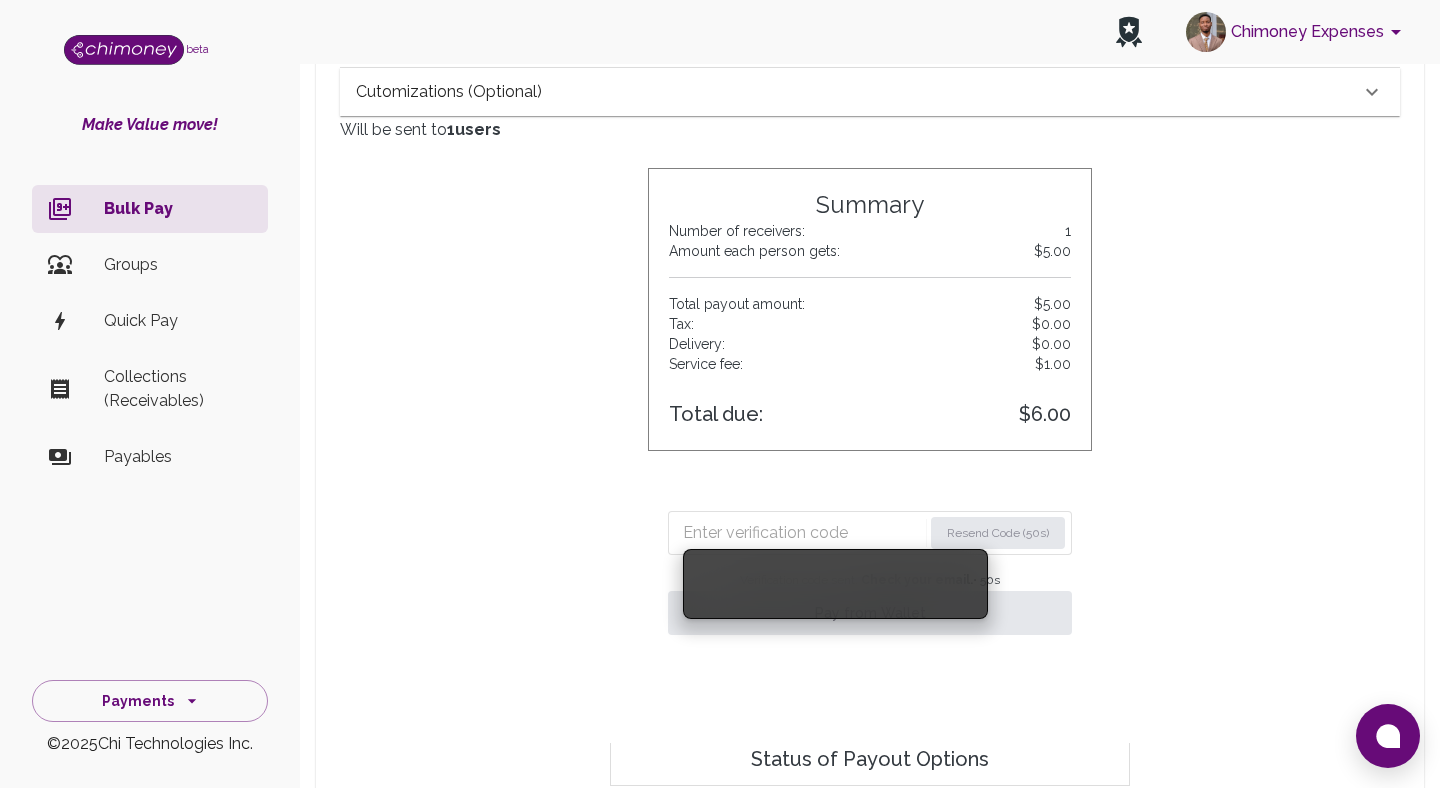 paste on "4906" 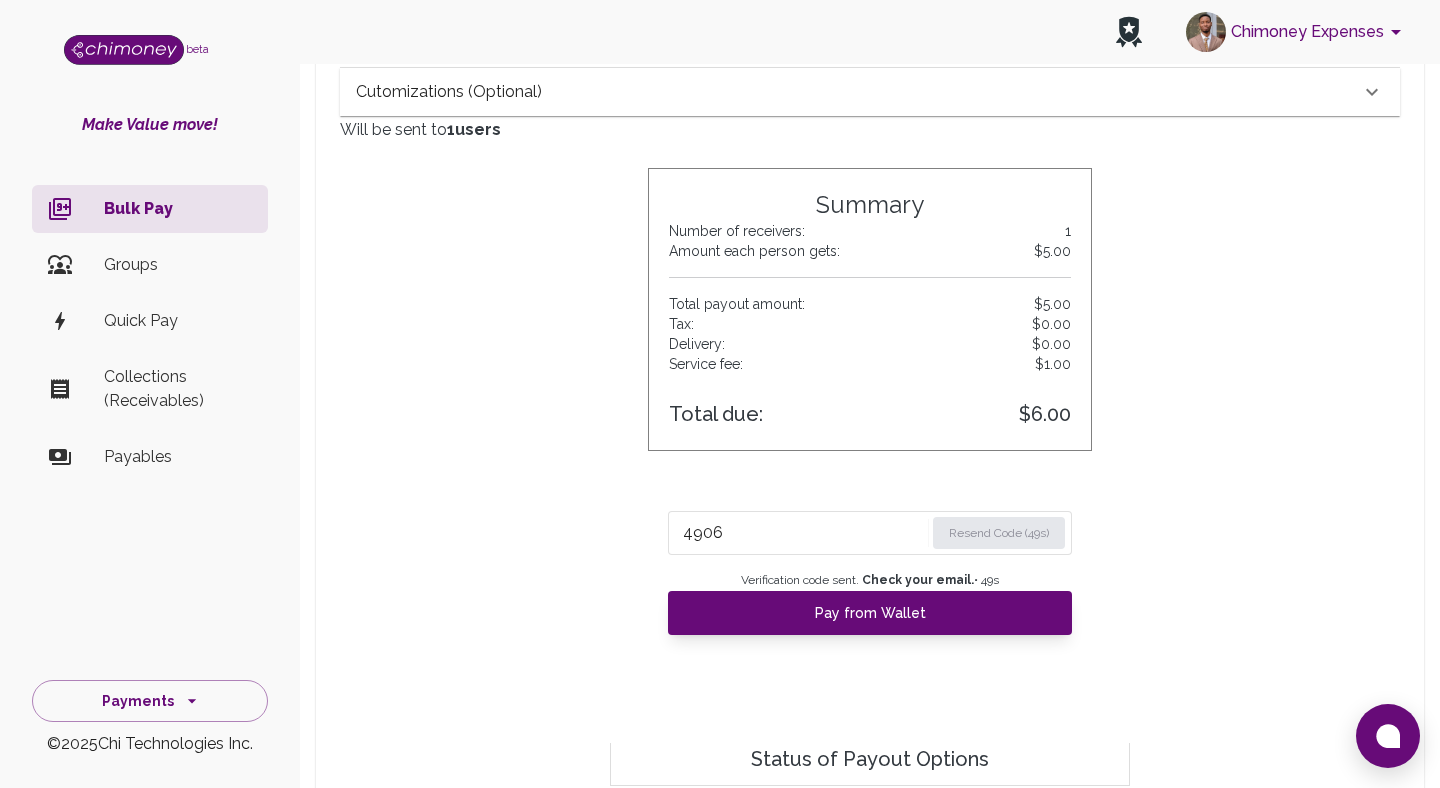 type on "4906" 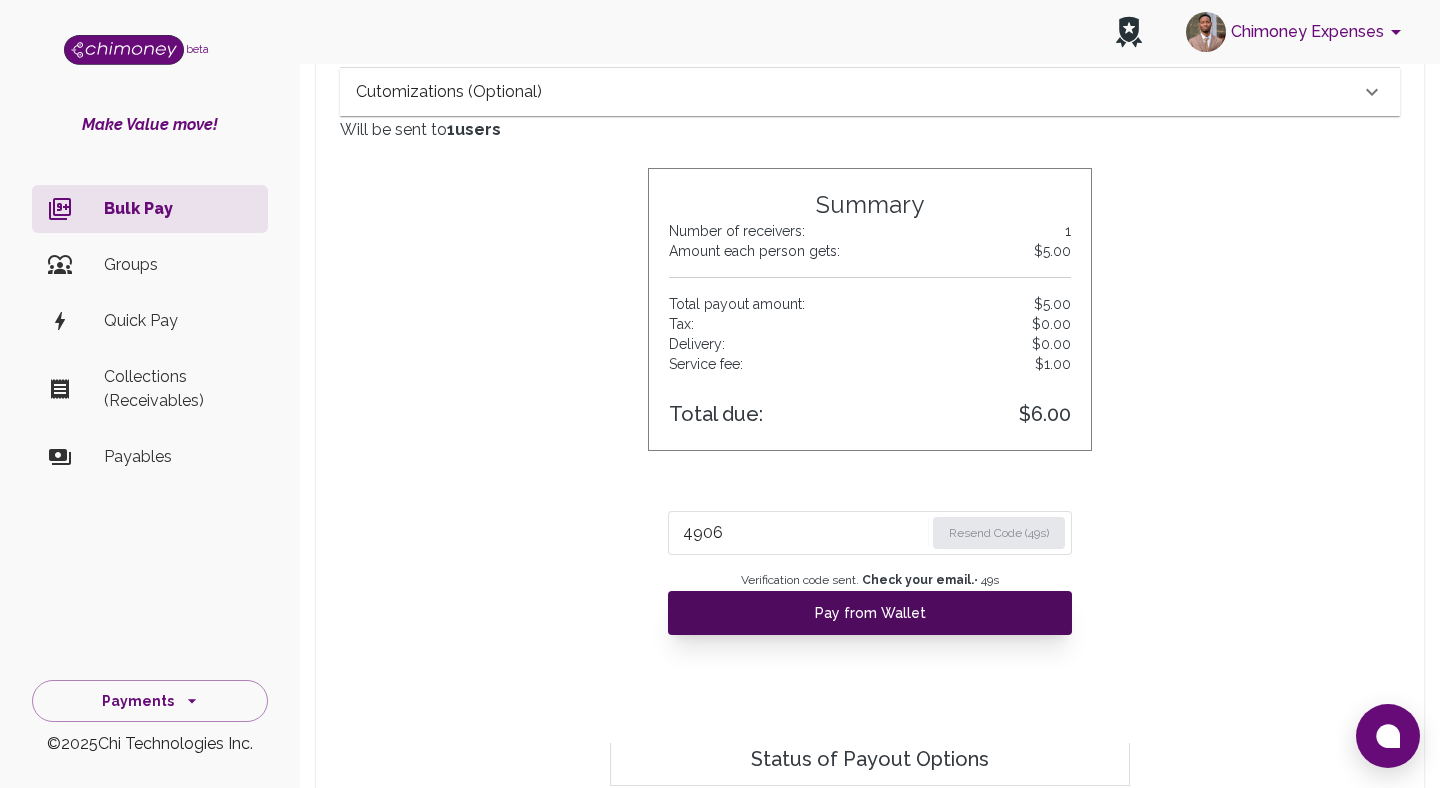 click on "Pay from Wallet" at bounding box center (870, 613) 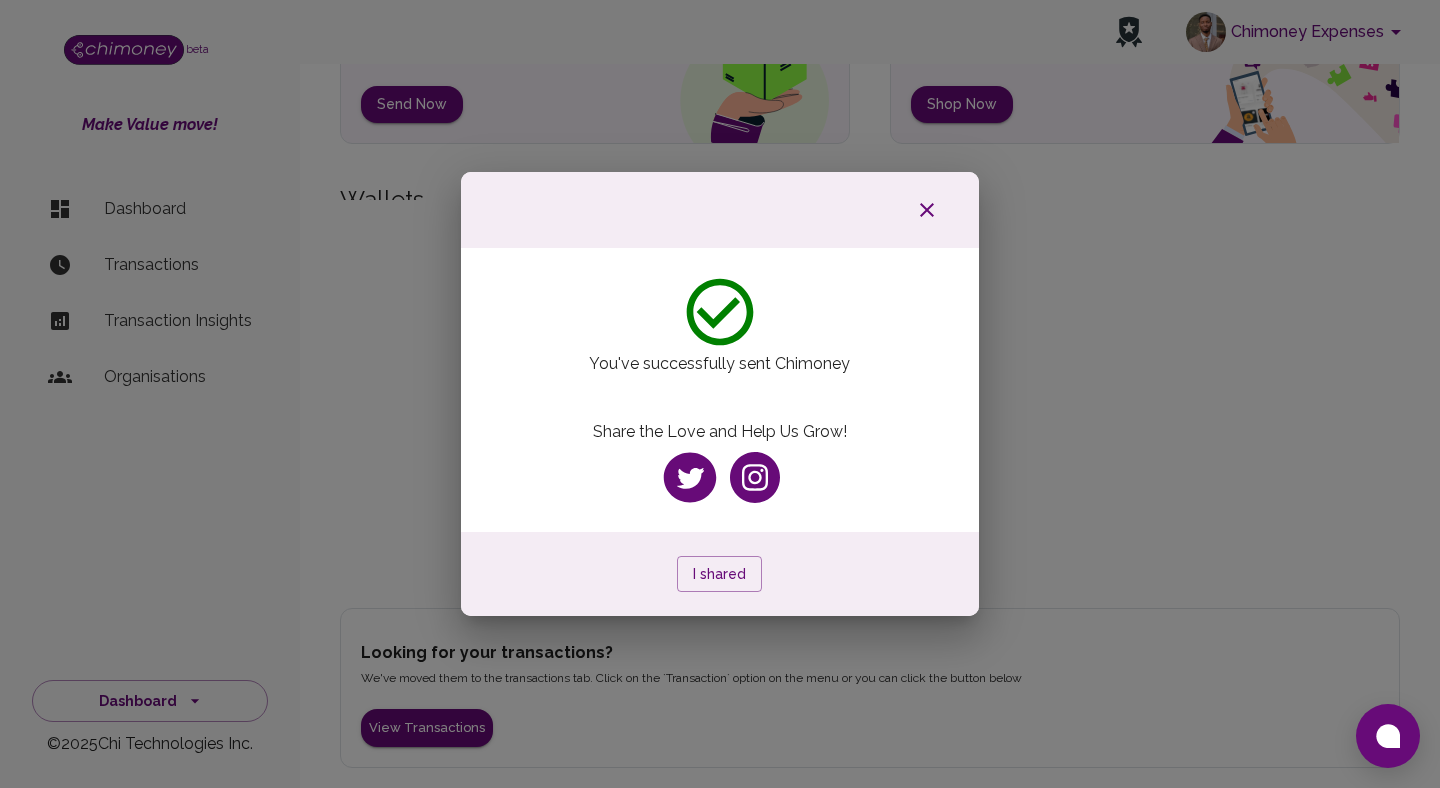 scroll, scrollTop: 40, scrollLeft: 0, axis: vertical 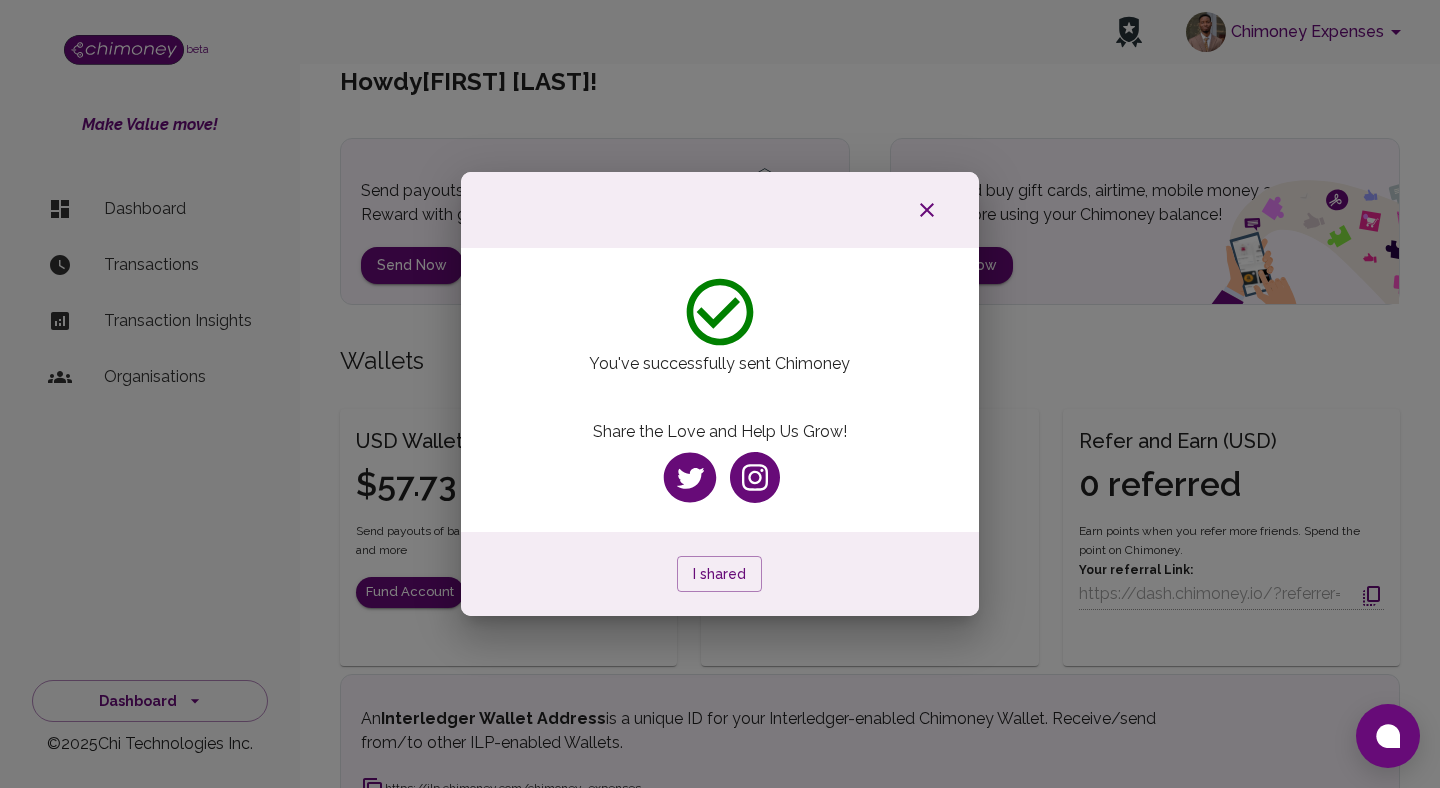 click 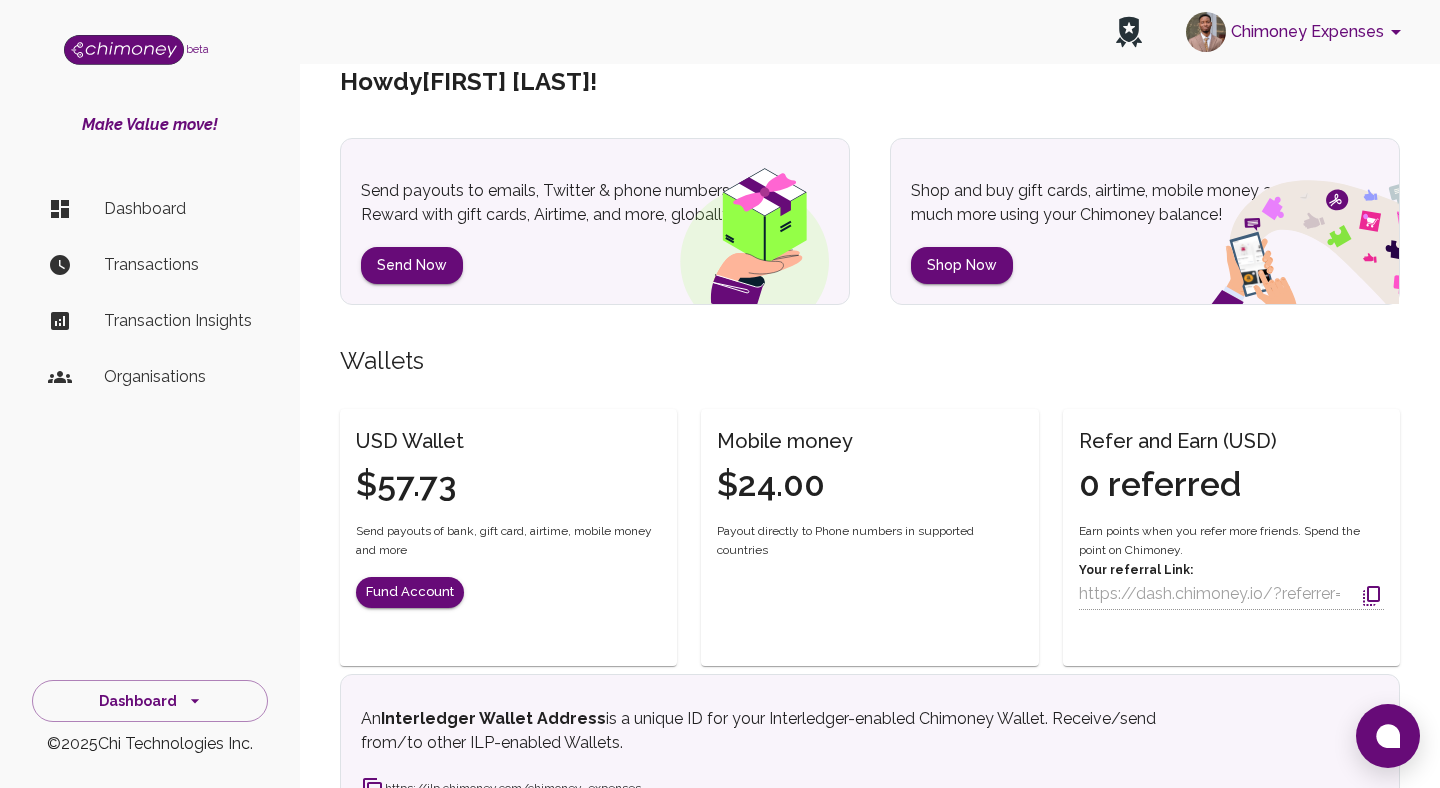scroll, scrollTop: 0, scrollLeft: 0, axis: both 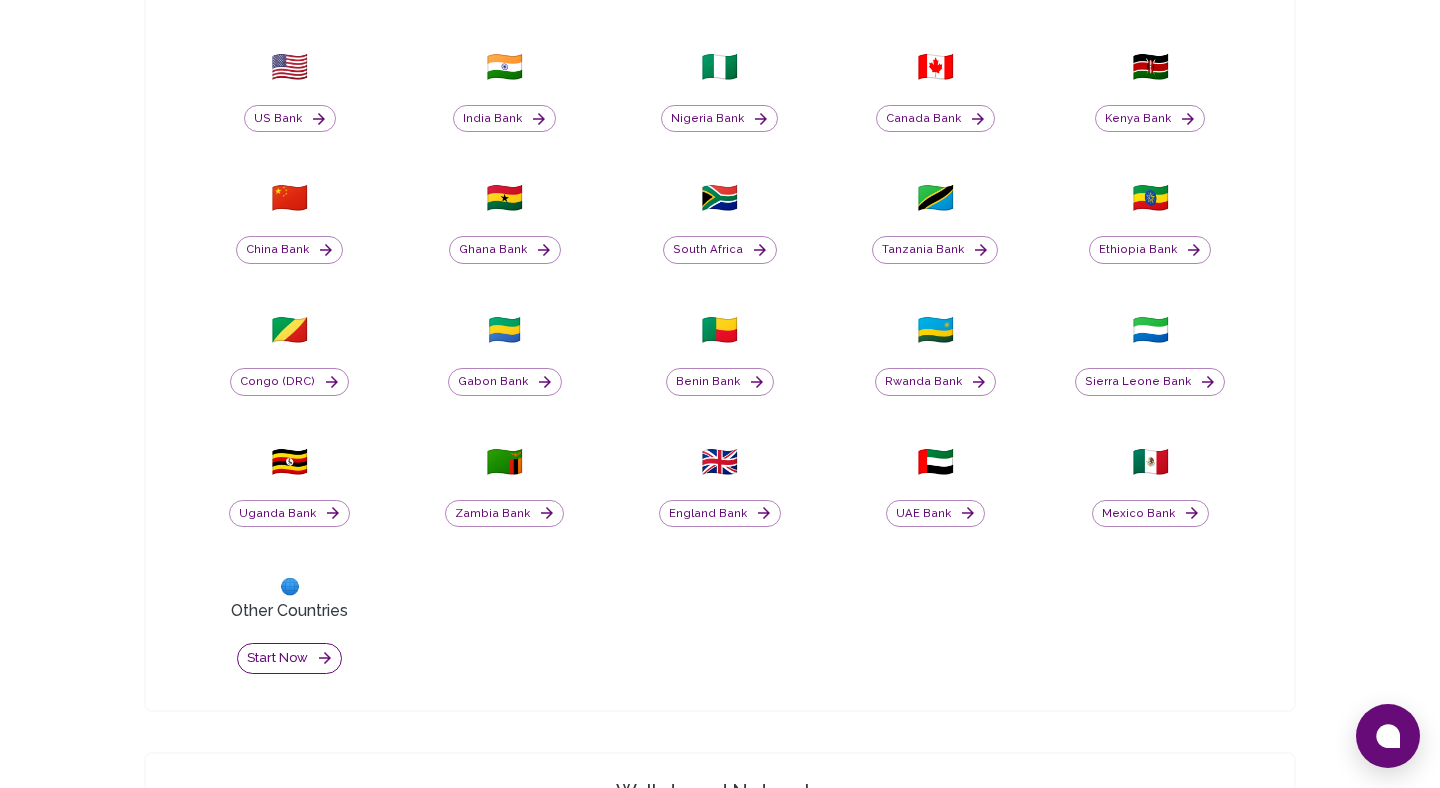 click on "Start now" at bounding box center [289, 658] 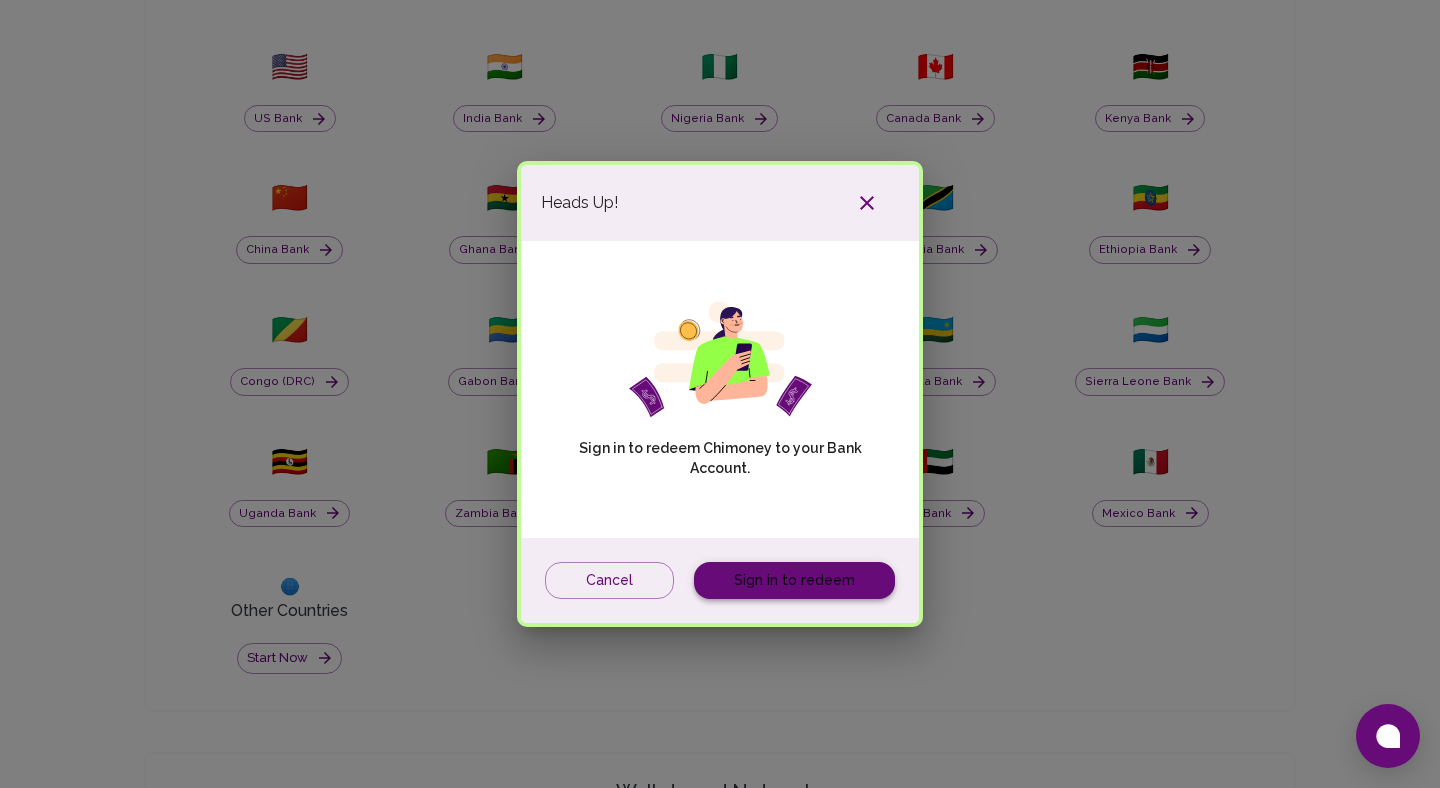 click on "Sign in to redeem" at bounding box center (794, 580) 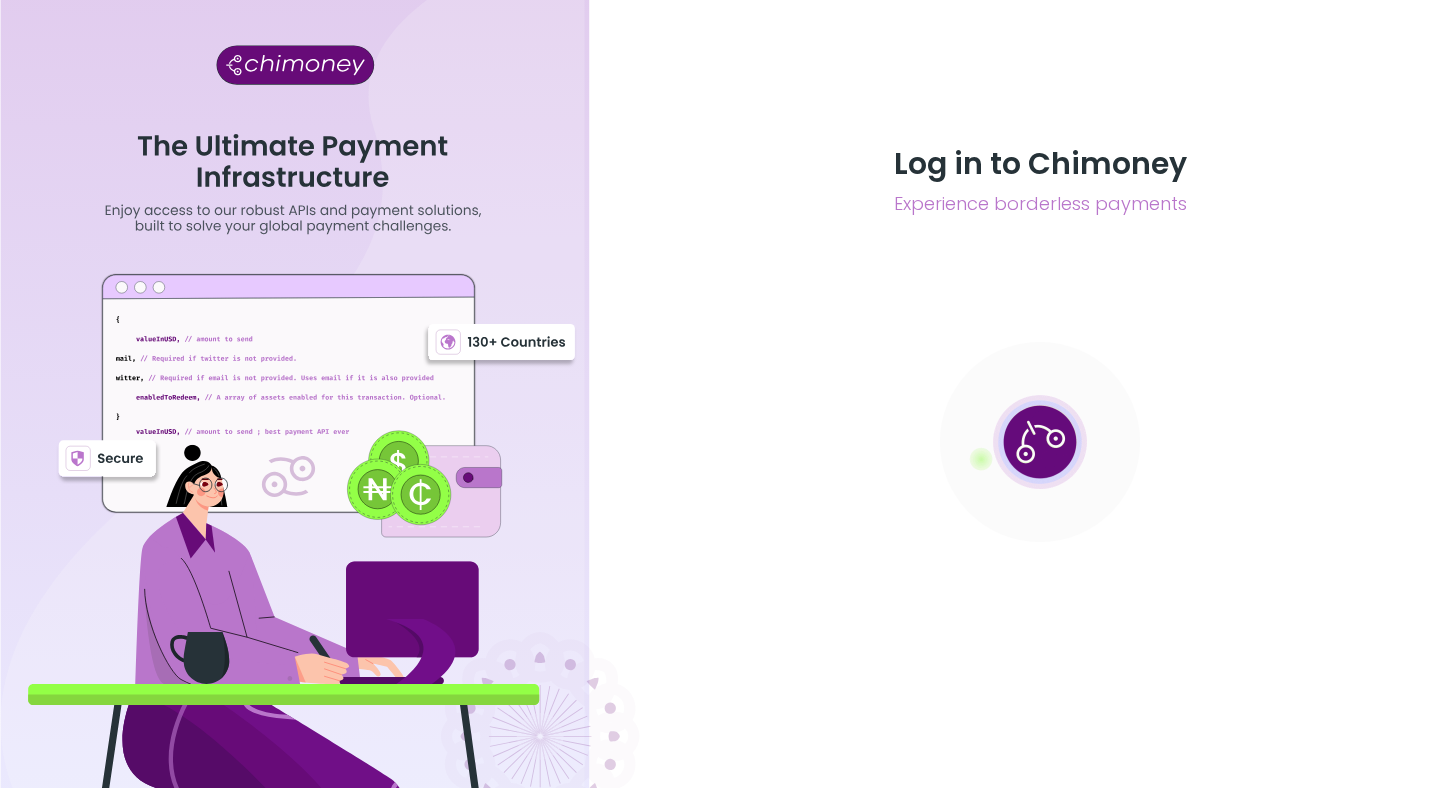 scroll, scrollTop: 0, scrollLeft: 0, axis: both 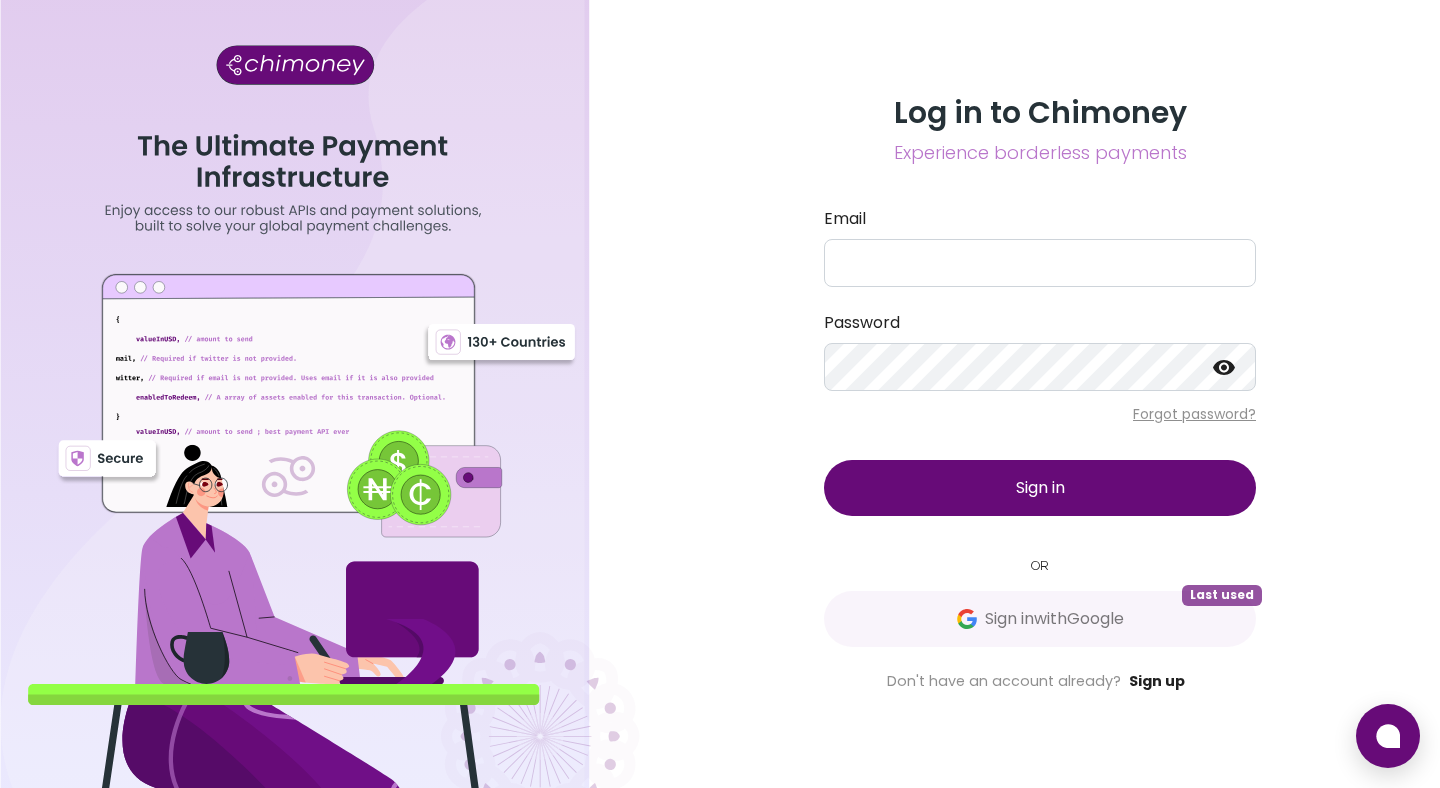 click on "Sign up" at bounding box center (1157, 681) 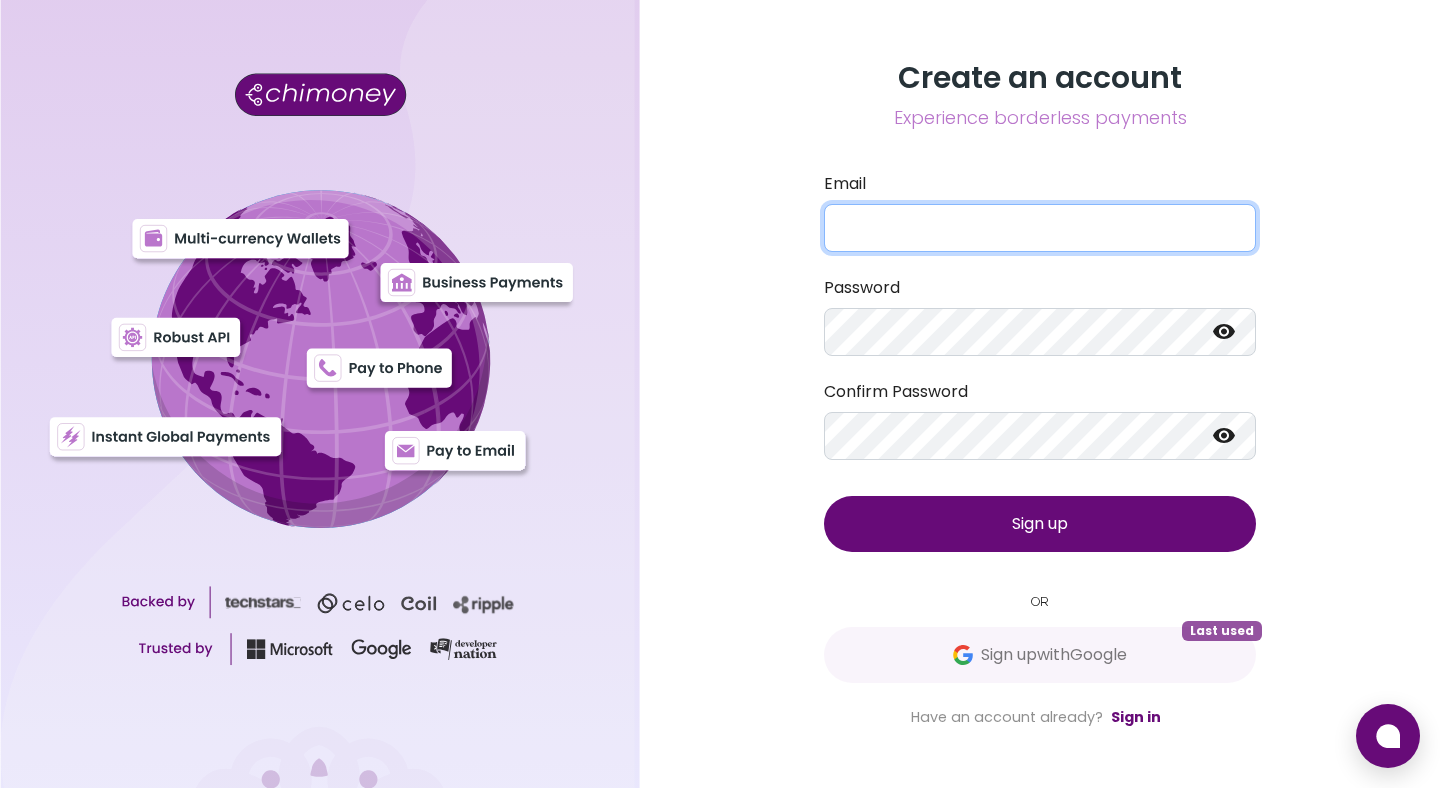 click on "Email" at bounding box center [1040, 228] 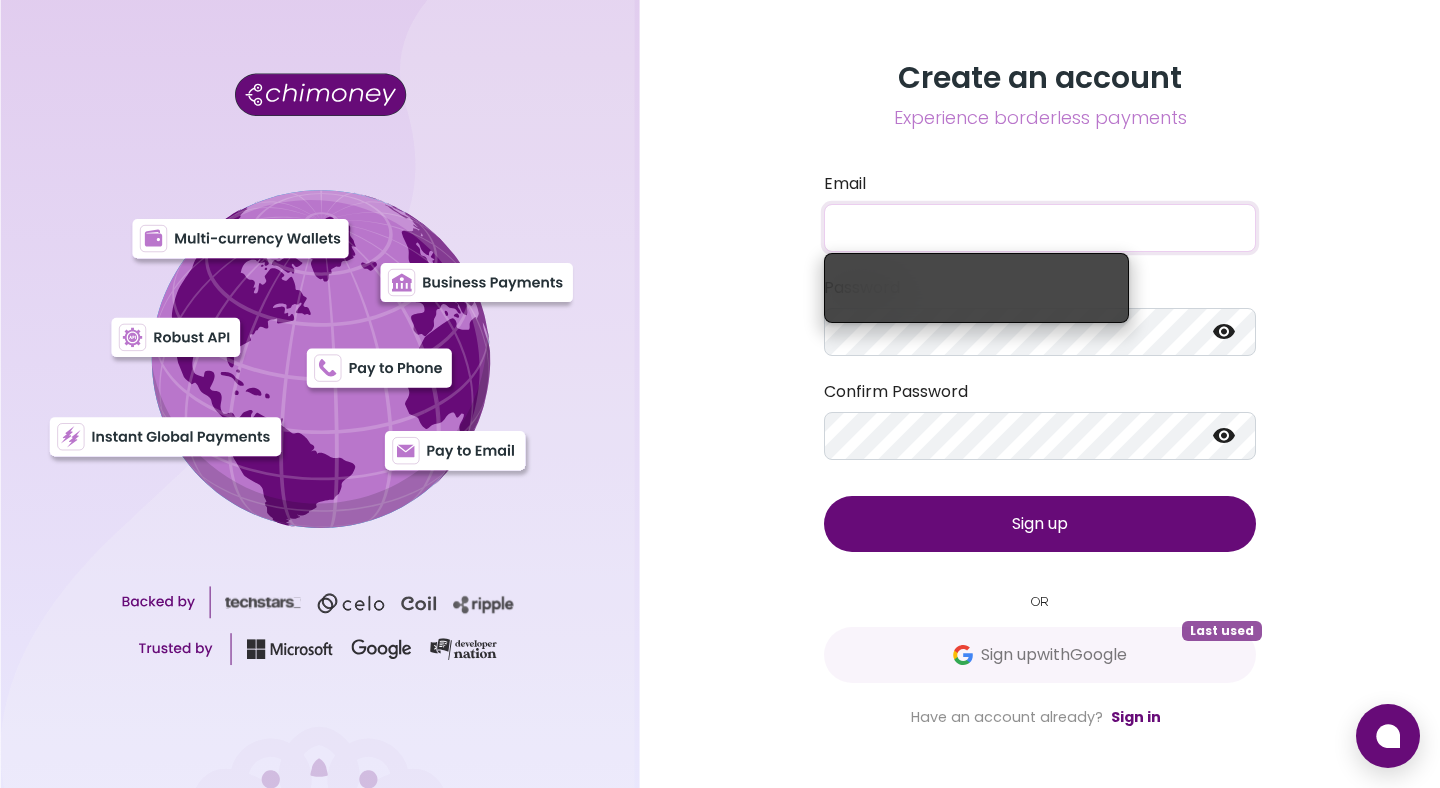 click on "Email" at bounding box center [1040, 228] 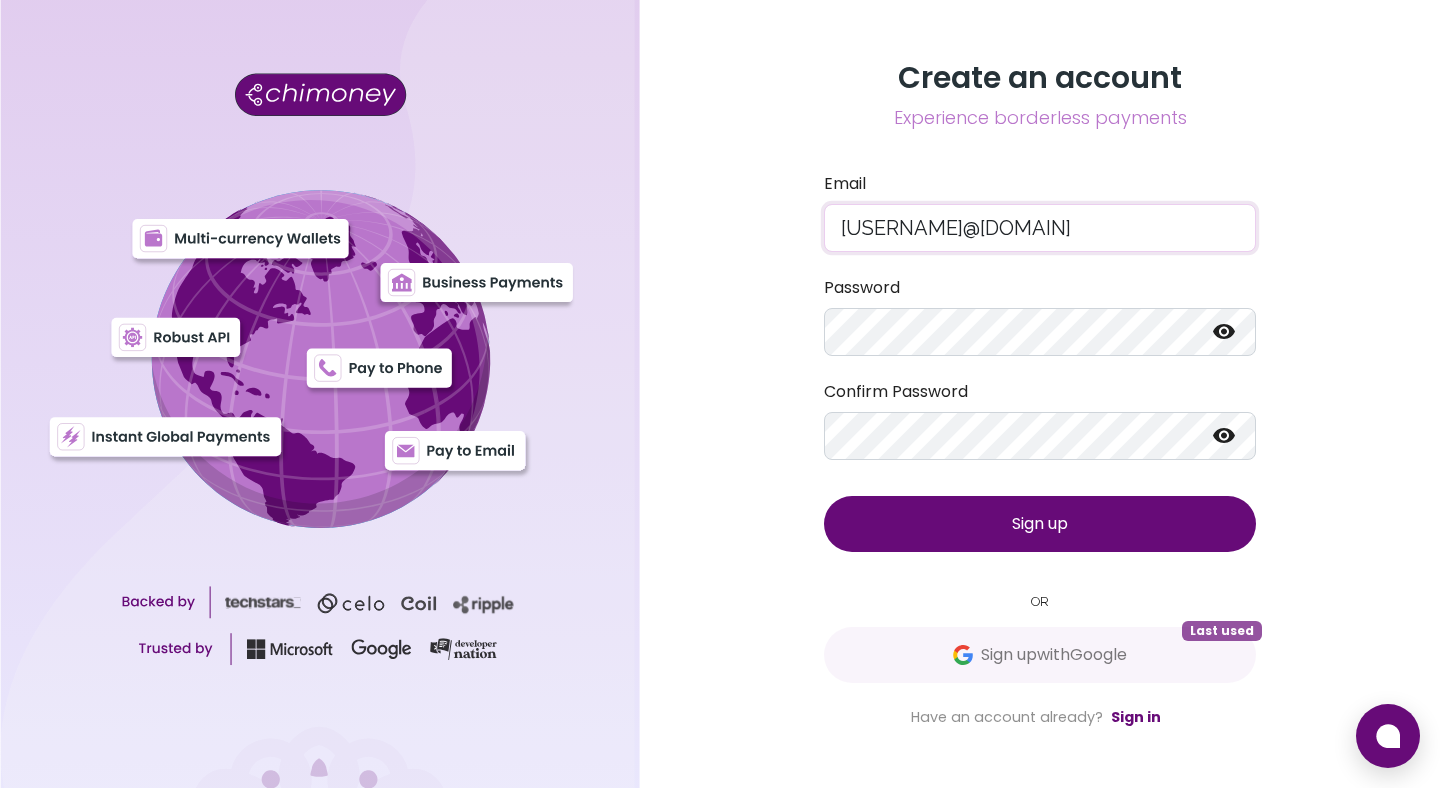 type on "[USERNAME]@[DOMAIN]" 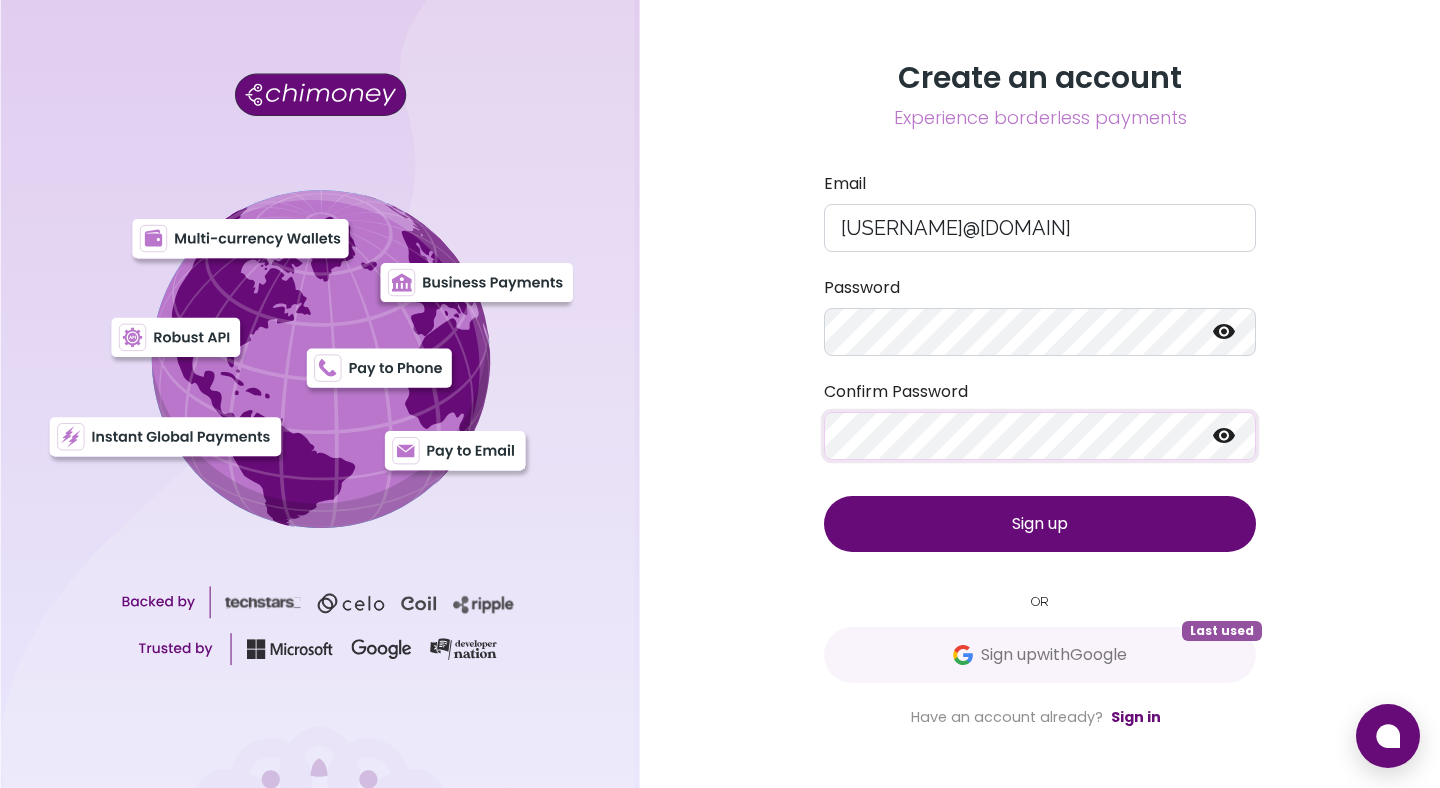click on "Sign up" at bounding box center (1040, 524) 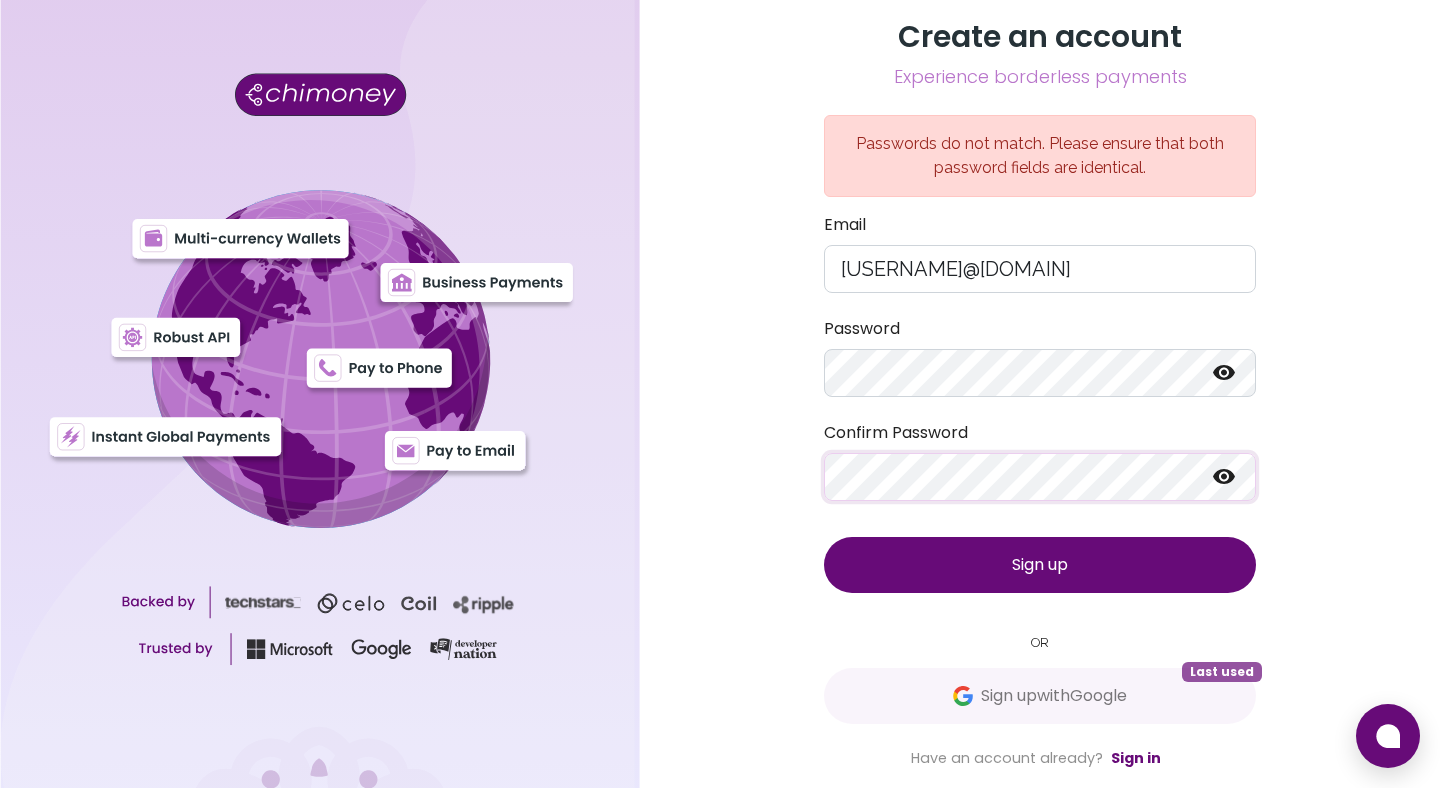 click on "Sign up" at bounding box center (1040, 565) 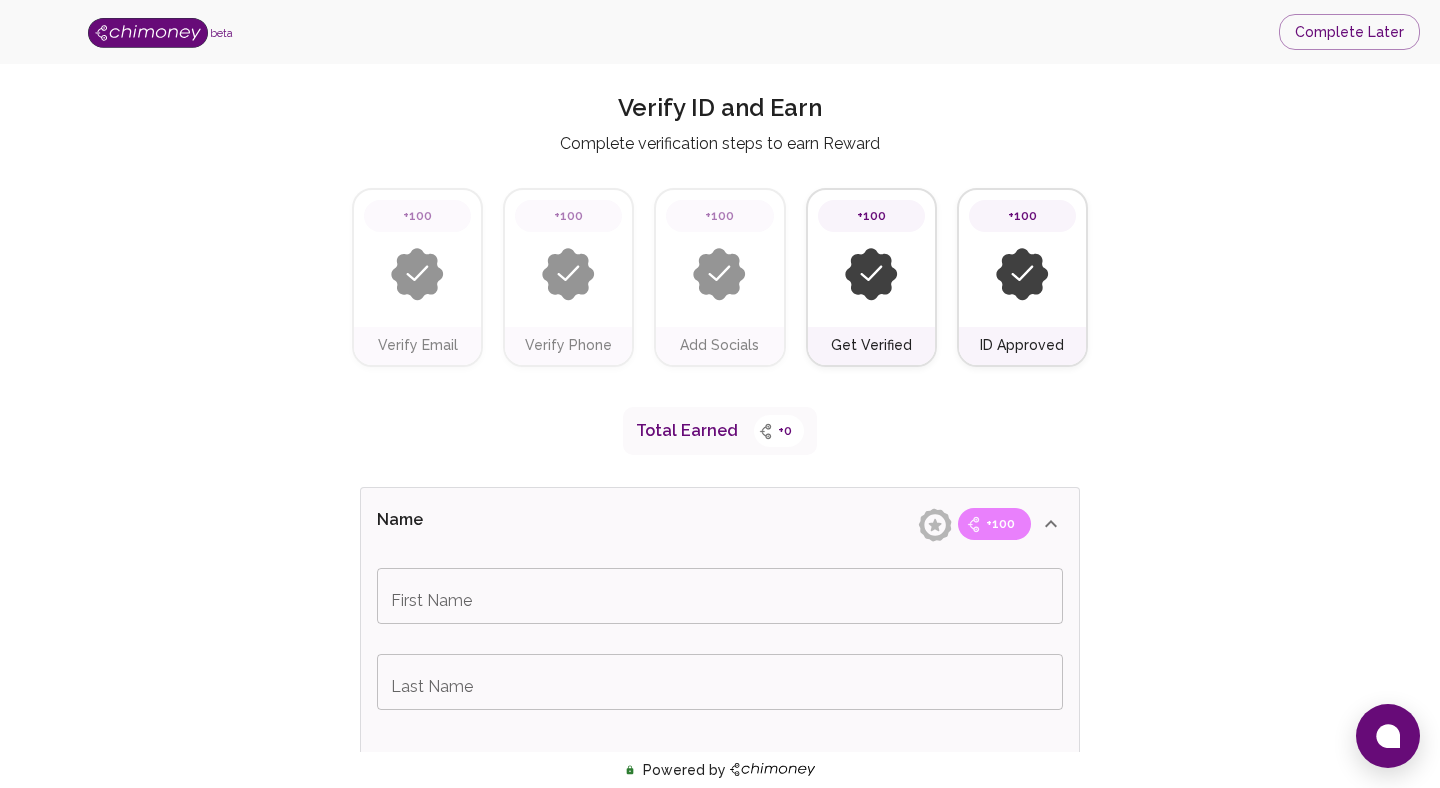 scroll, scrollTop: 11, scrollLeft: 0, axis: vertical 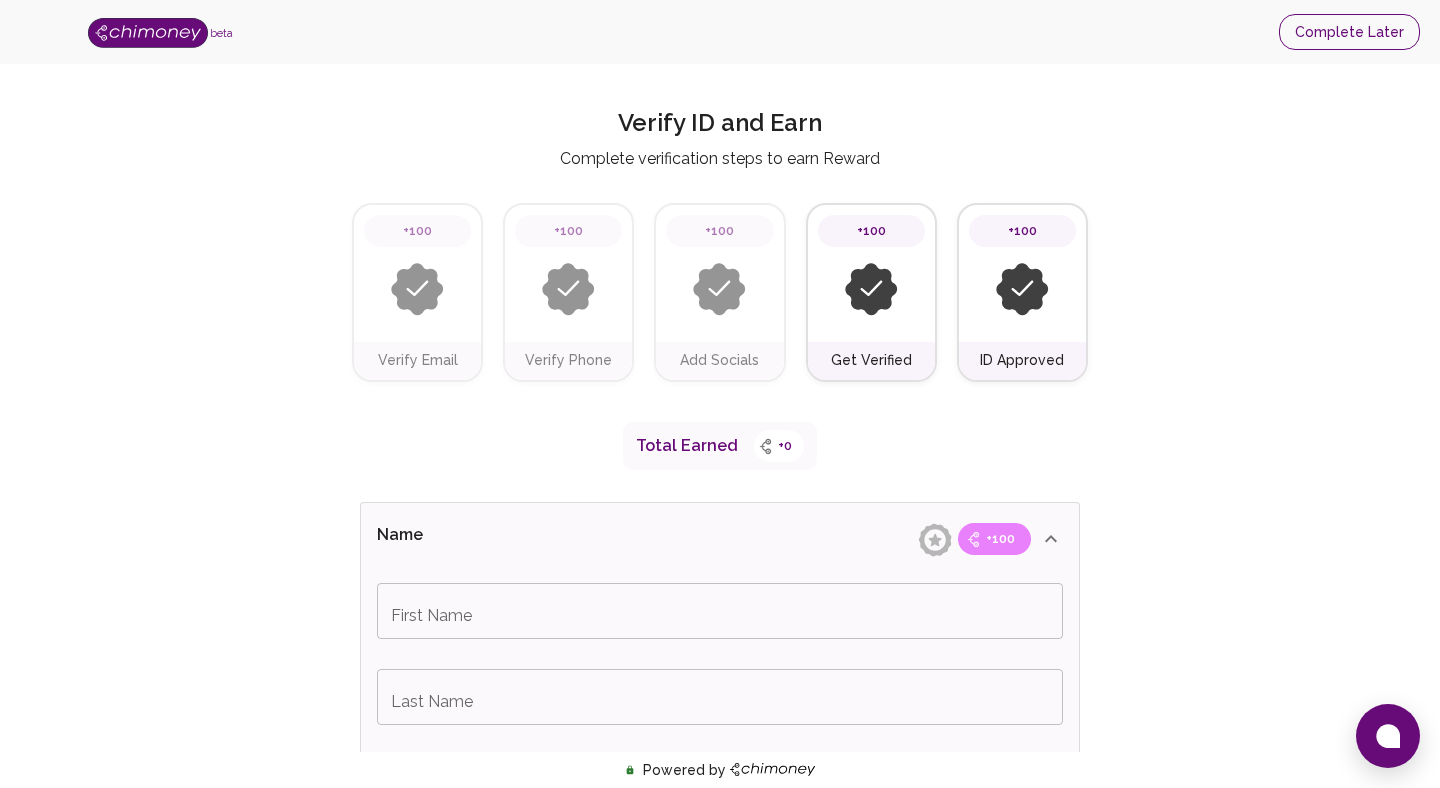 click on "Complete Later" at bounding box center [1349, 32] 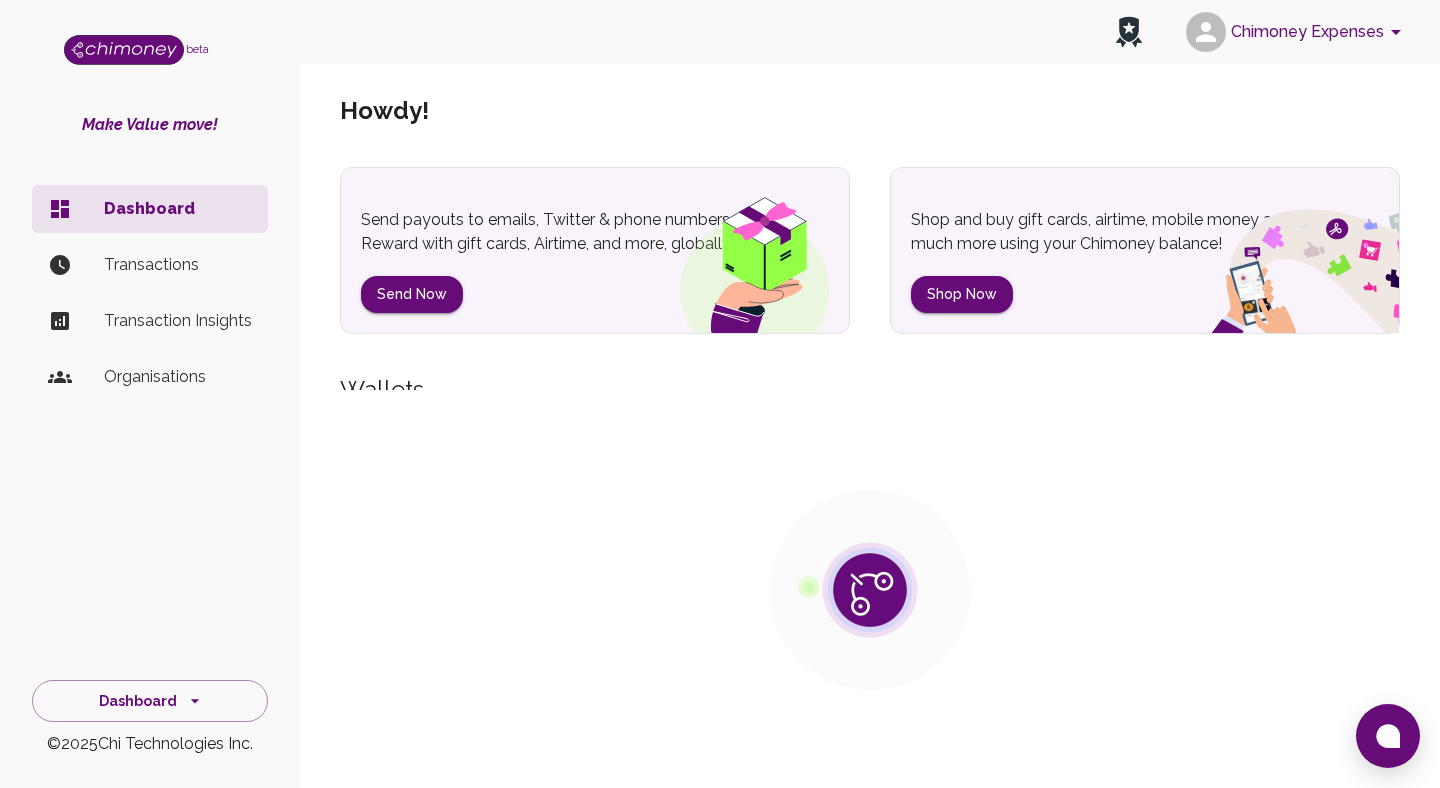 scroll, scrollTop: 0, scrollLeft: 0, axis: both 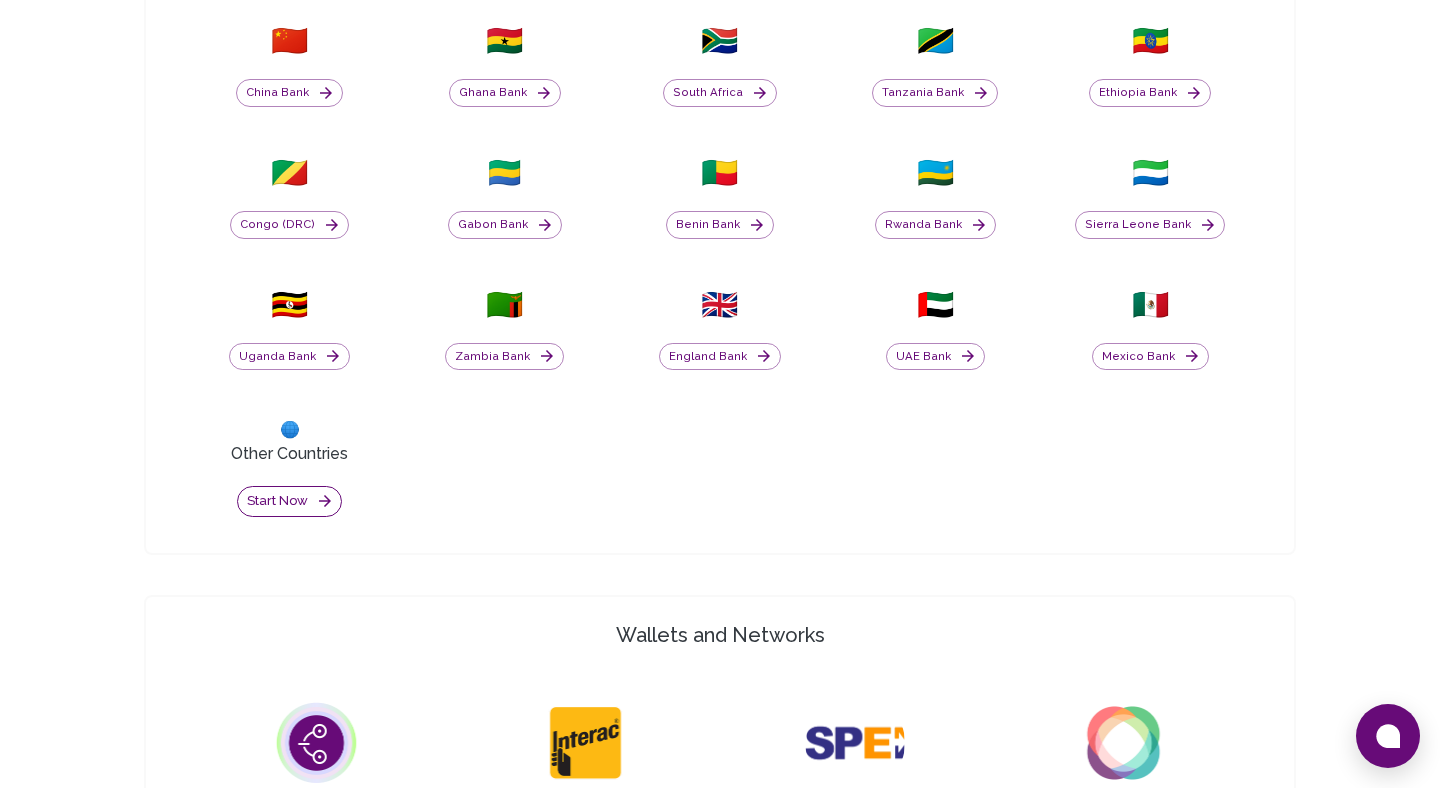 click on "Start now" at bounding box center [289, 501] 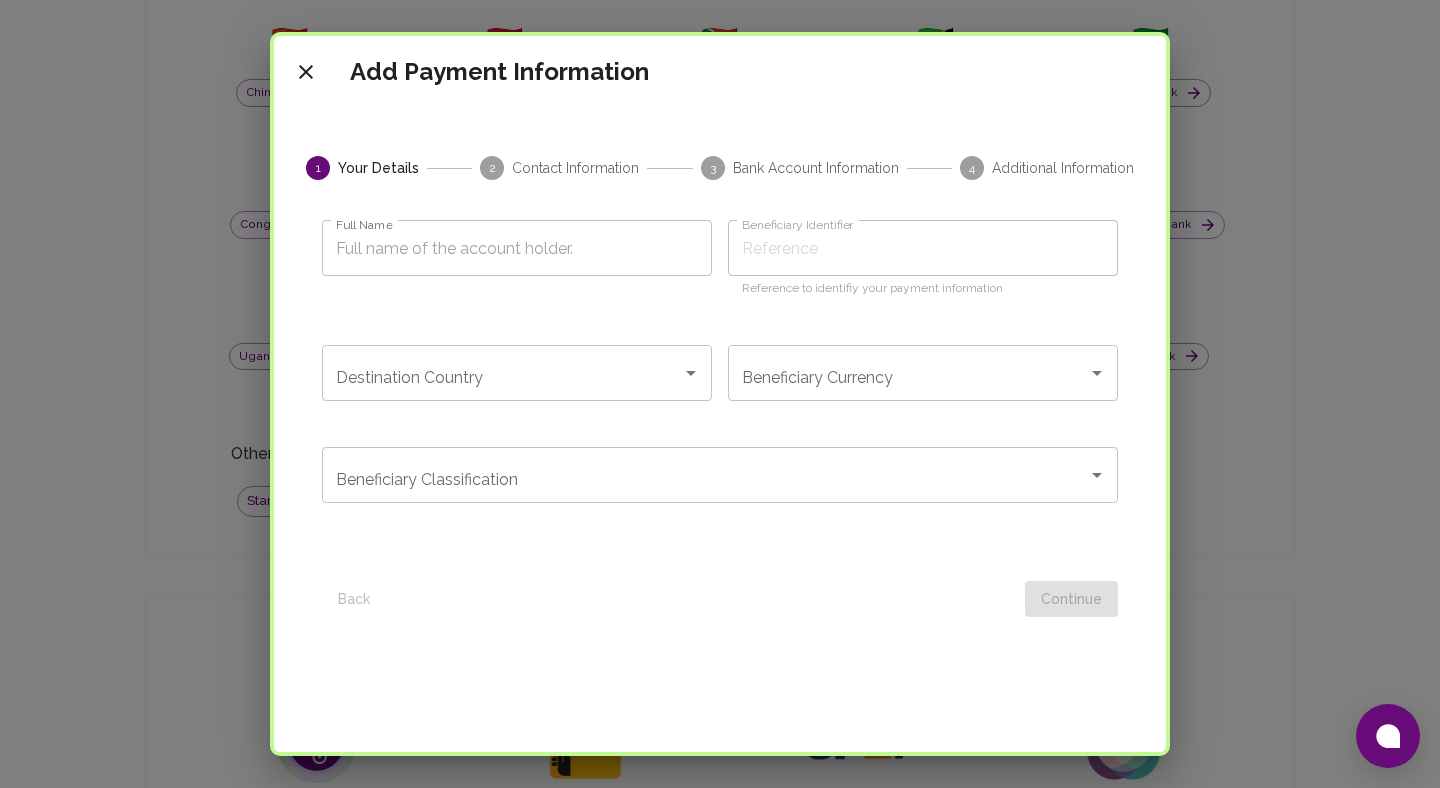 click on "Full Name" at bounding box center [517, 248] 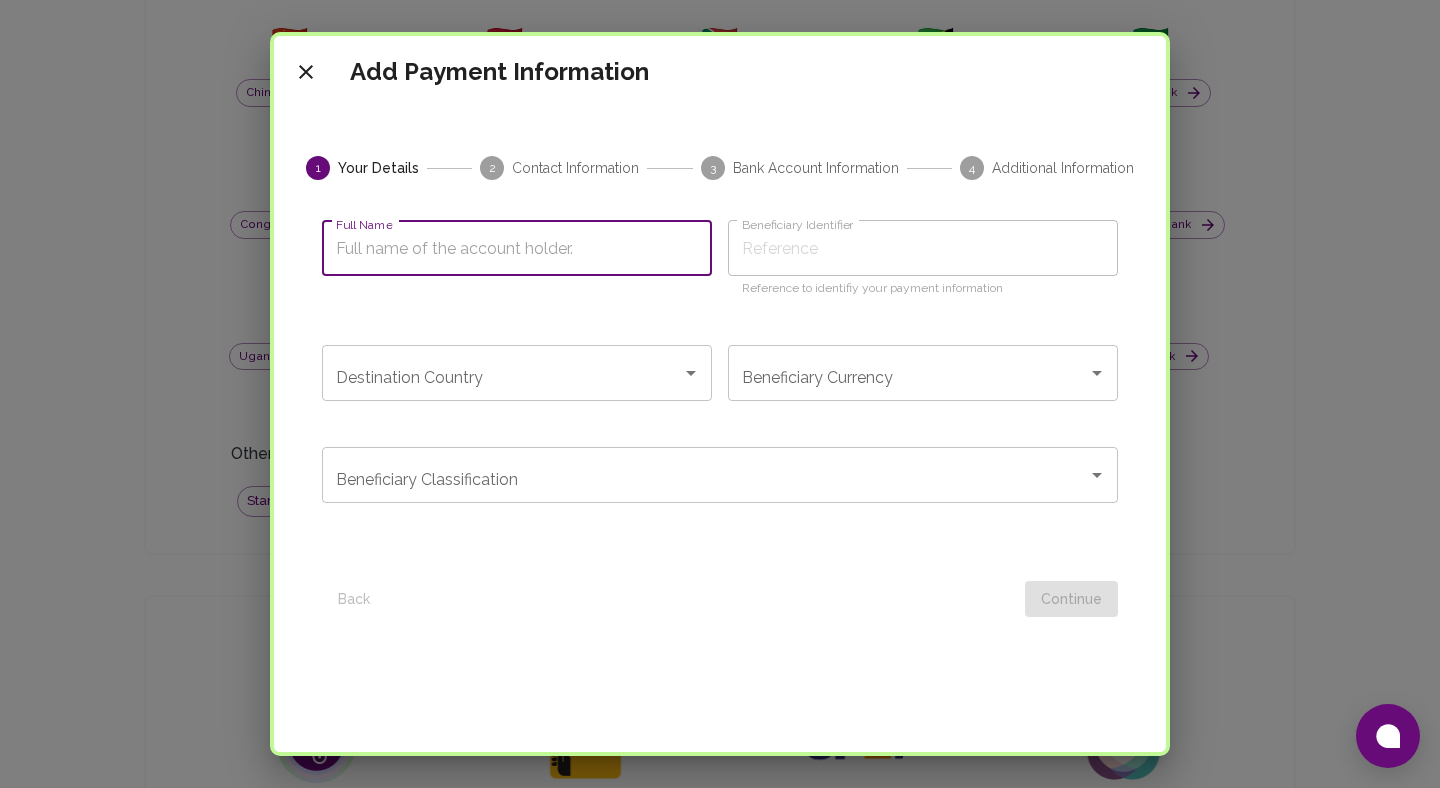 type on "B" 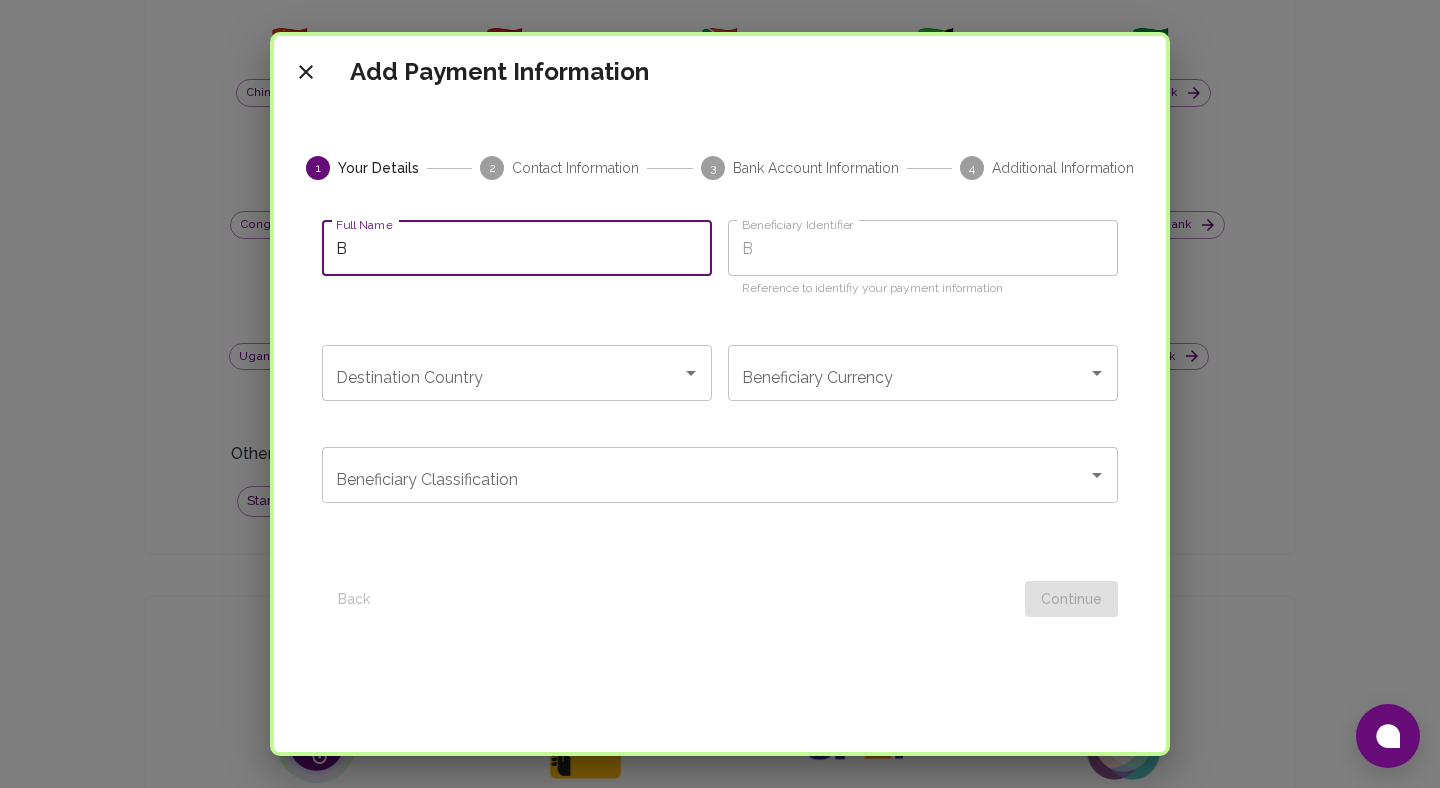 type on "Ba" 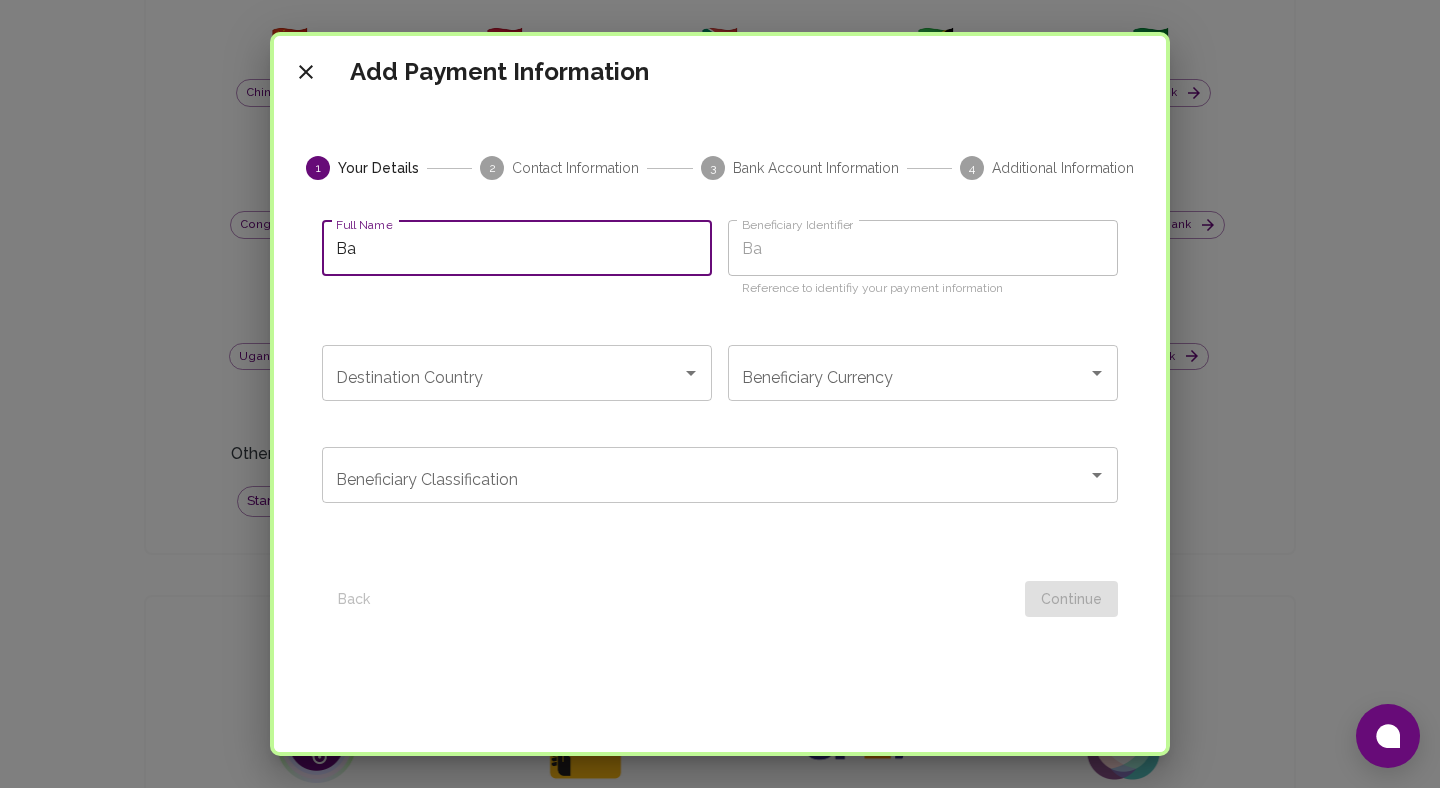type on "Bab" 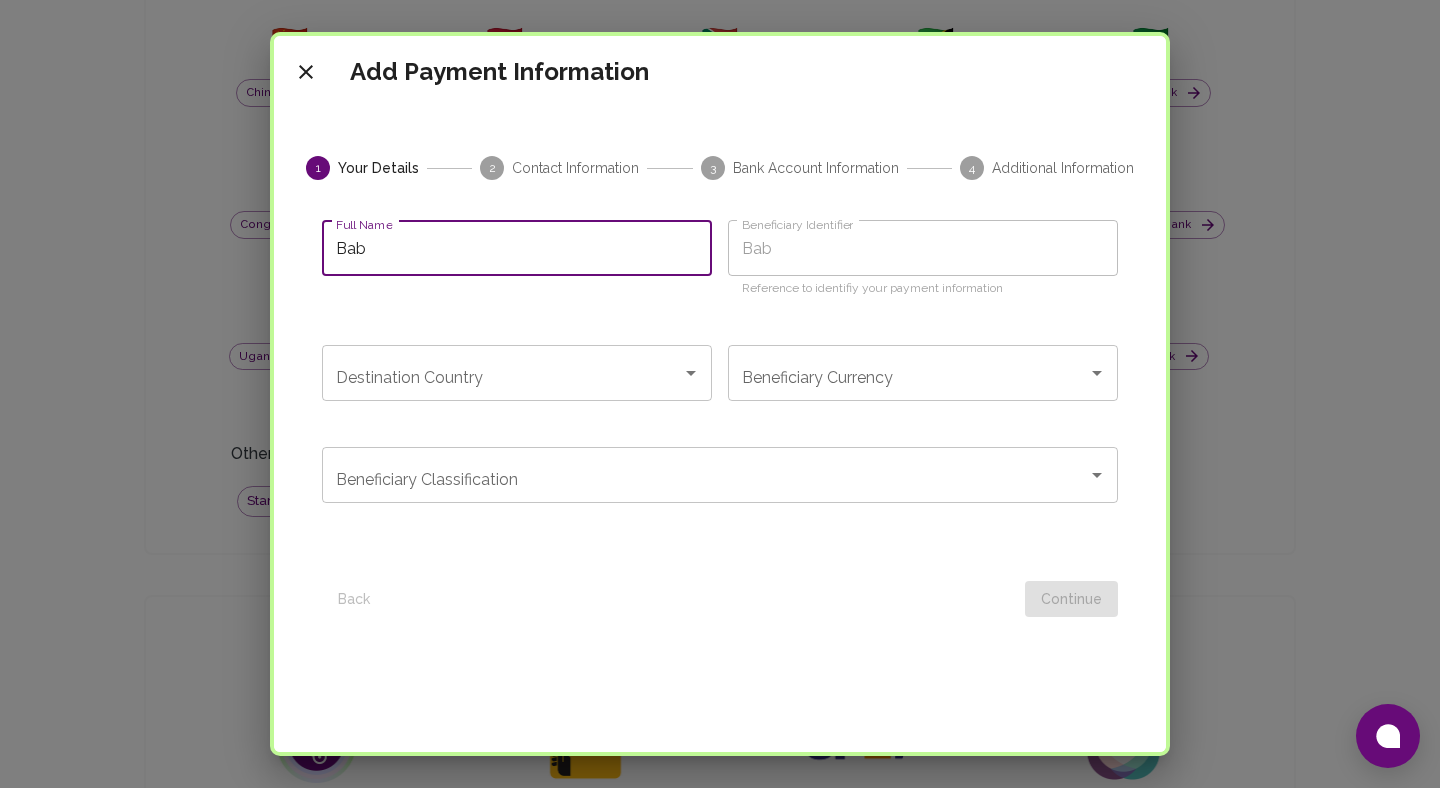 type on "Baba" 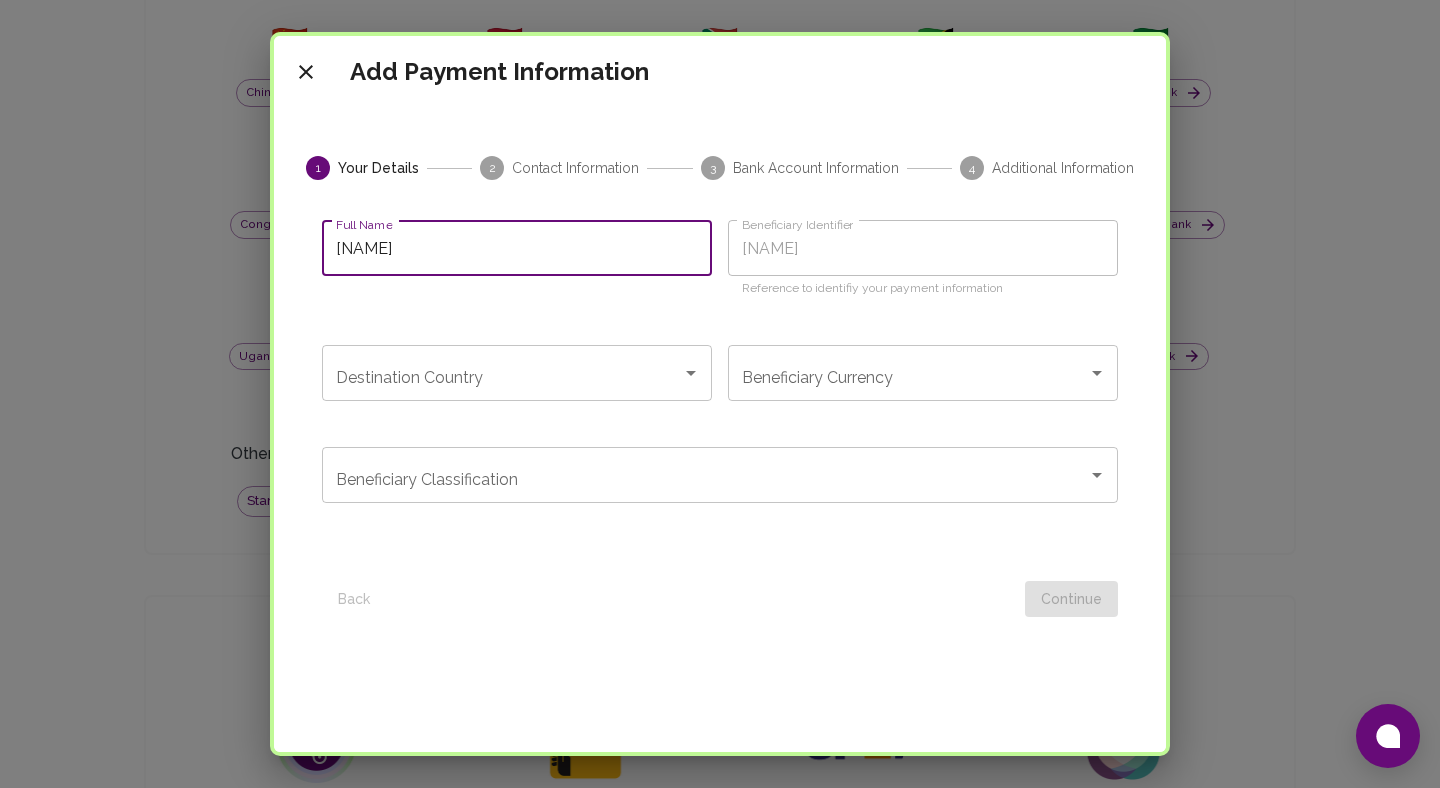 type on "Babat" 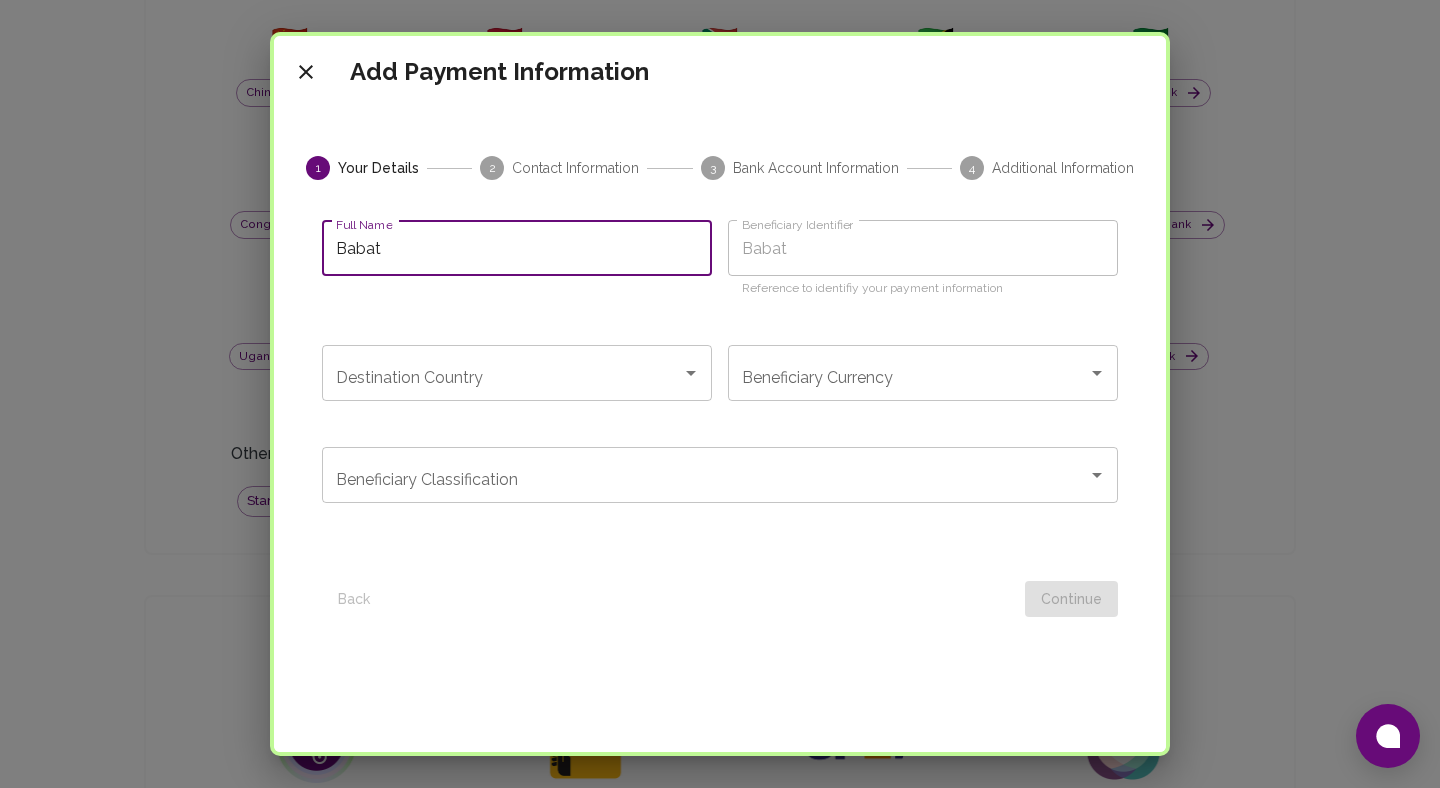 type on "Babatu" 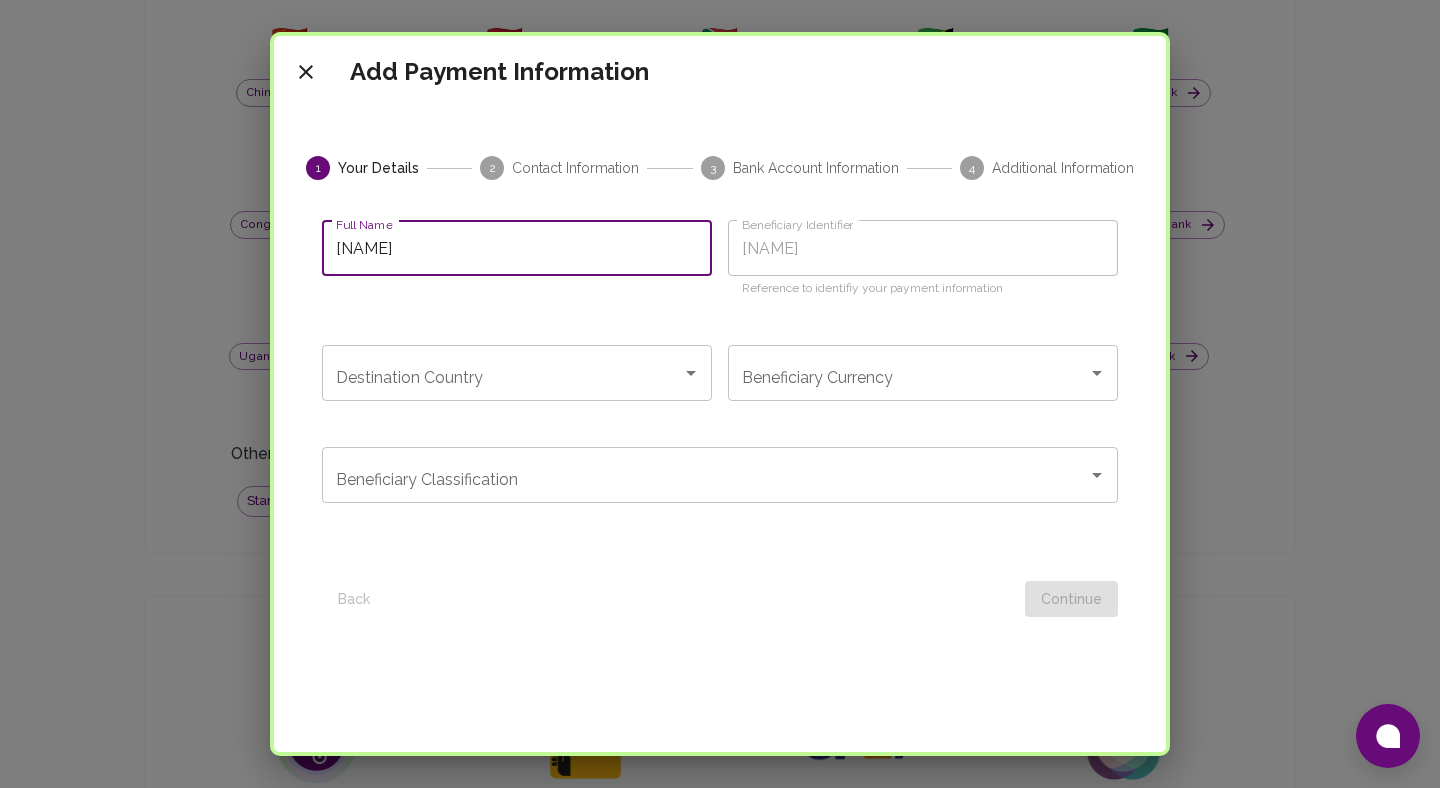 type on "Babatun" 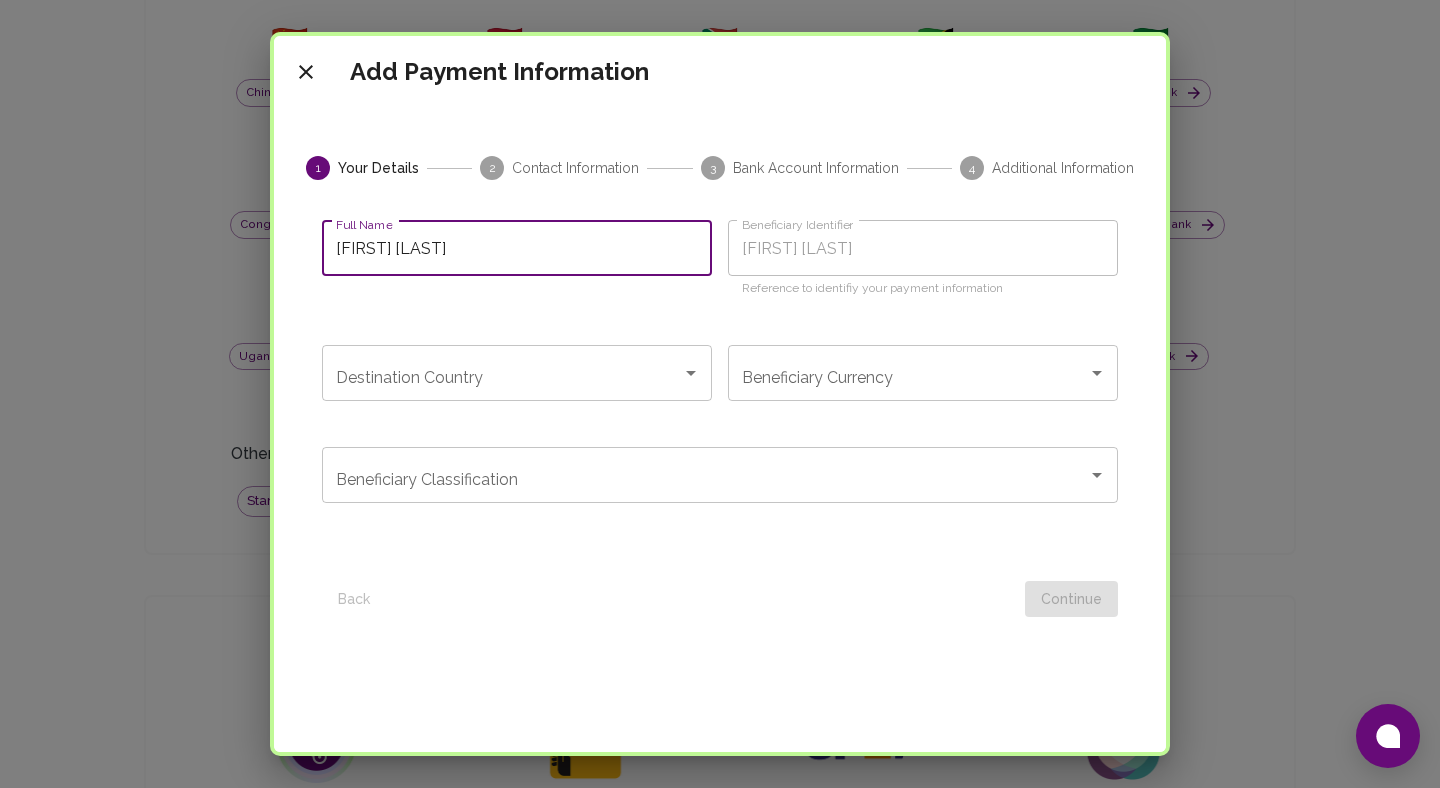 type on "Babatunde Ha" 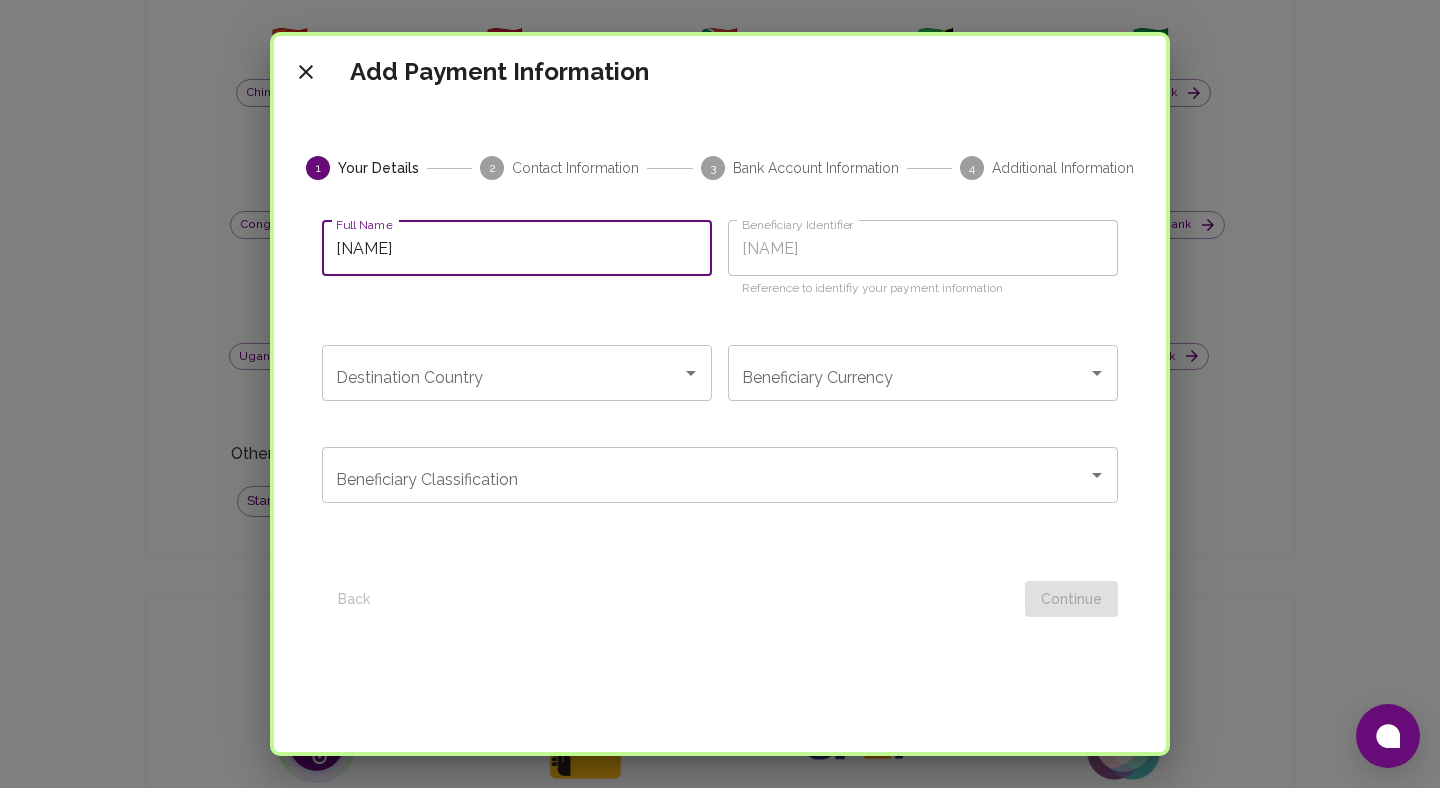type on "Babatunde Ham" 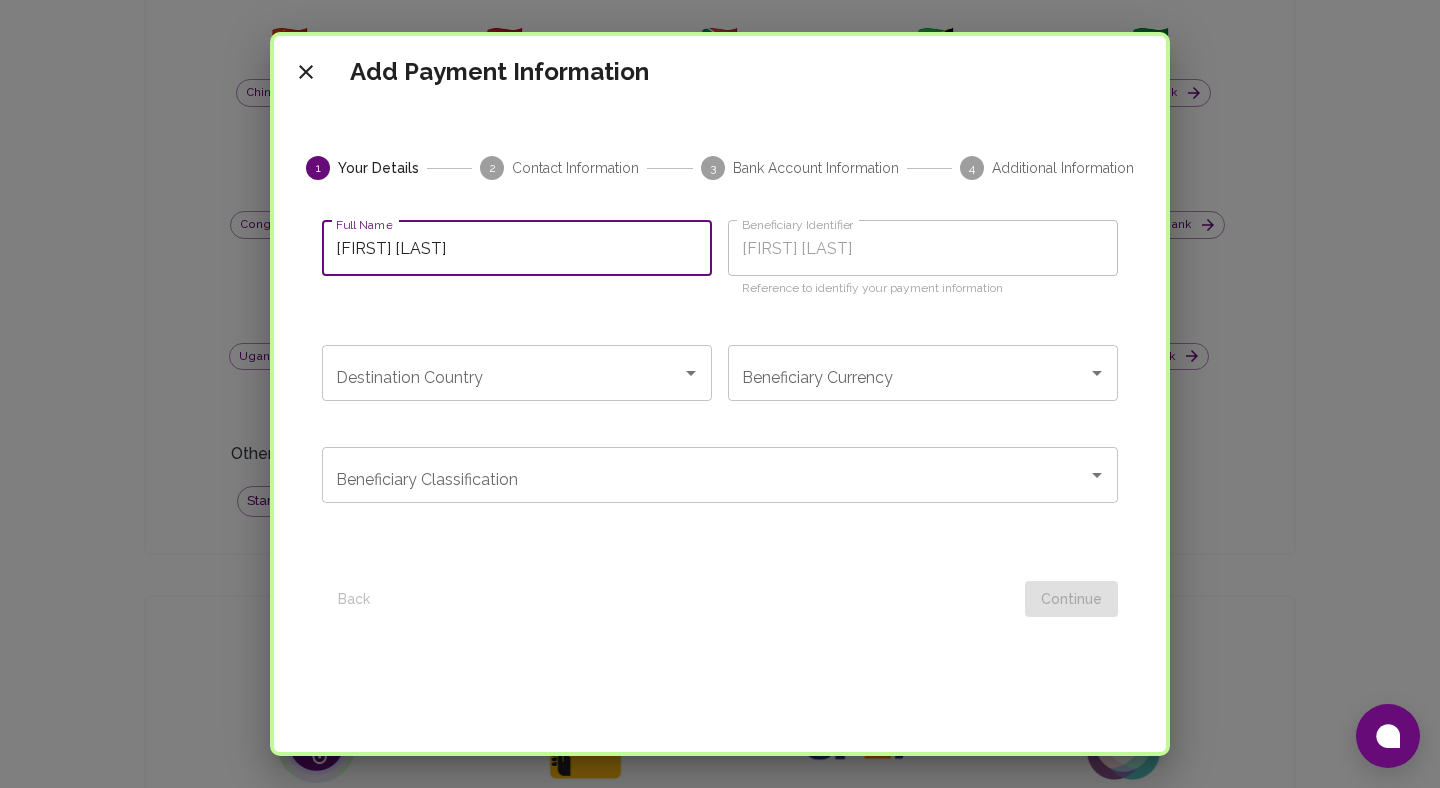 type on "Babatunde Hamm" 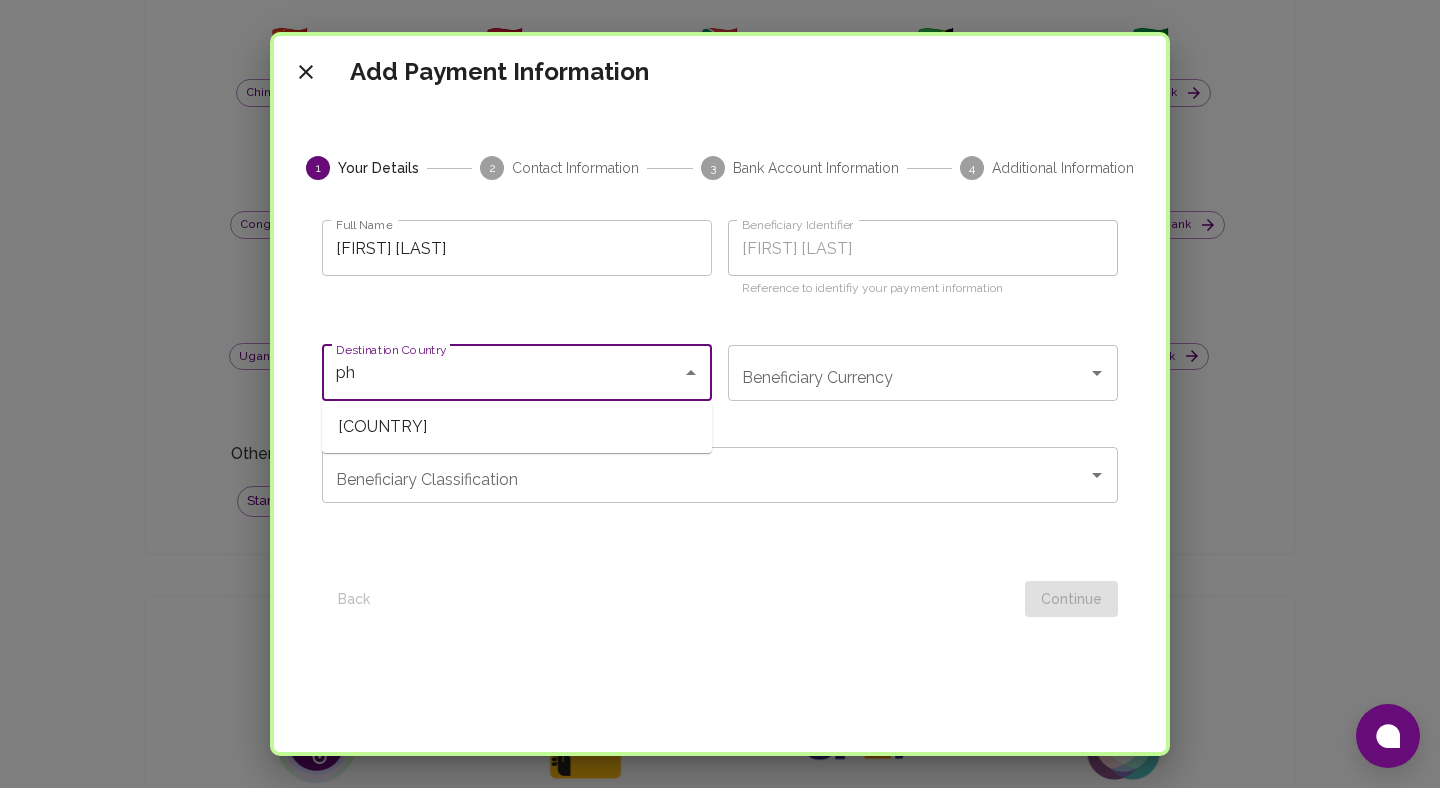 click on "Philippines" at bounding box center (517, 427) 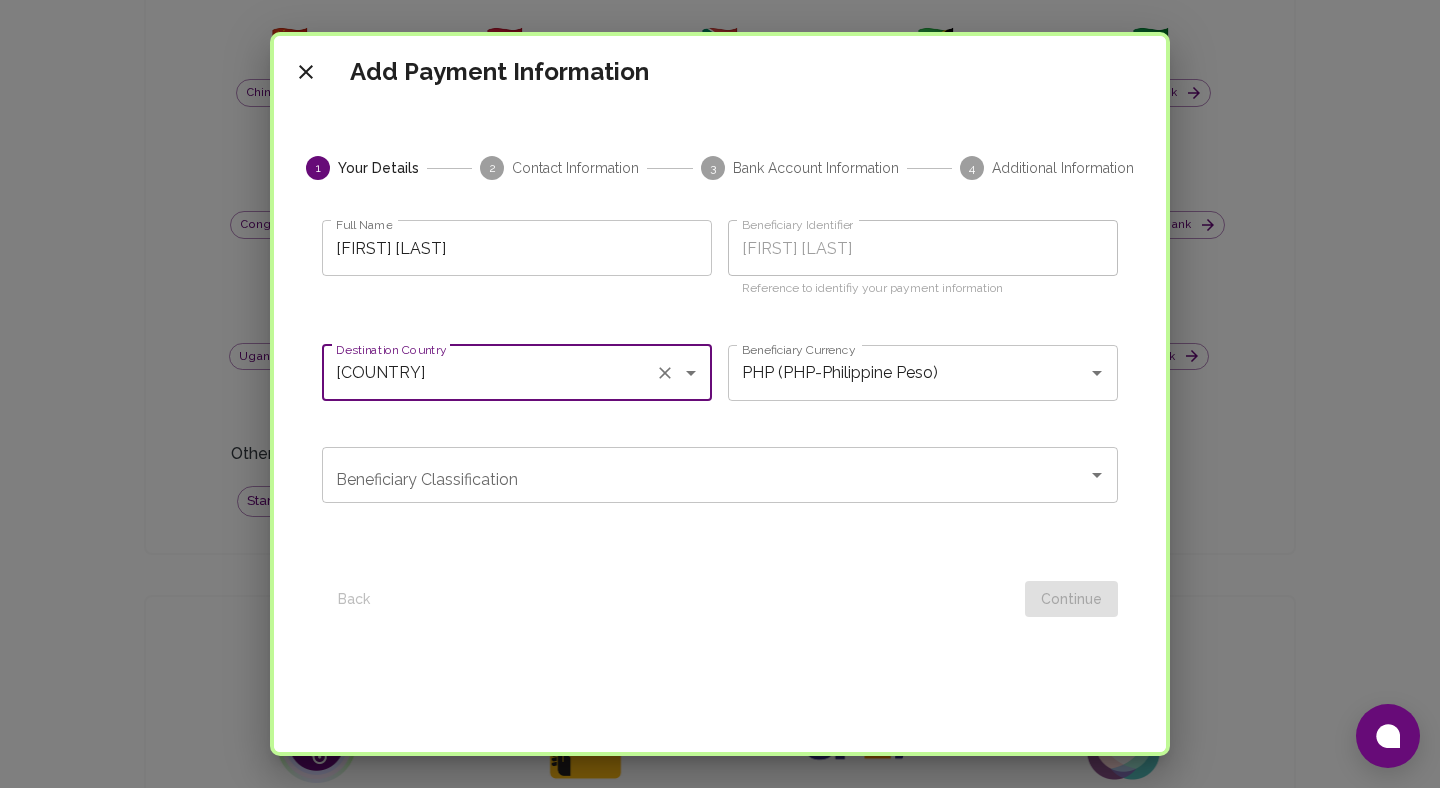 scroll, scrollTop: 173, scrollLeft: 0, axis: vertical 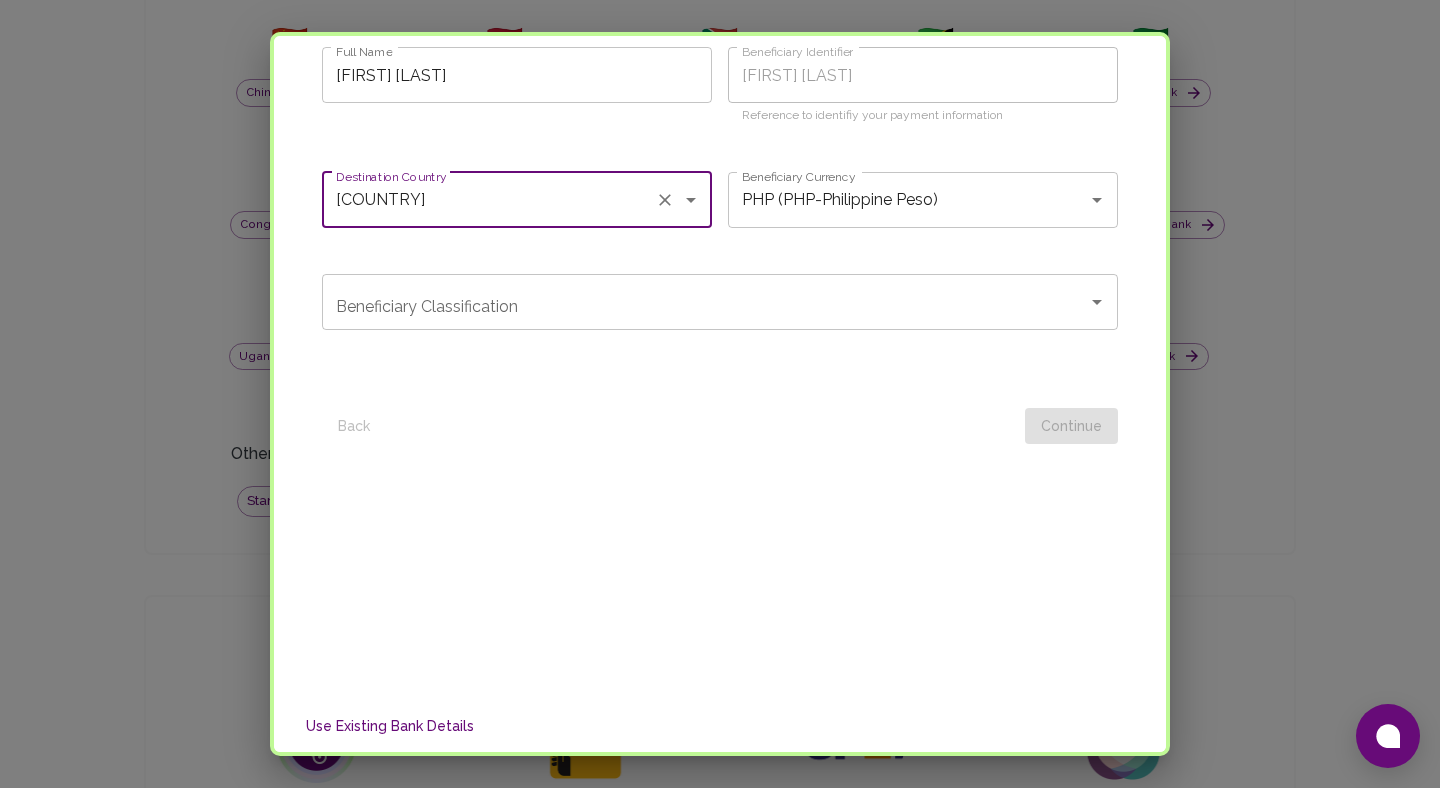 type on "Philippines" 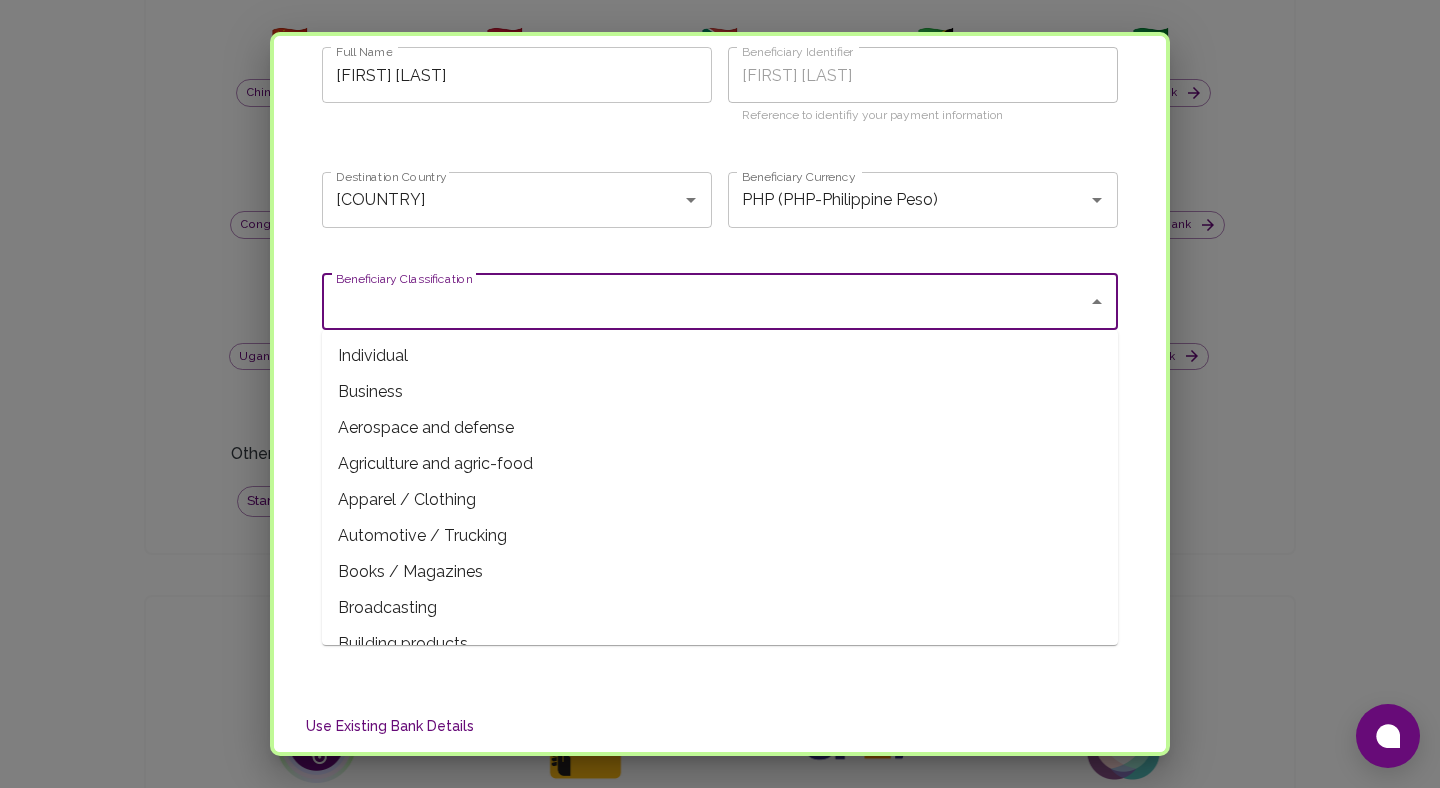 click on "Individual" at bounding box center [720, 356] 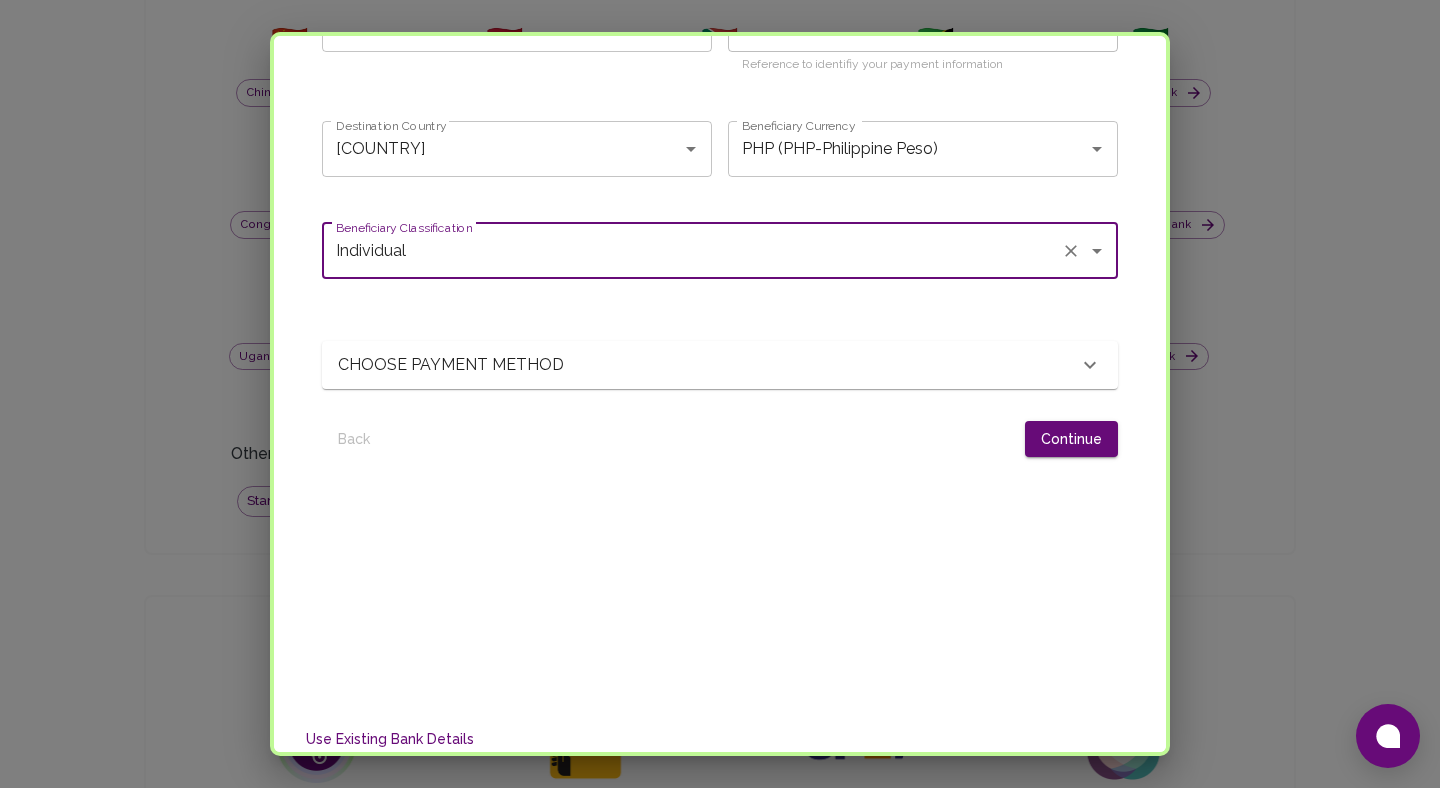 scroll, scrollTop: 262, scrollLeft: 0, axis: vertical 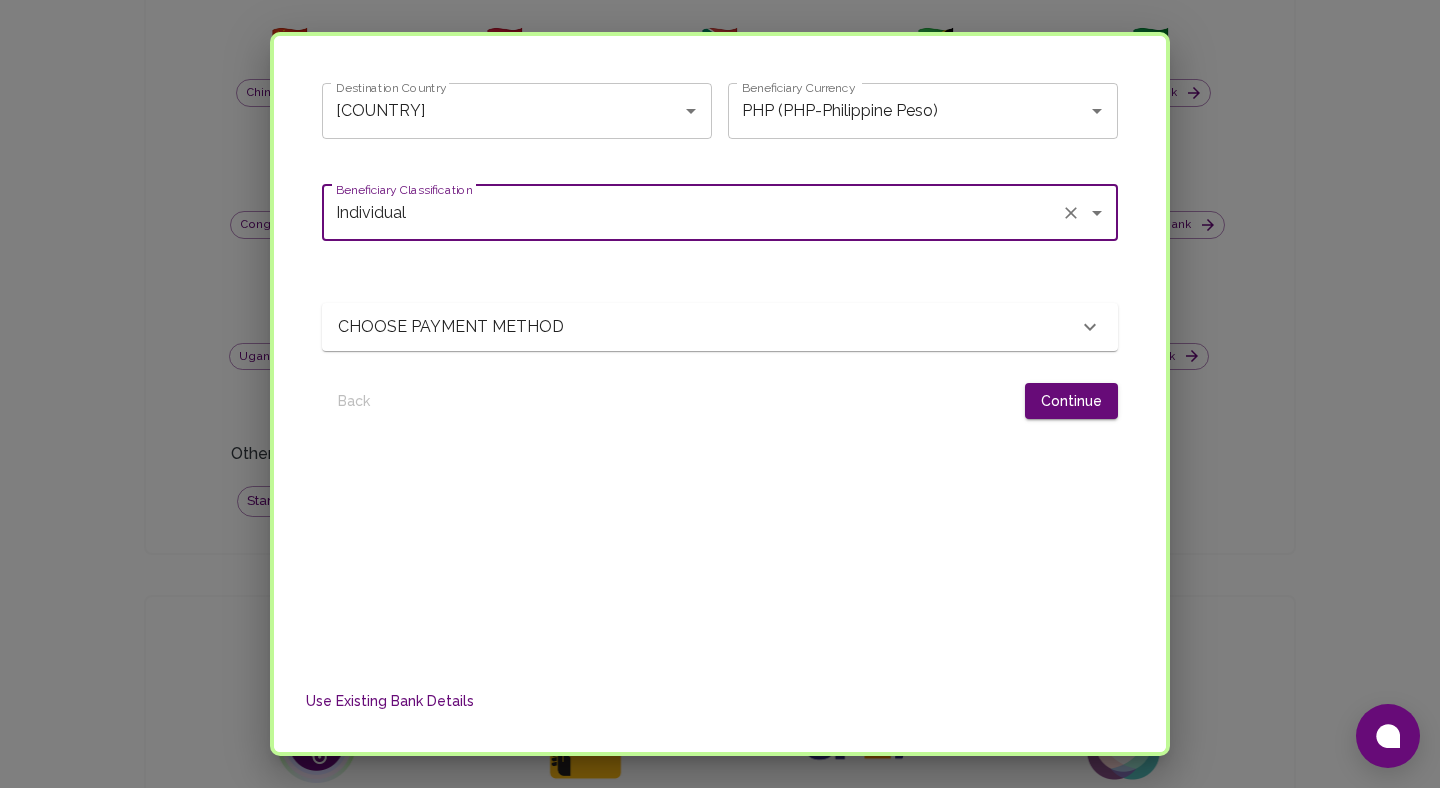 click on "CHOOSE PAYMENT METHOD" at bounding box center (460, 327) 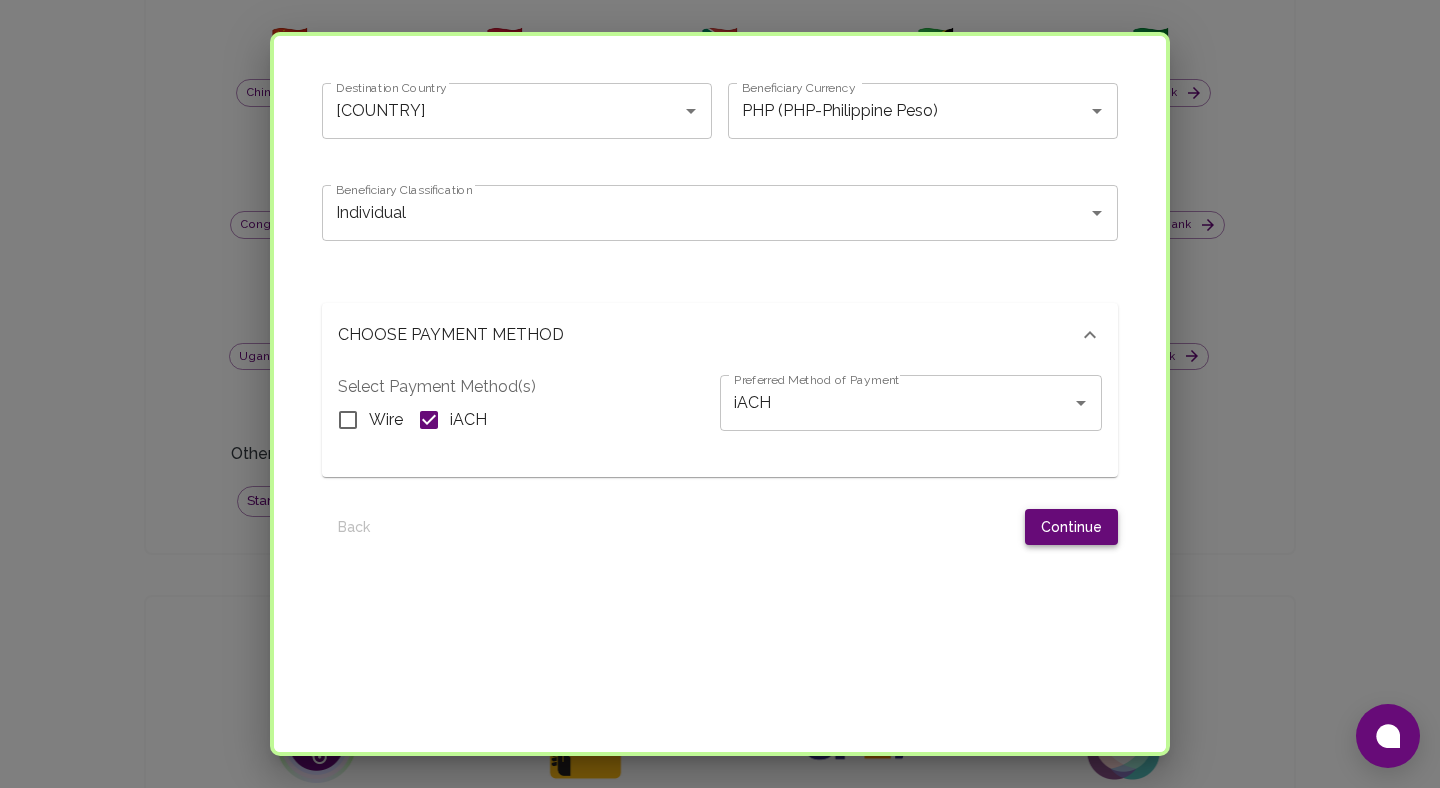 click on "Continue" at bounding box center (1071, 527) 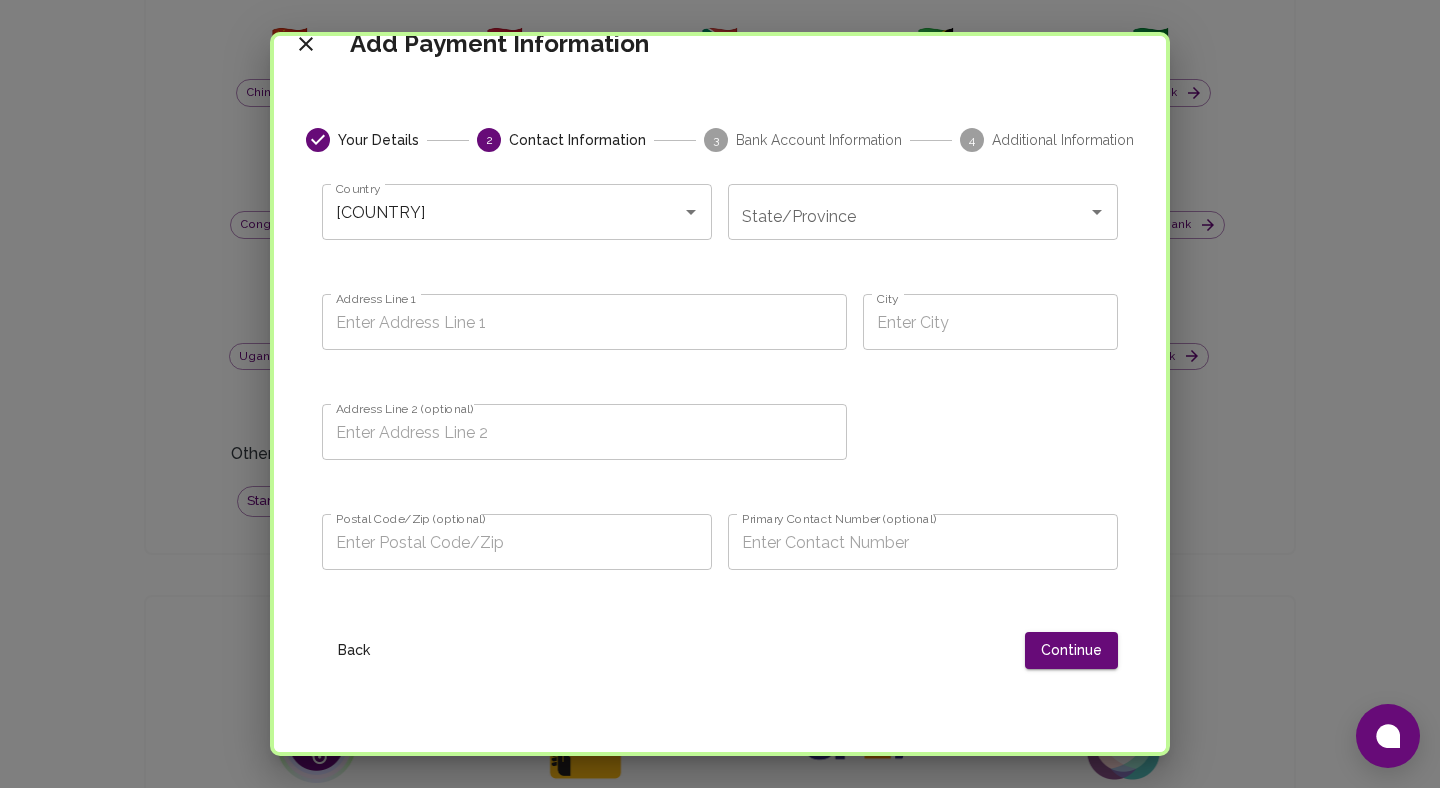 scroll, scrollTop: 0, scrollLeft: 0, axis: both 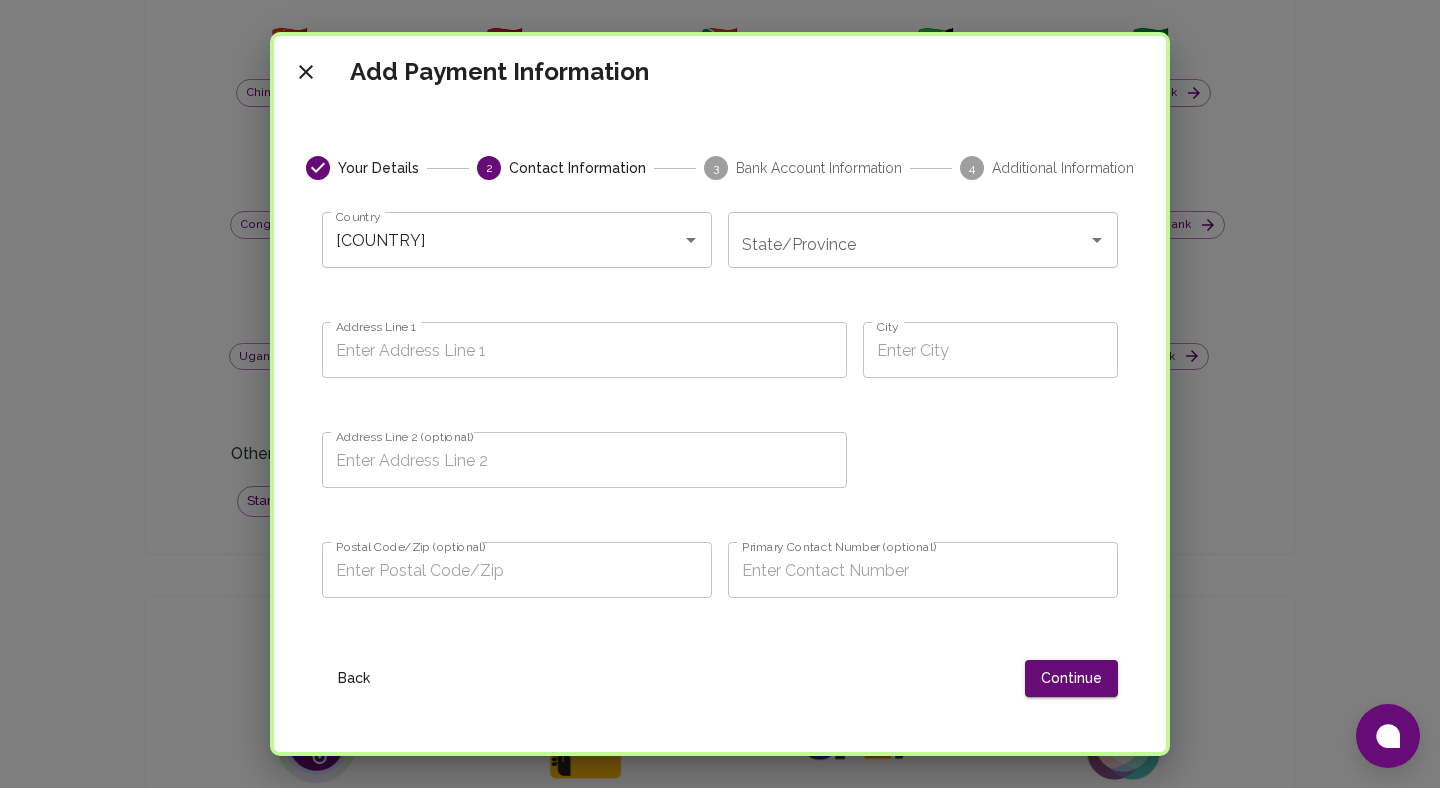 click on "State/Province State/Province" at bounding box center (923, 240) 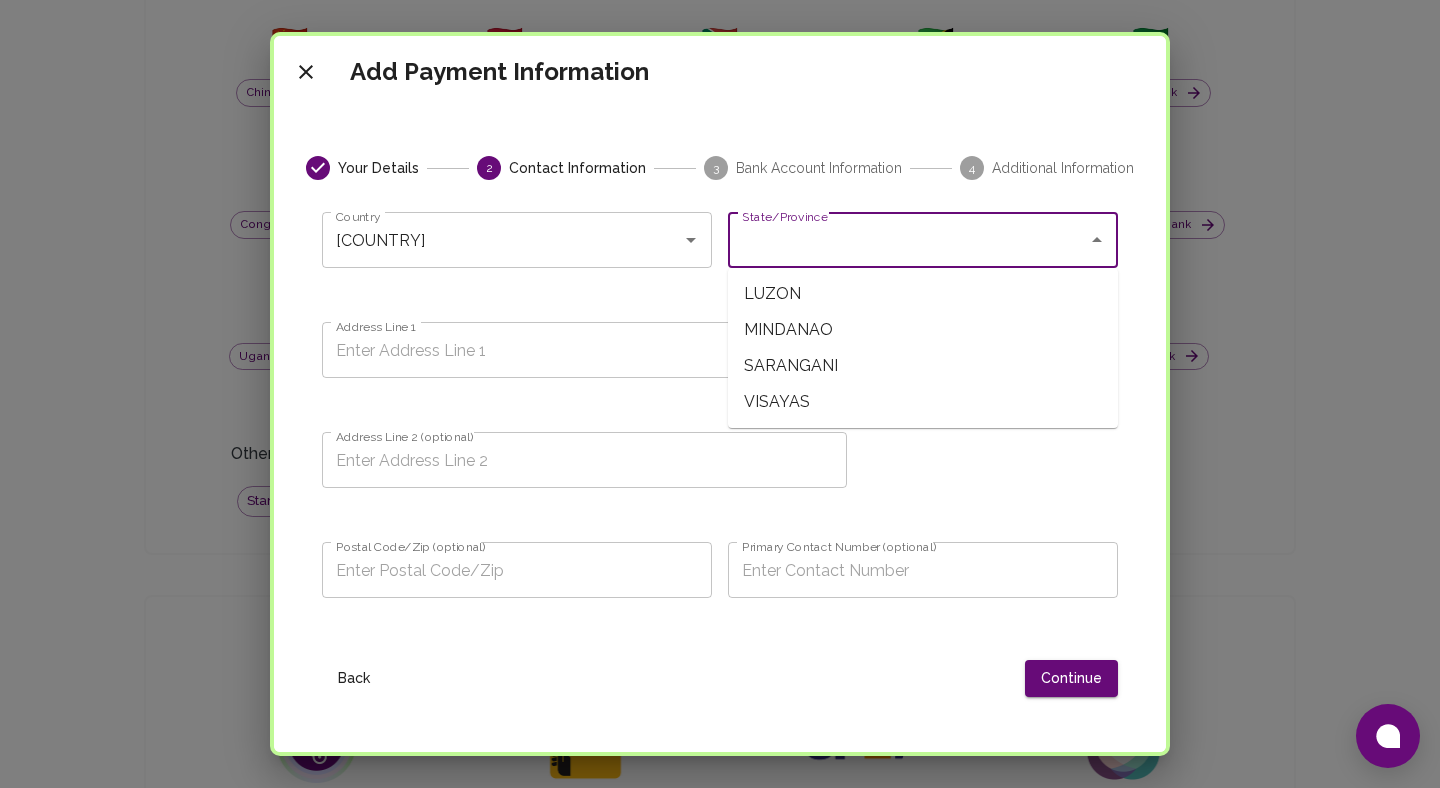 click on "LUZON" at bounding box center (923, 294) 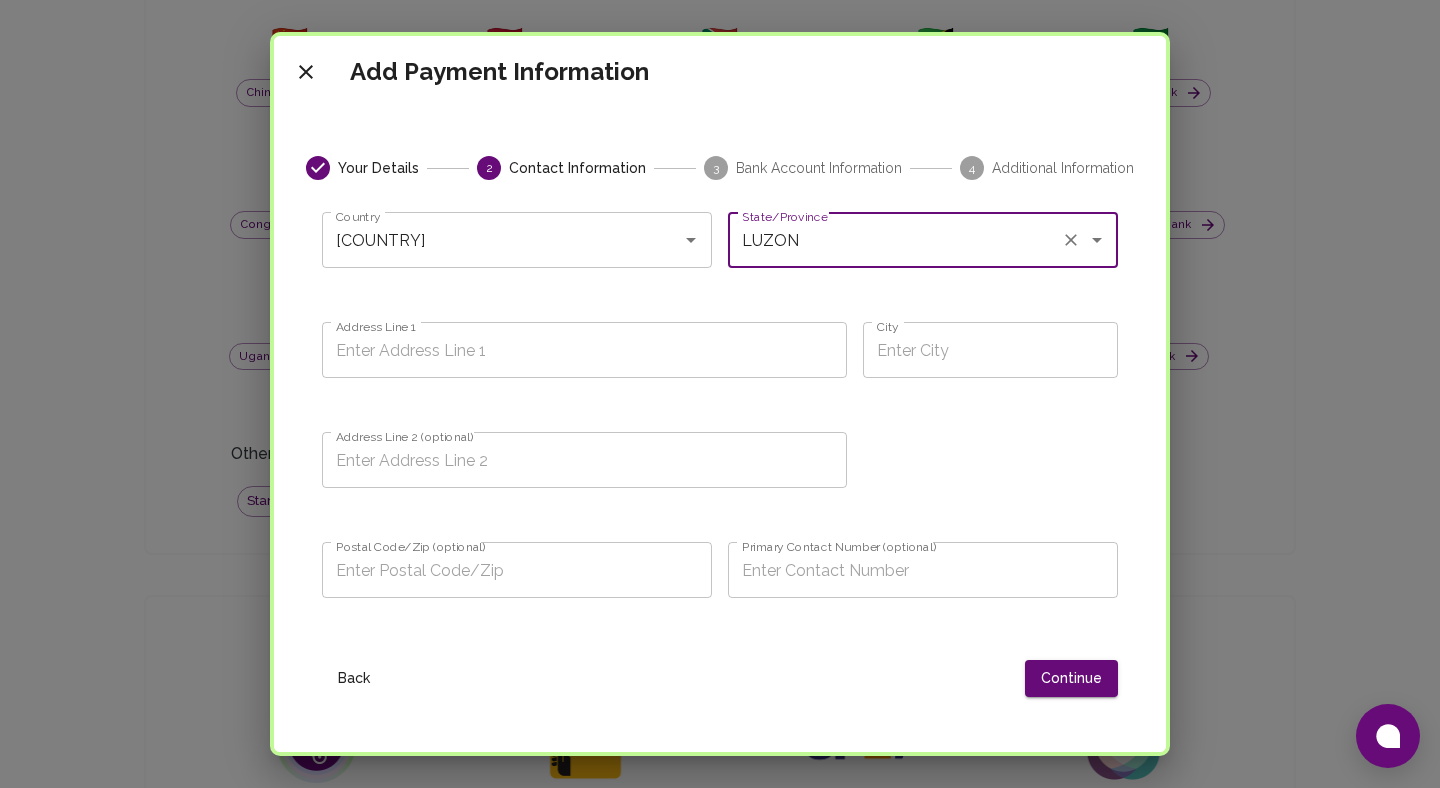 click on "Address Line 1 Address Line 1" at bounding box center [576, 353] 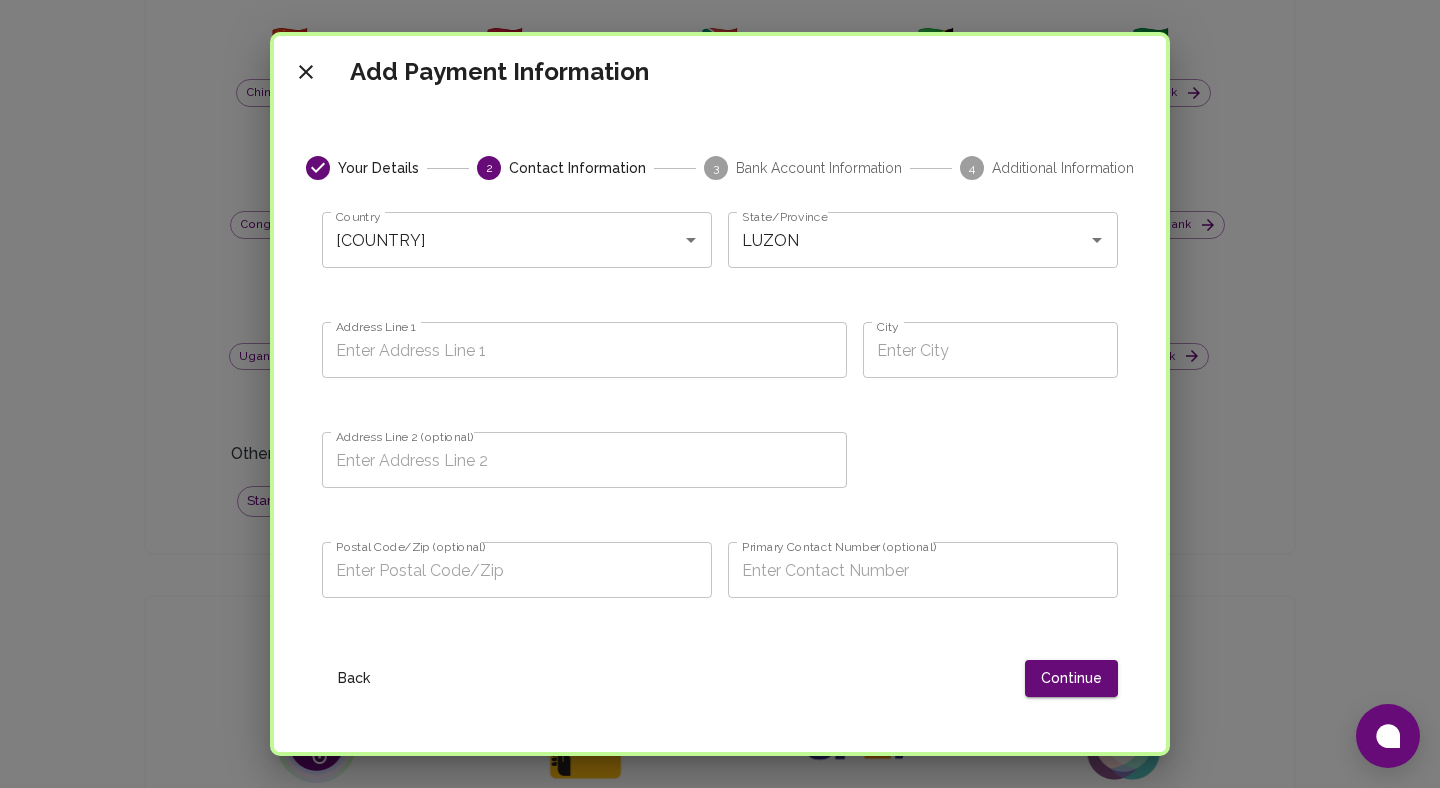 click on "Address Line 1" at bounding box center (584, 350) 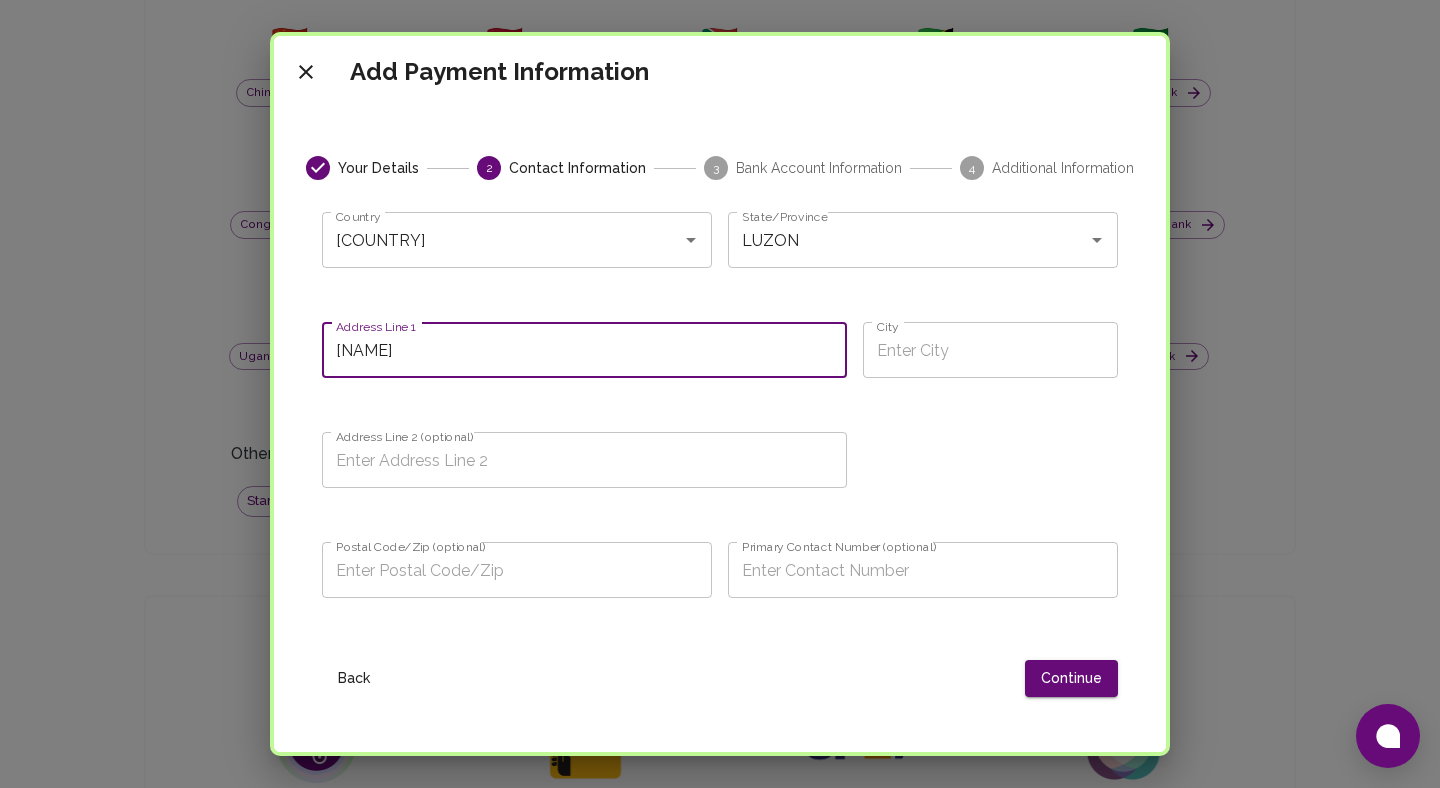 type on "GDFDGDG" 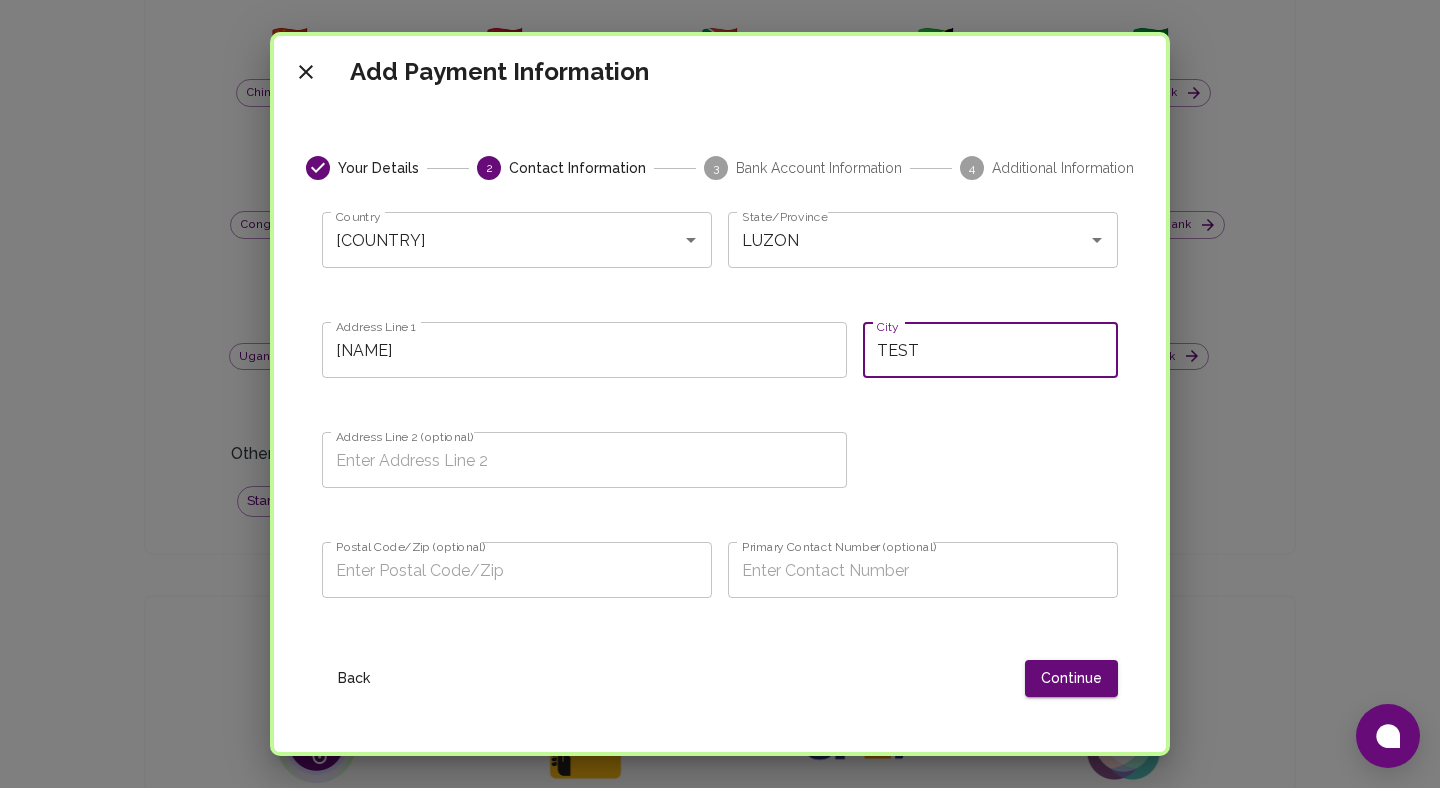 type on "TEST" 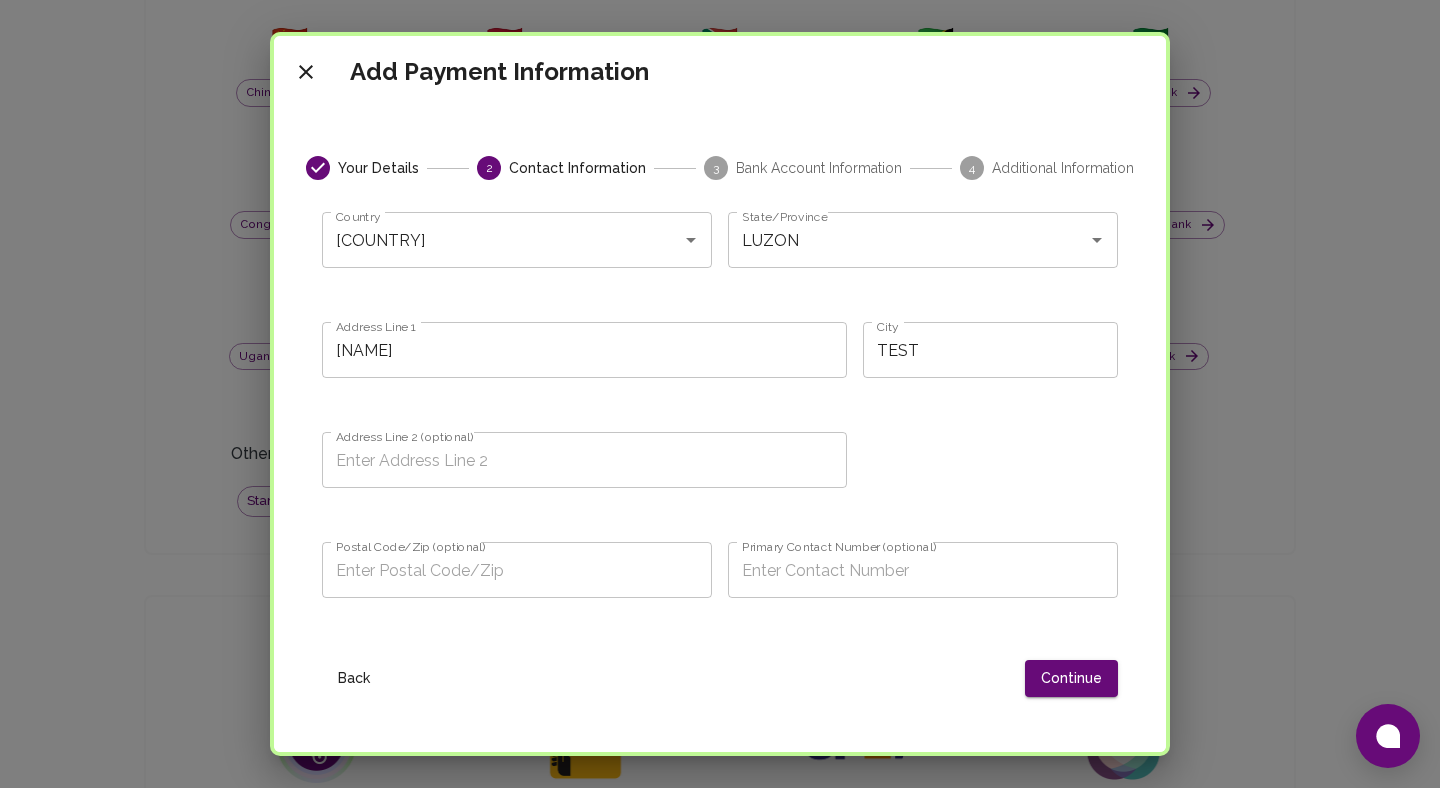 click on "Address Line 2  (optional)" at bounding box center [584, 460] 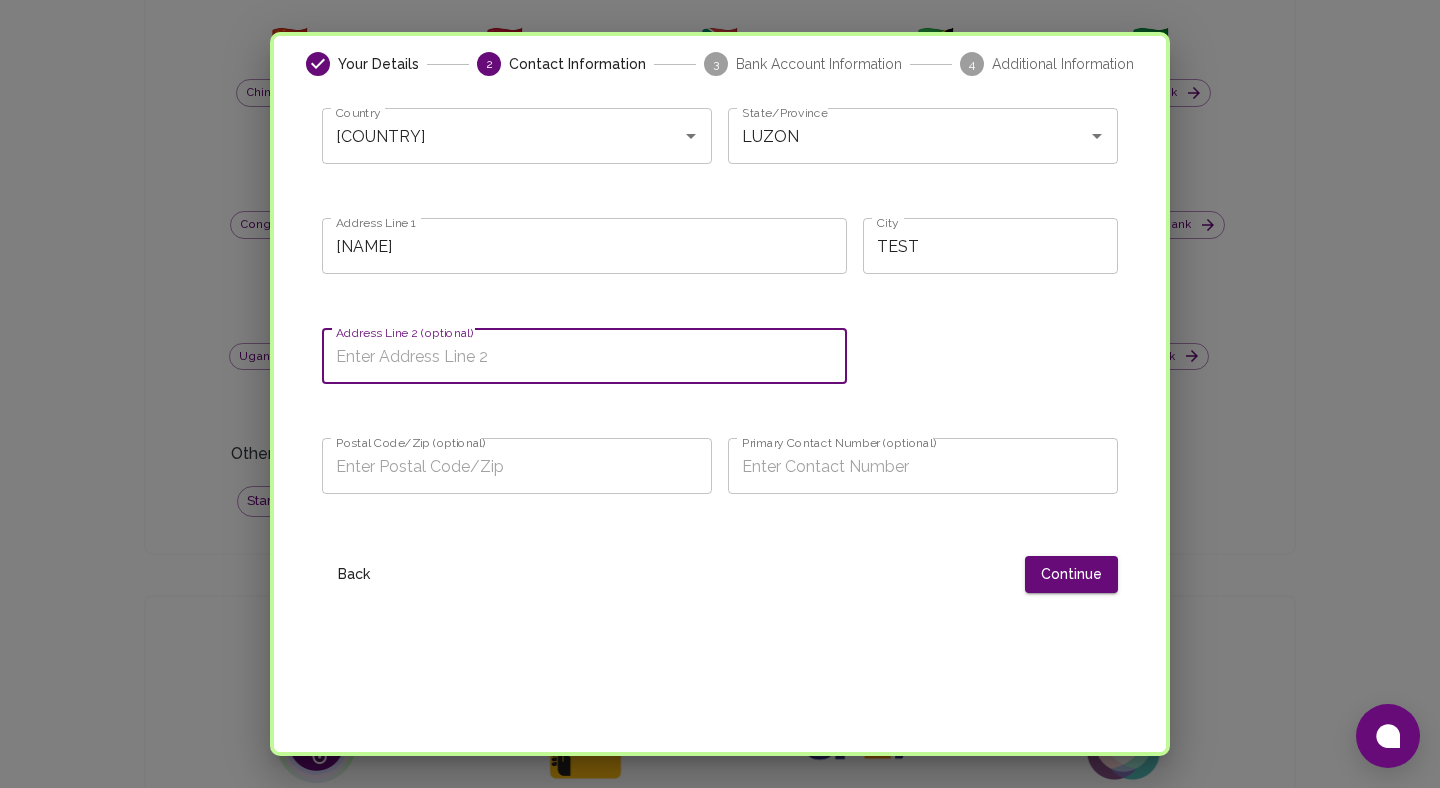 scroll, scrollTop: 151, scrollLeft: 0, axis: vertical 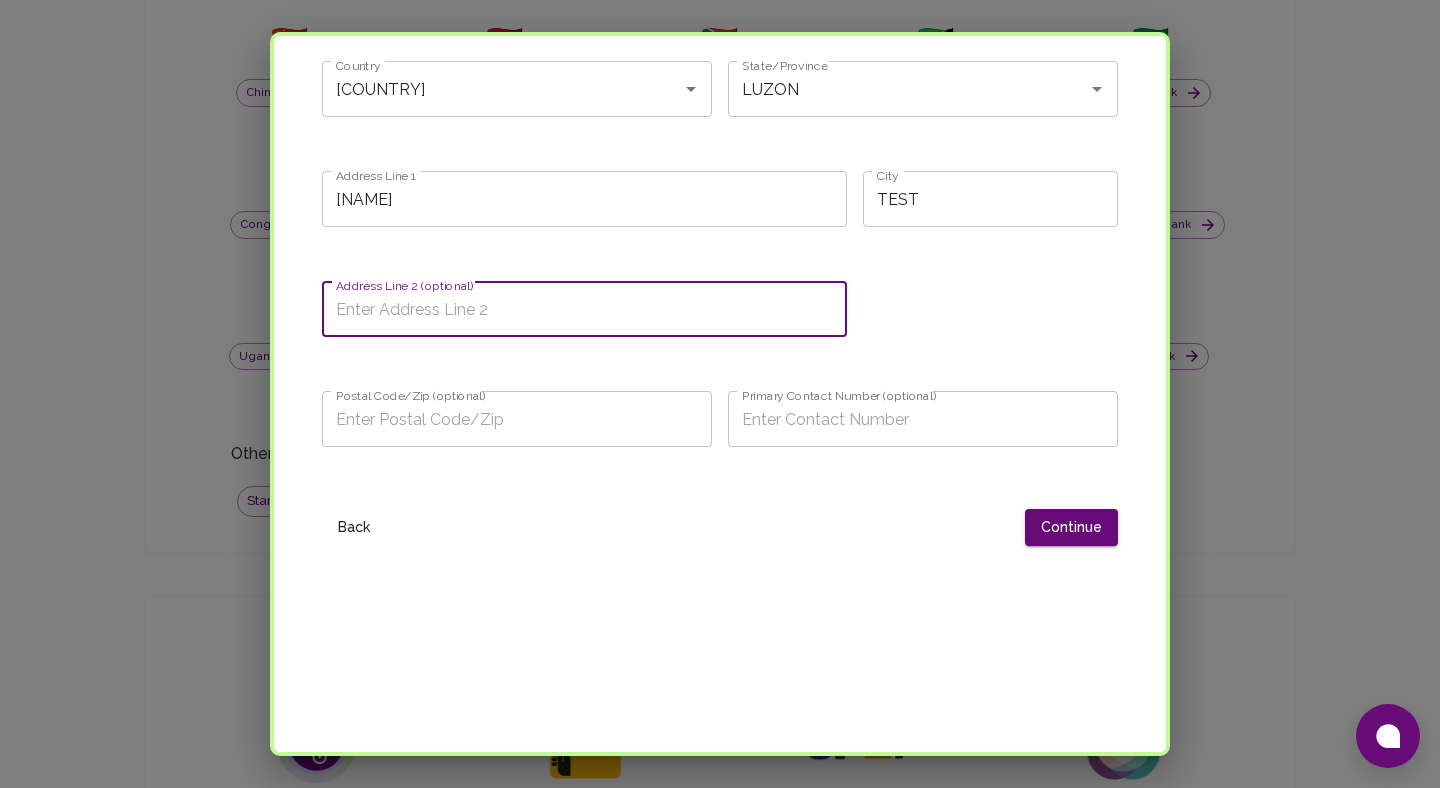 click on "Postal Code/Zip  (optional)" at bounding box center (517, 419) 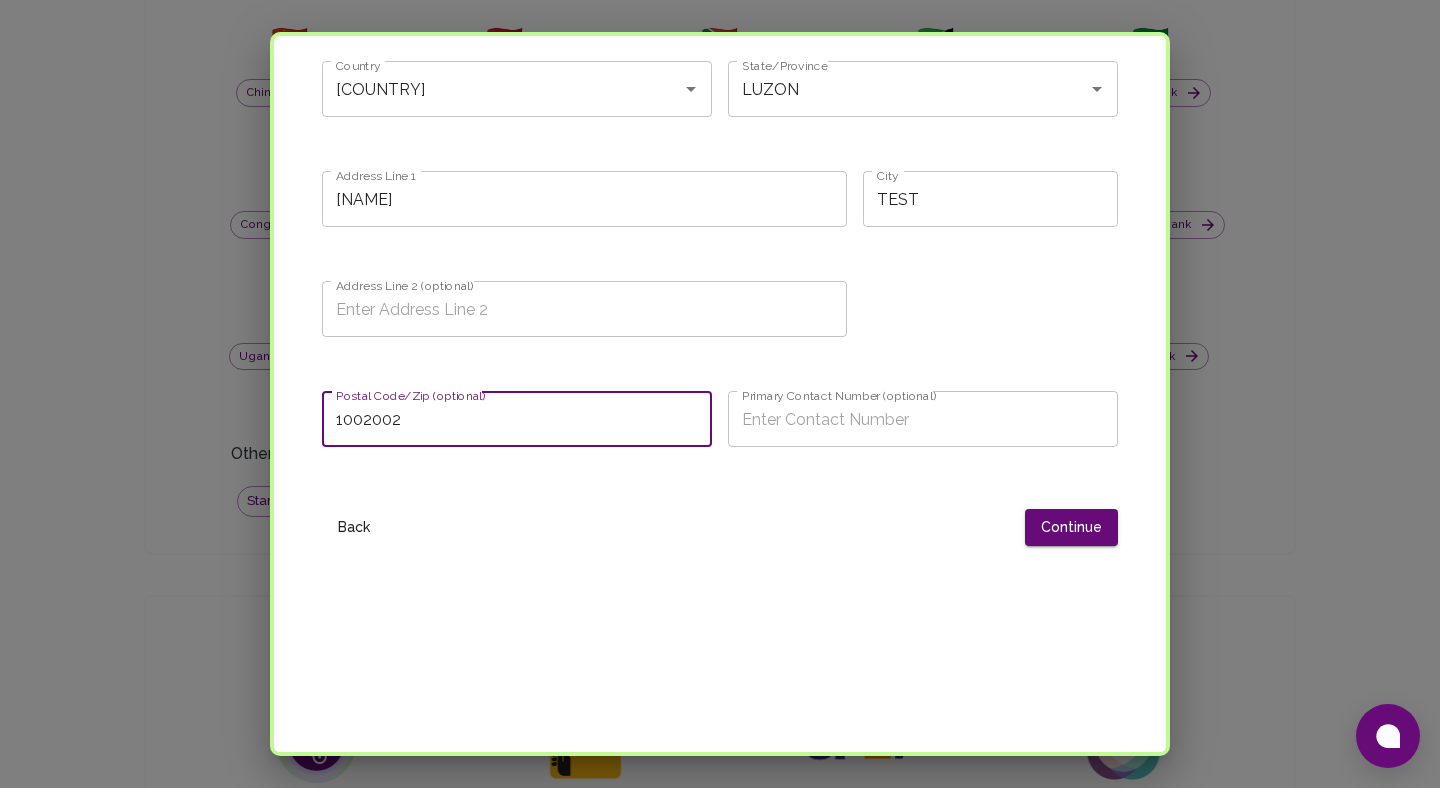 type on "1002002" 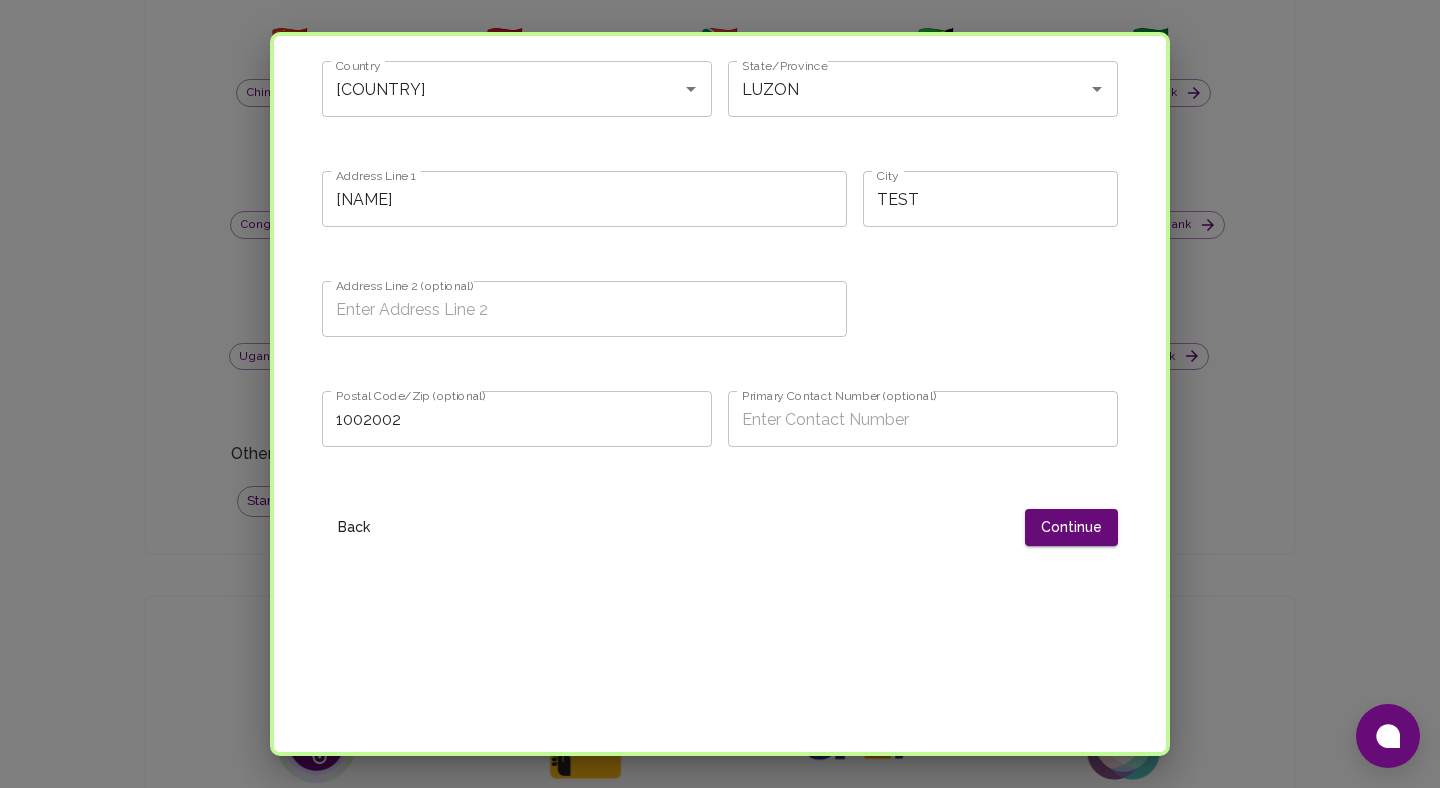click on "Primary Contact Number (optional)" at bounding box center [923, 419] 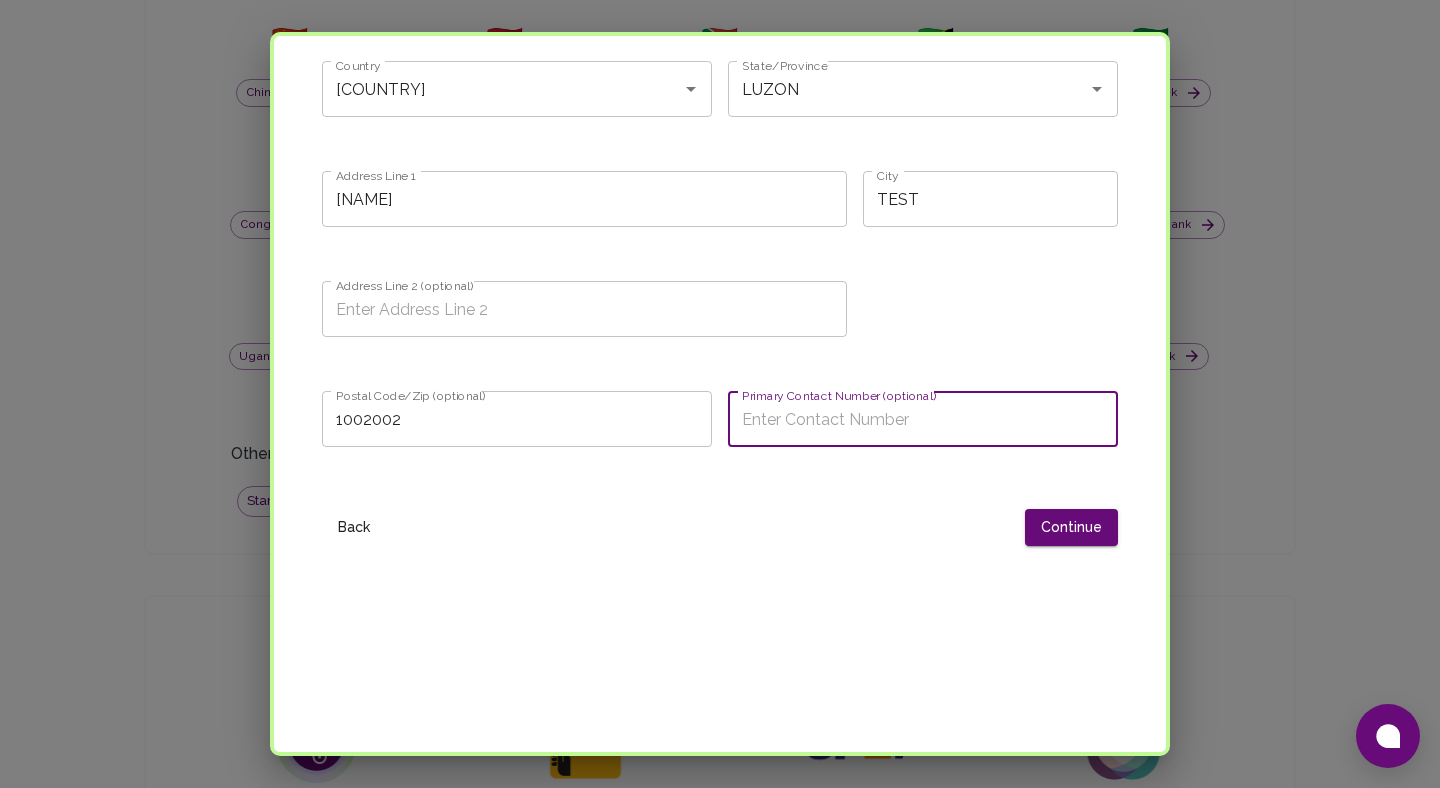 click on "Country Philippines Country State/Province LUZON State/Province Address Line 1 GDFDGDG Address Line 1 City TEST City Address Line 2  (optional) Address Line 2  (optional) Postal Code/Zip  (optional) 1002002 Postal Code/Zip  (optional) Primary Contact Number (optional) Primary Contact Number (optional) Back Continue" at bounding box center (720, 295) 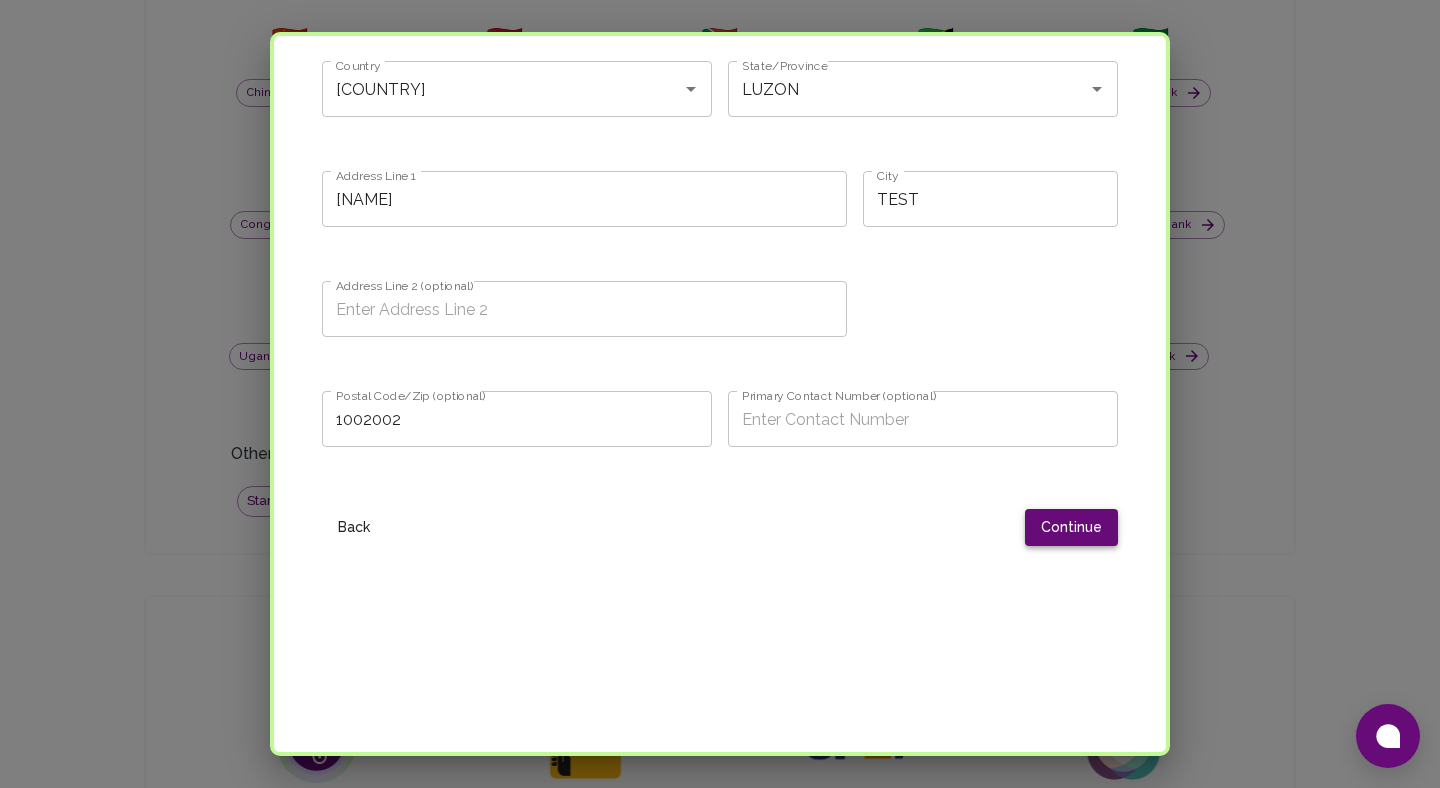 click on "Continue" at bounding box center [1071, 527] 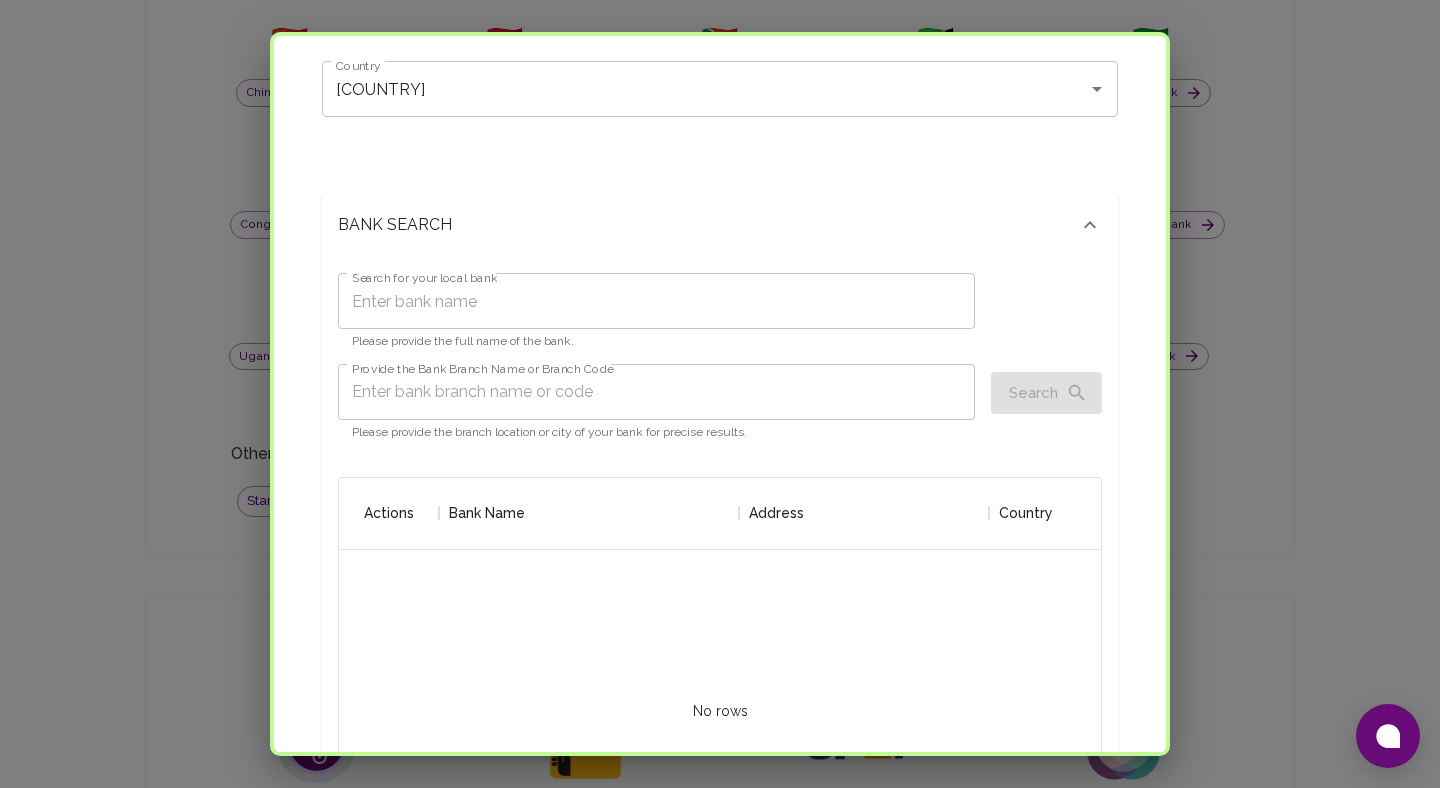 scroll, scrollTop: 1, scrollLeft: 1, axis: both 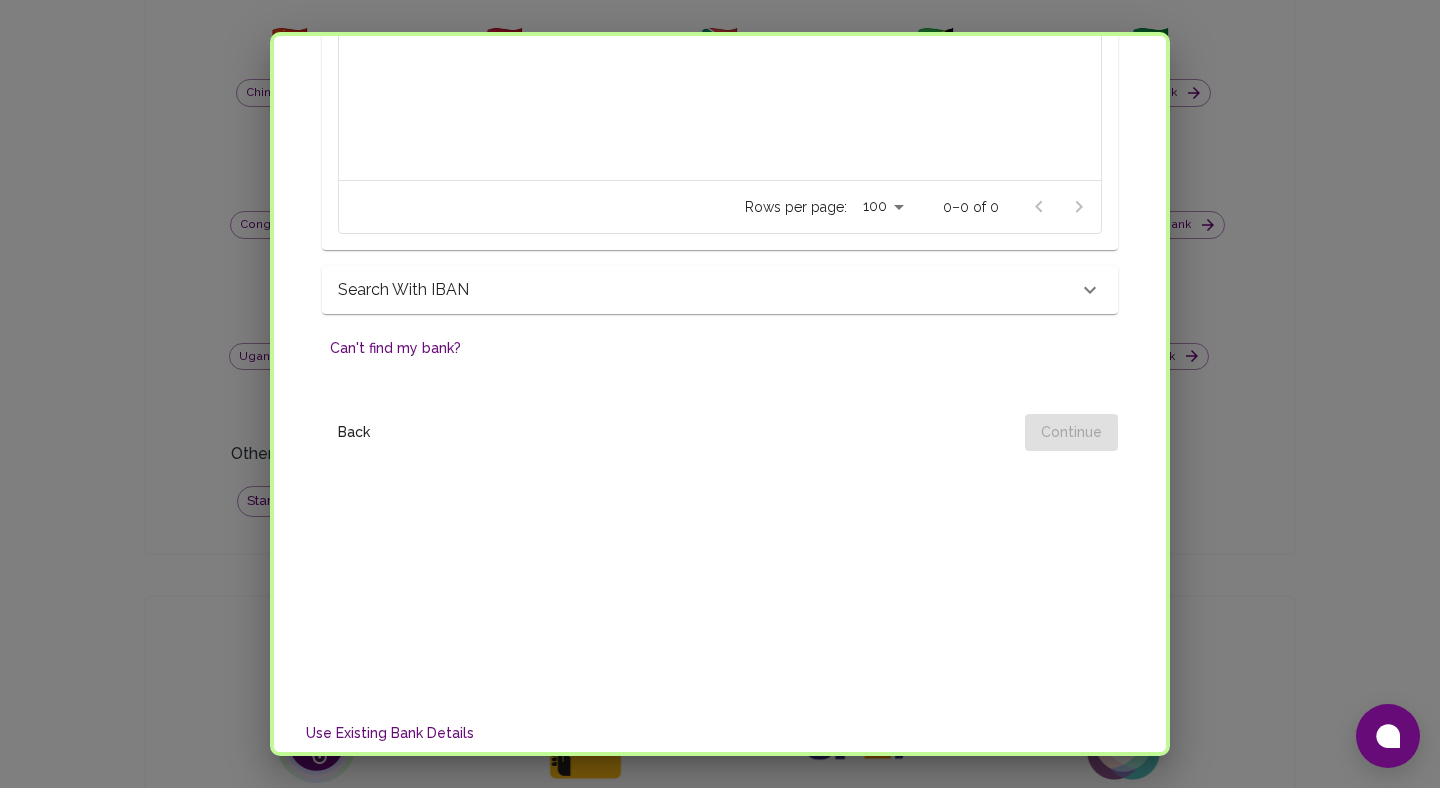 click on "Can't find my bank?" at bounding box center (395, 348) 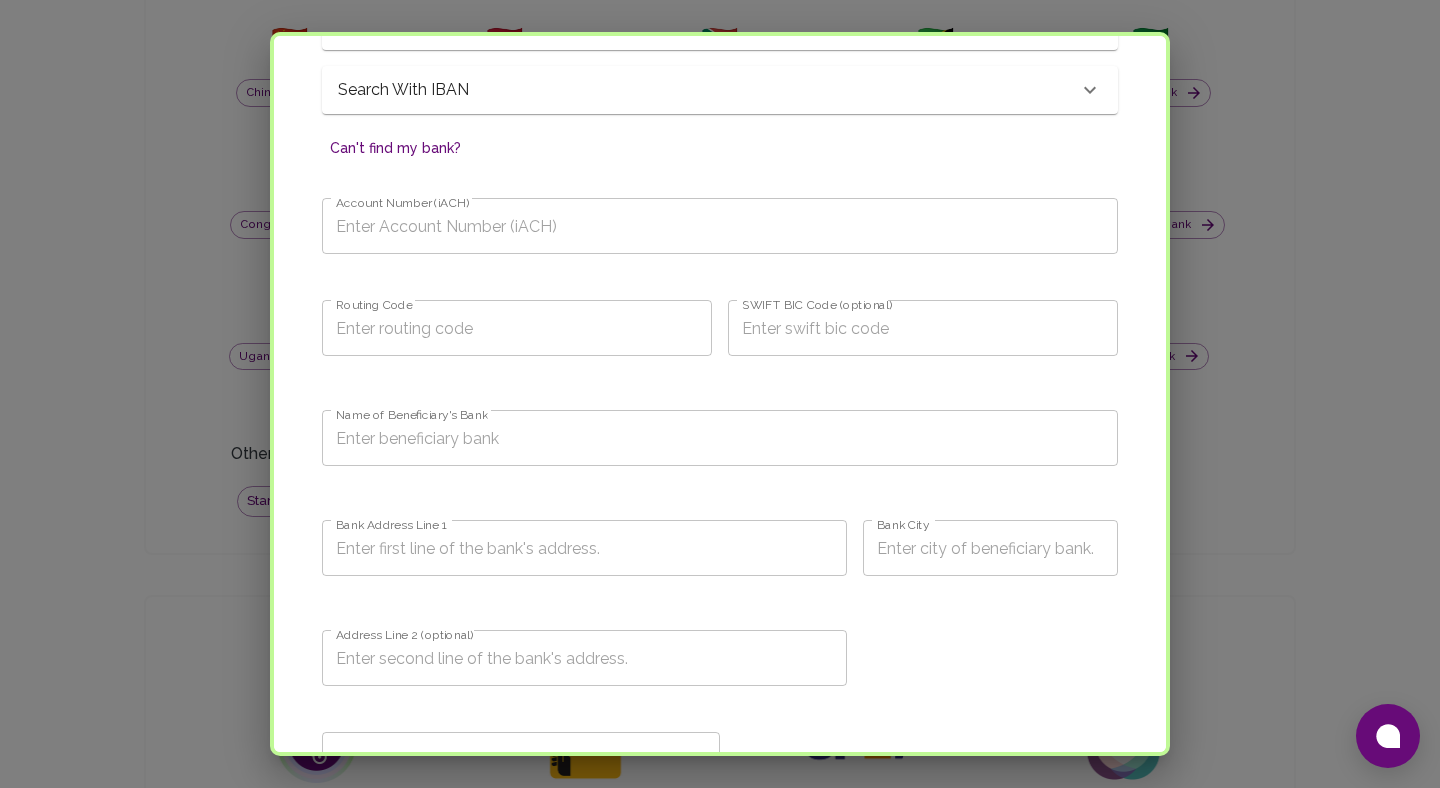 scroll, scrollTop: 1081, scrollLeft: 0, axis: vertical 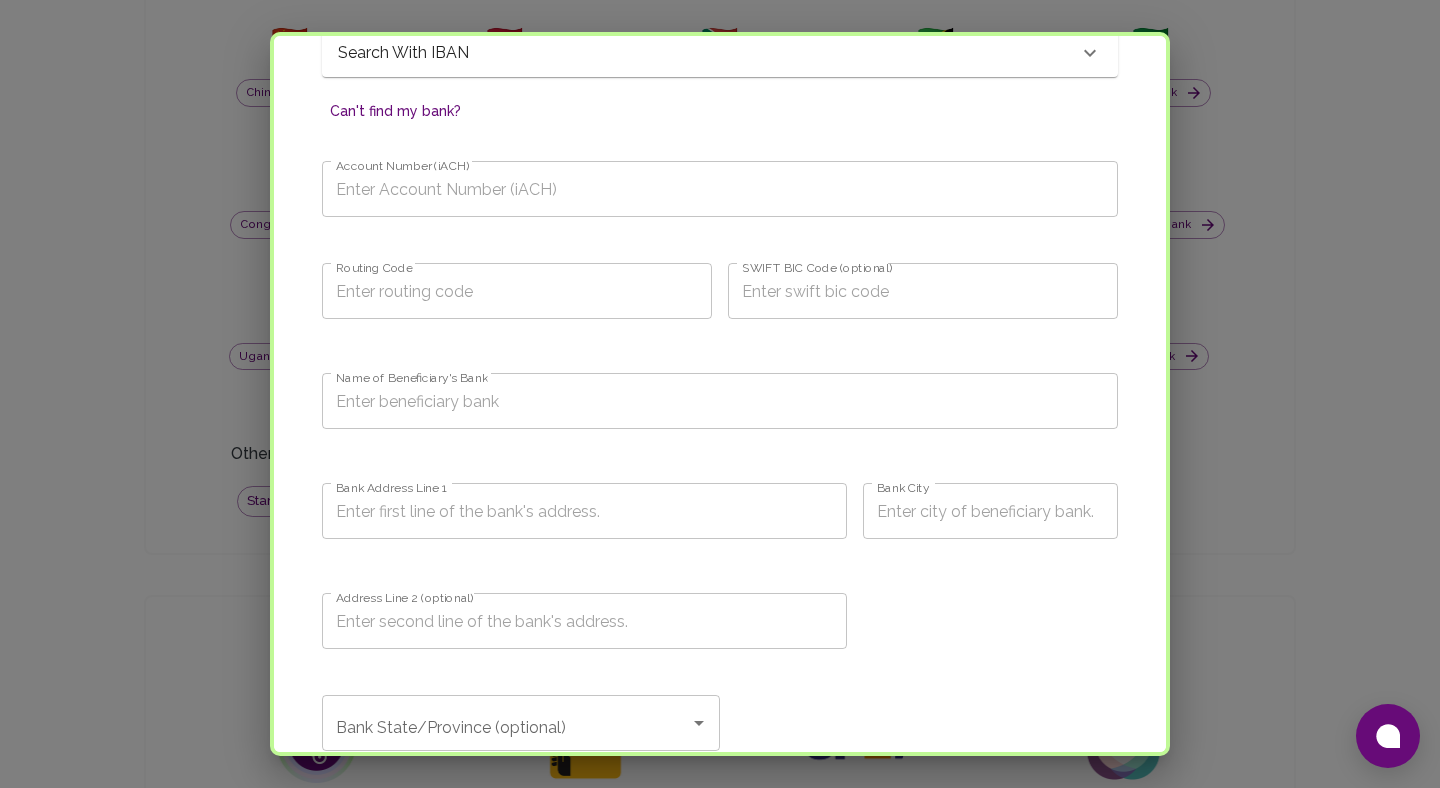 click on "Account Number (iACH)" at bounding box center [720, 189] 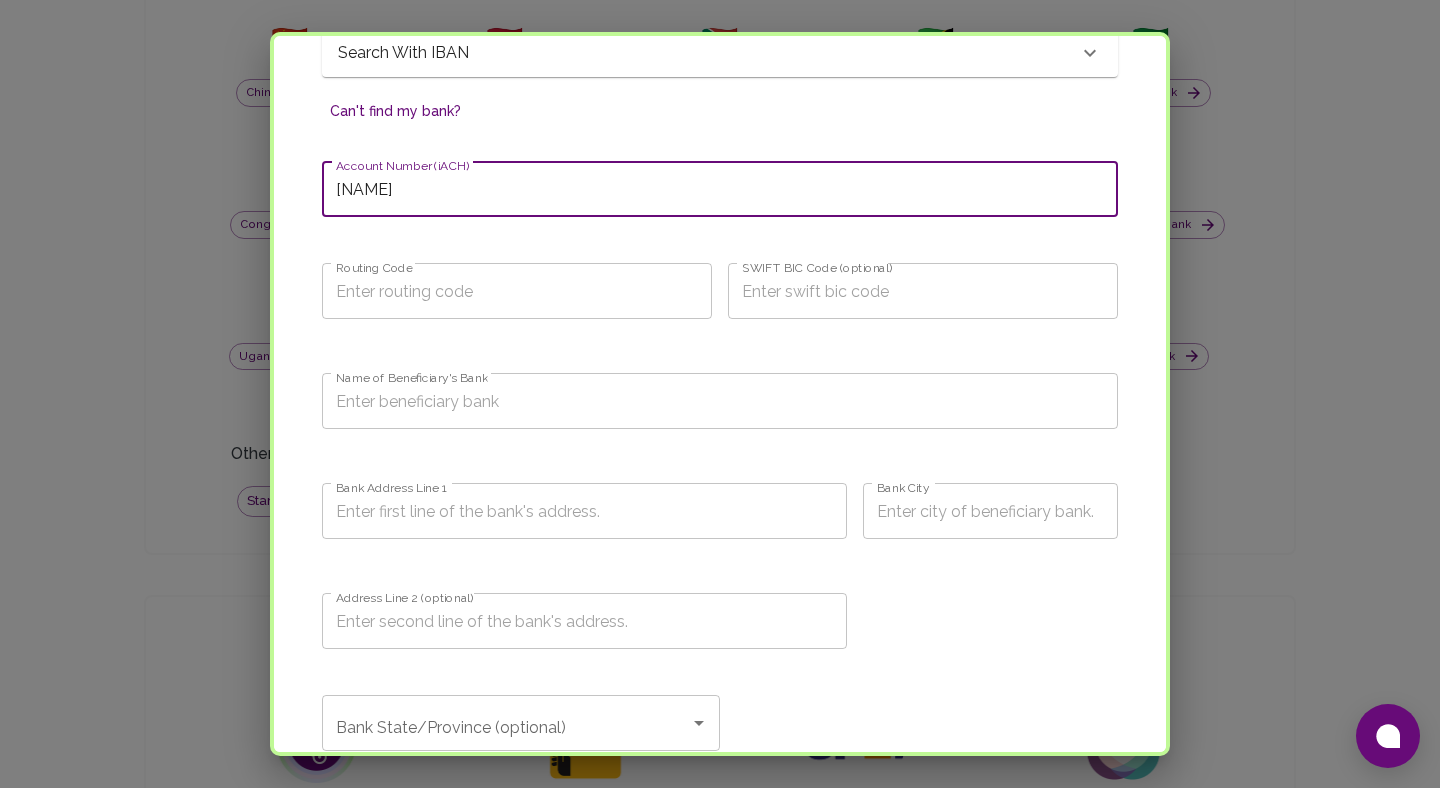 type on "1" 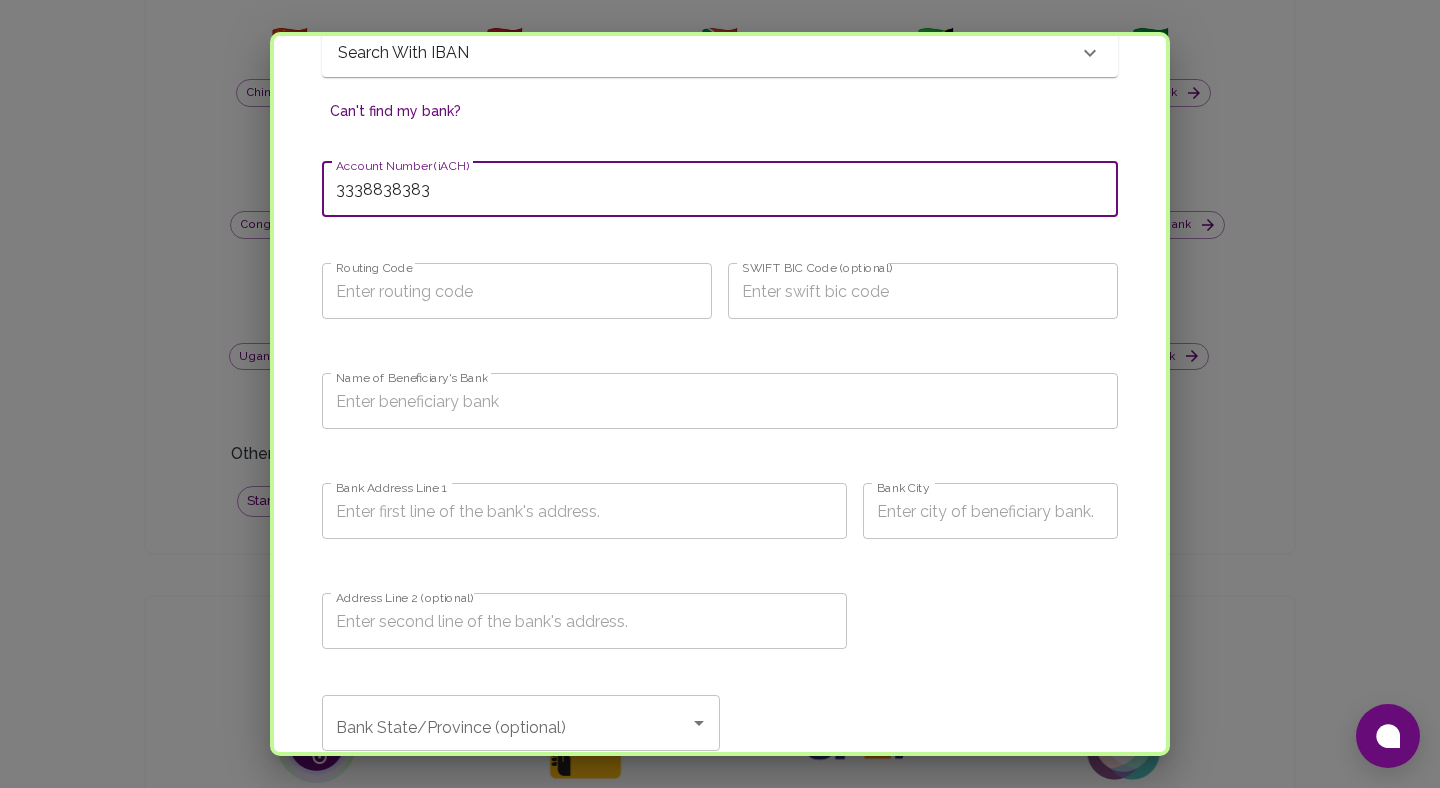 type on "3338838383" 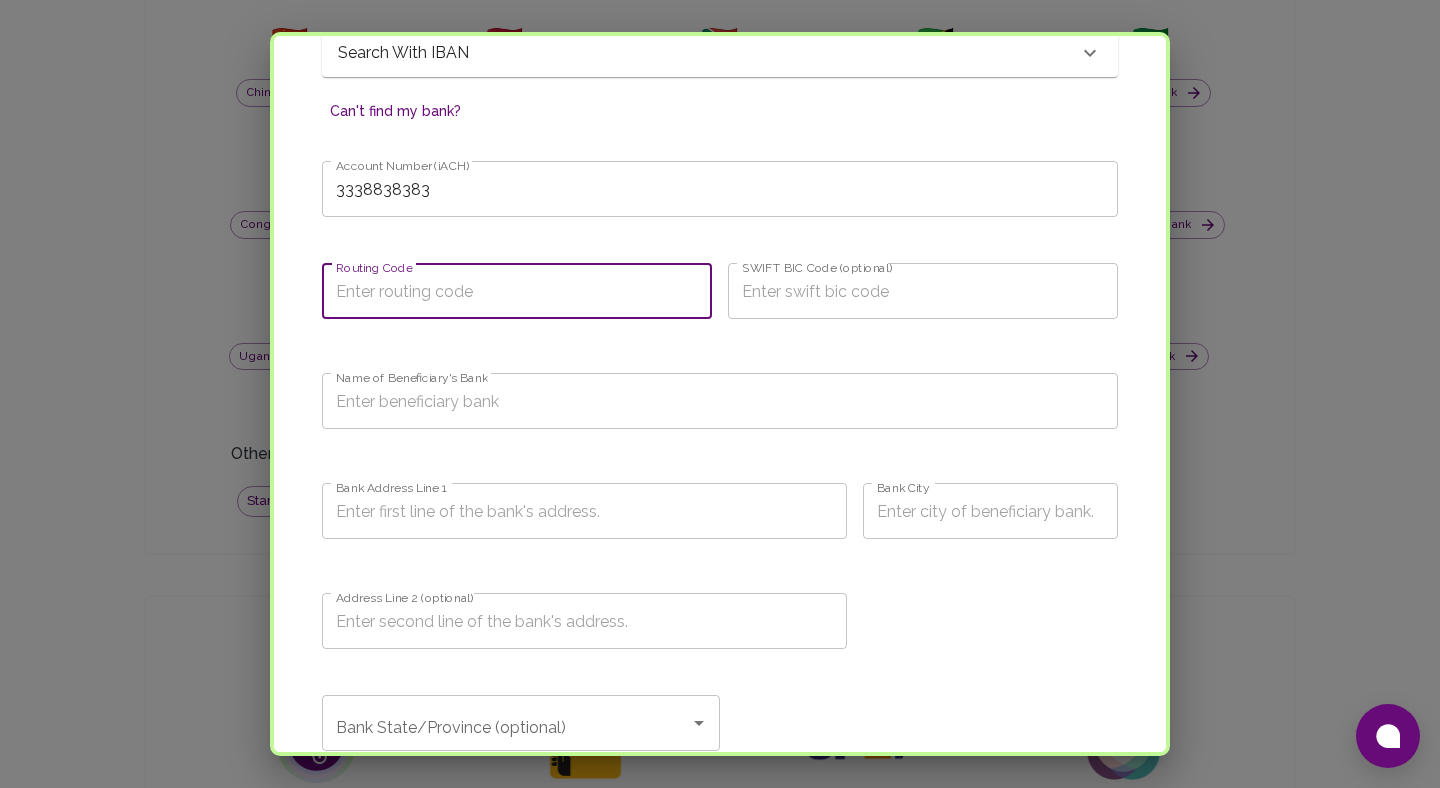 click on "Routing Code" at bounding box center [517, 291] 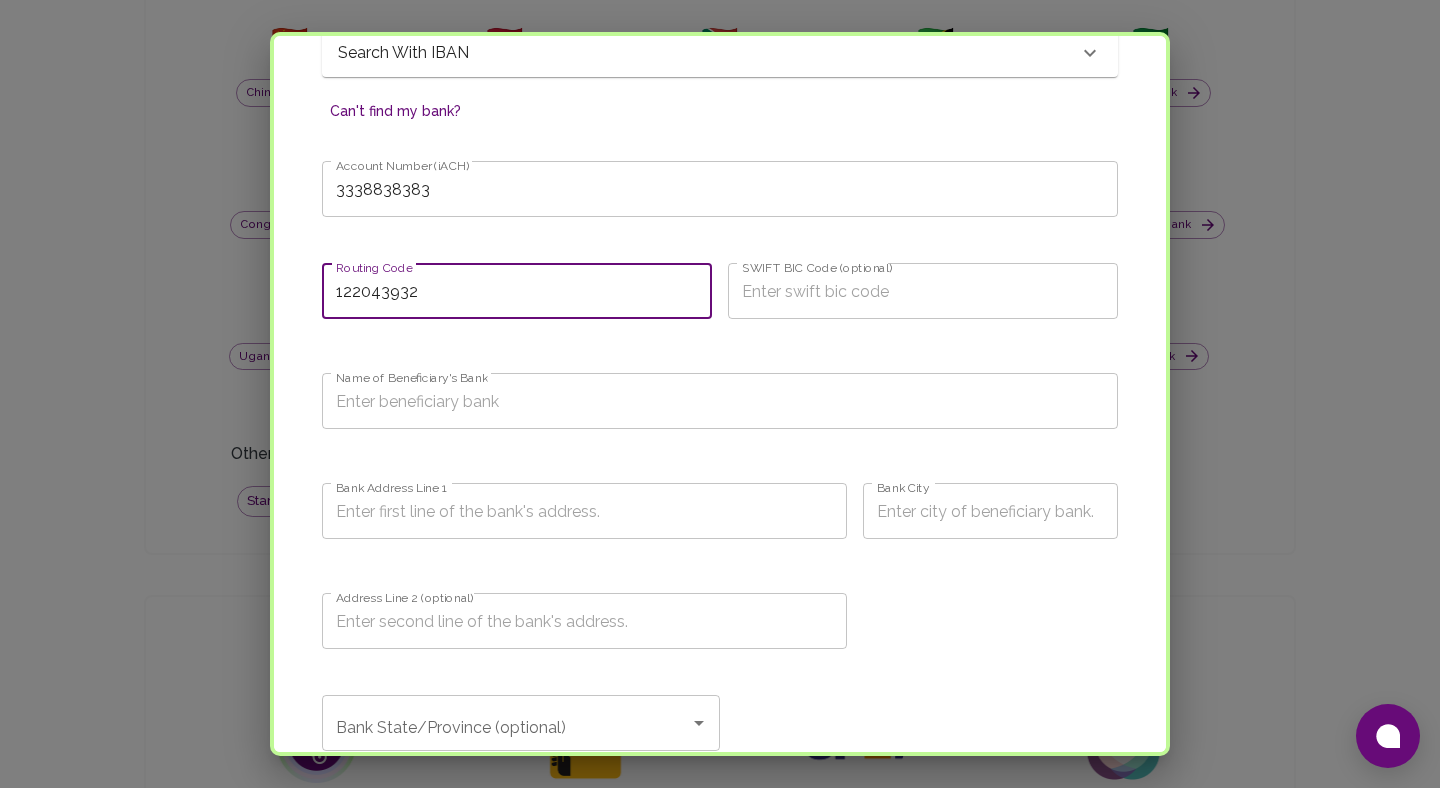 type on "122043932" 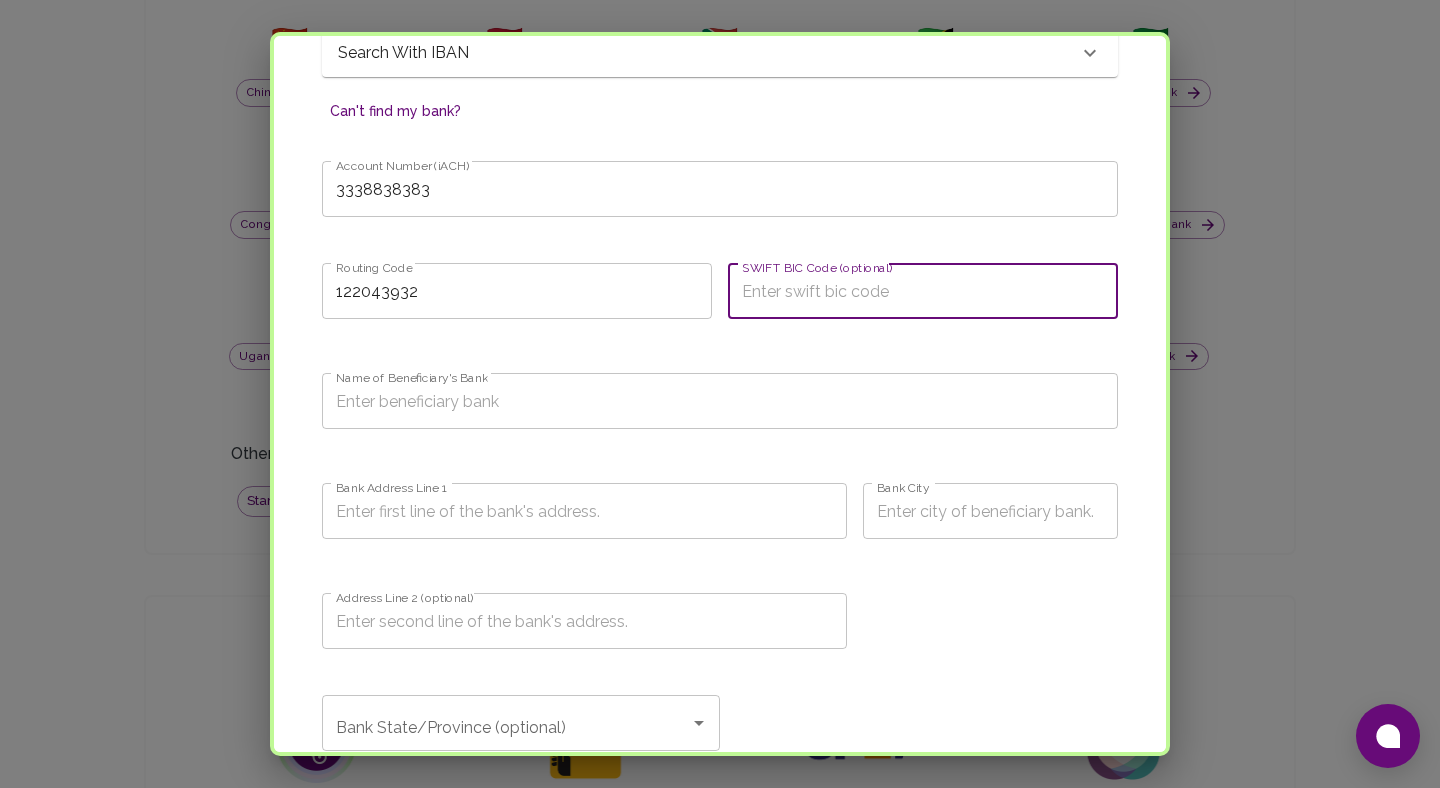 click on "Name of Beneficiary's Bank Name of Beneficiary's Bank" at bounding box center [712, 404] 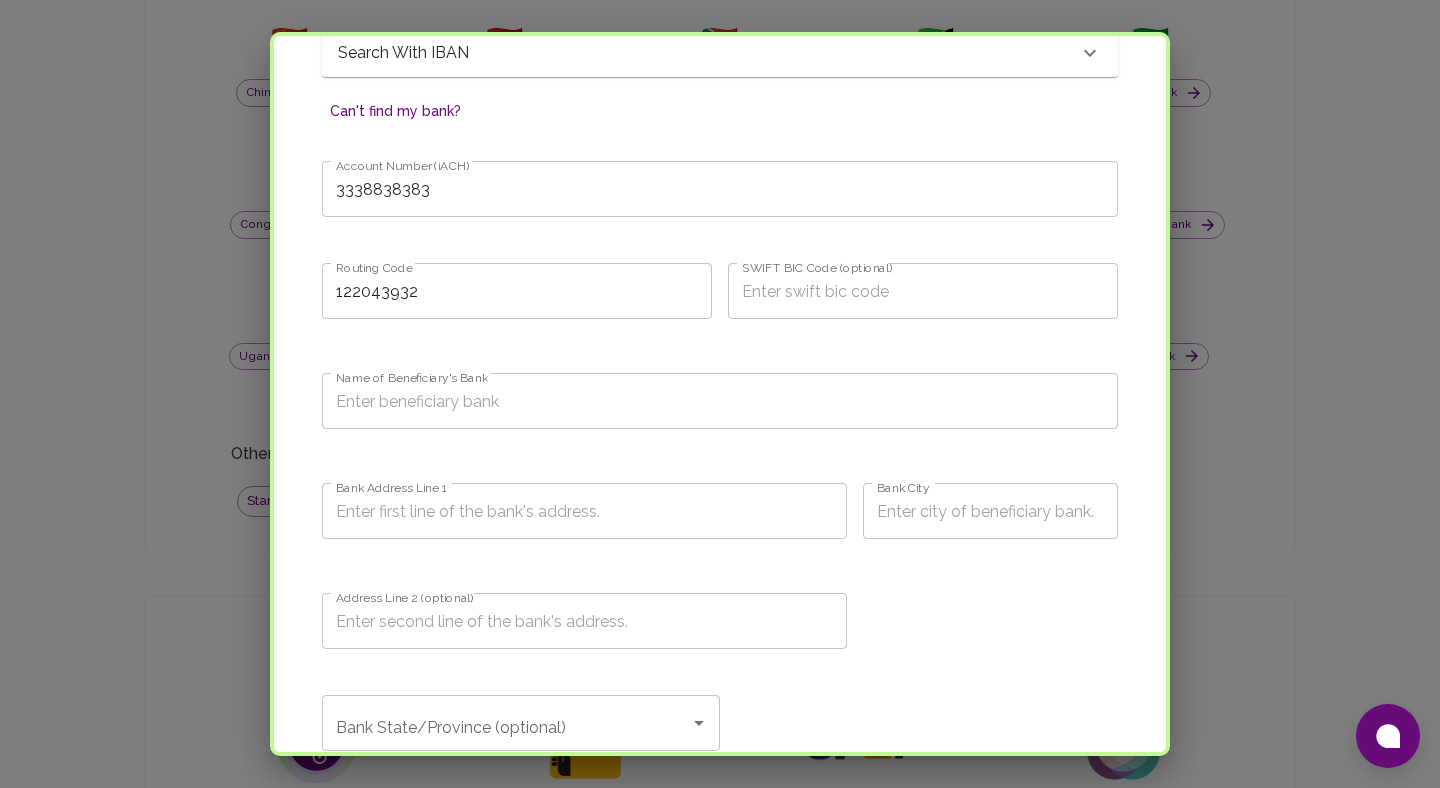 click on "Name of Beneficiary's Bank" at bounding box center [720, 401] 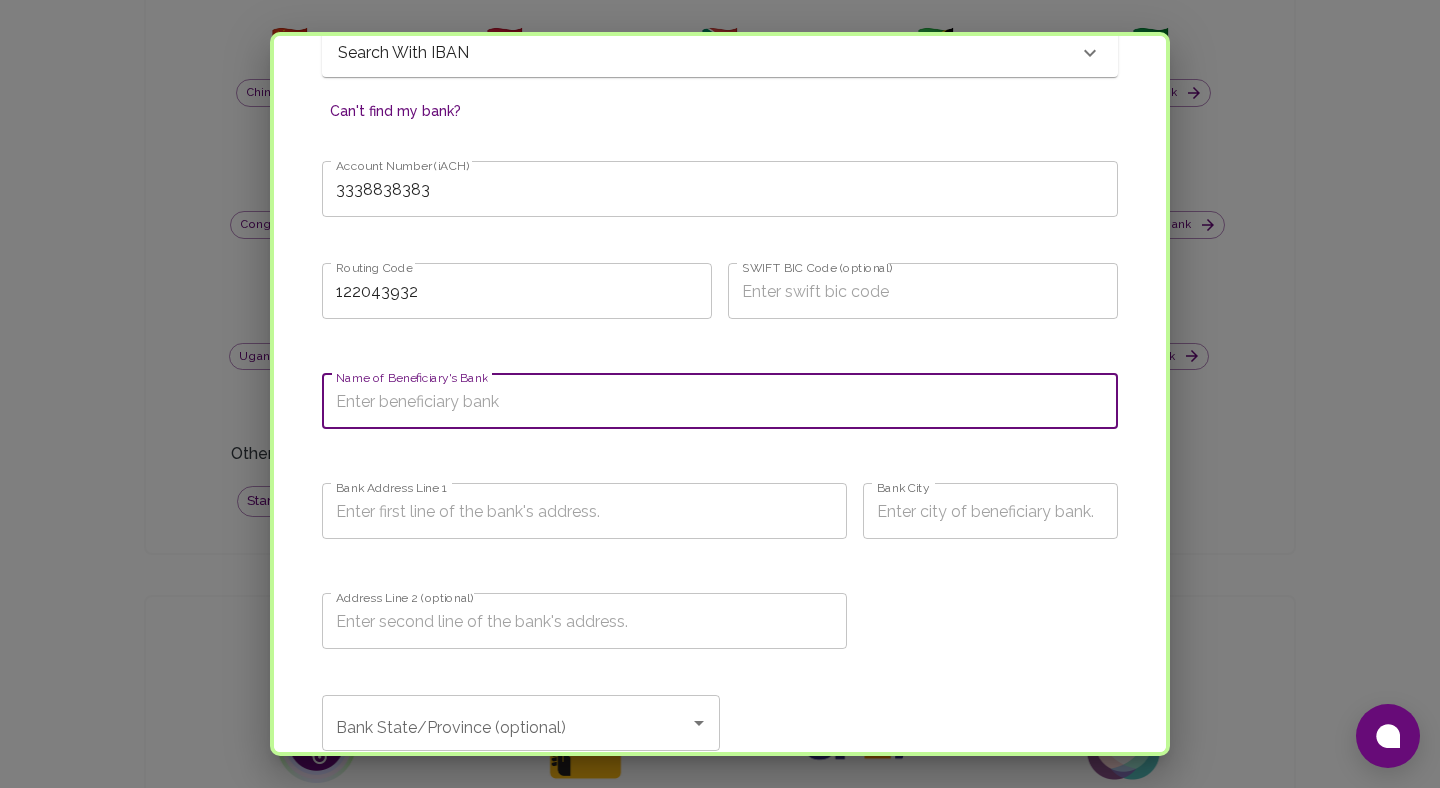 type on "H" 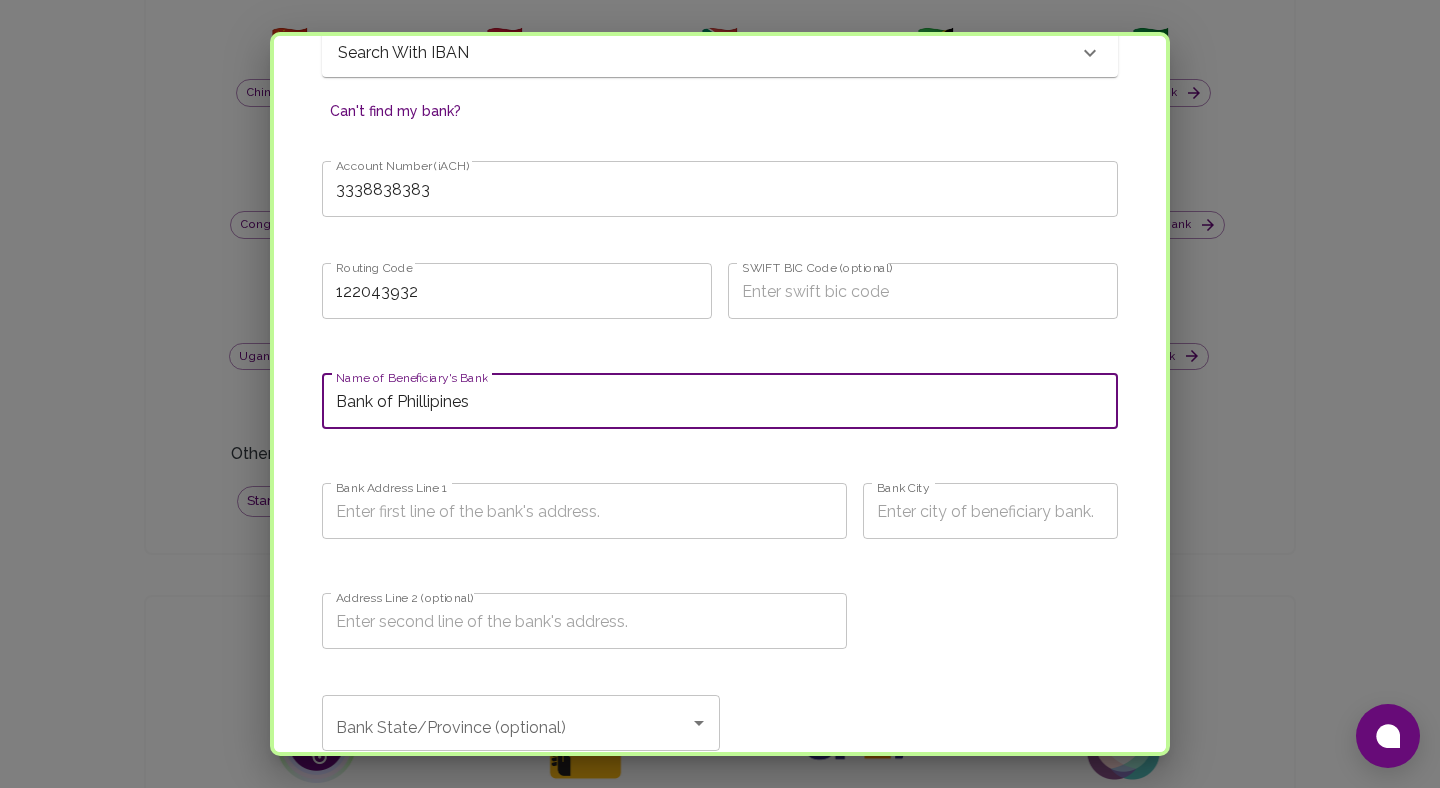 click on "Name of Beneficiary's Bank Bank of Phillipines Name of Beneficiary's Bank" at bounding box center (712, 404) 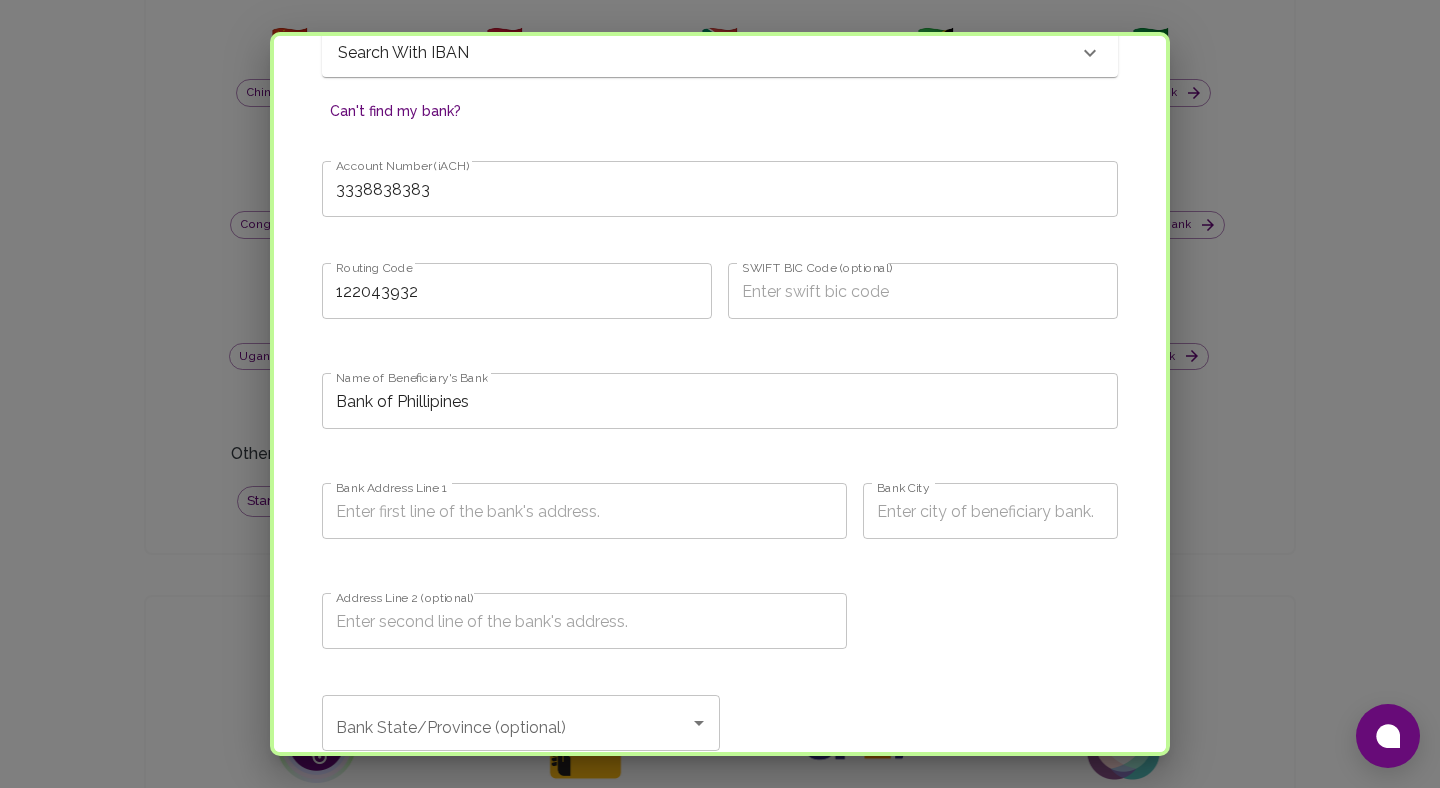 click on "Bank of Phillipines" at bounding box center [720, 401] 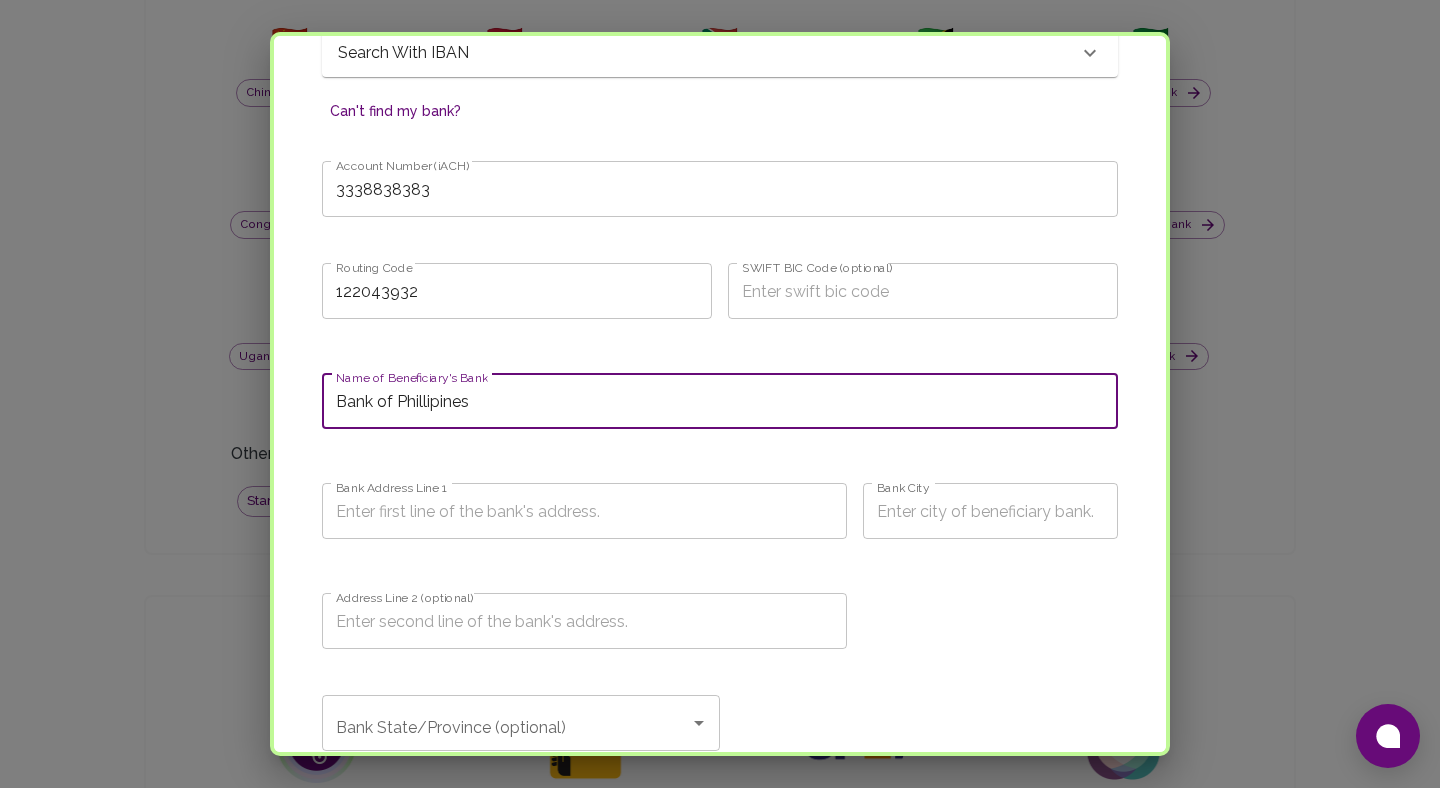 paste on "PHILIPPINE NATIONAL BANK" 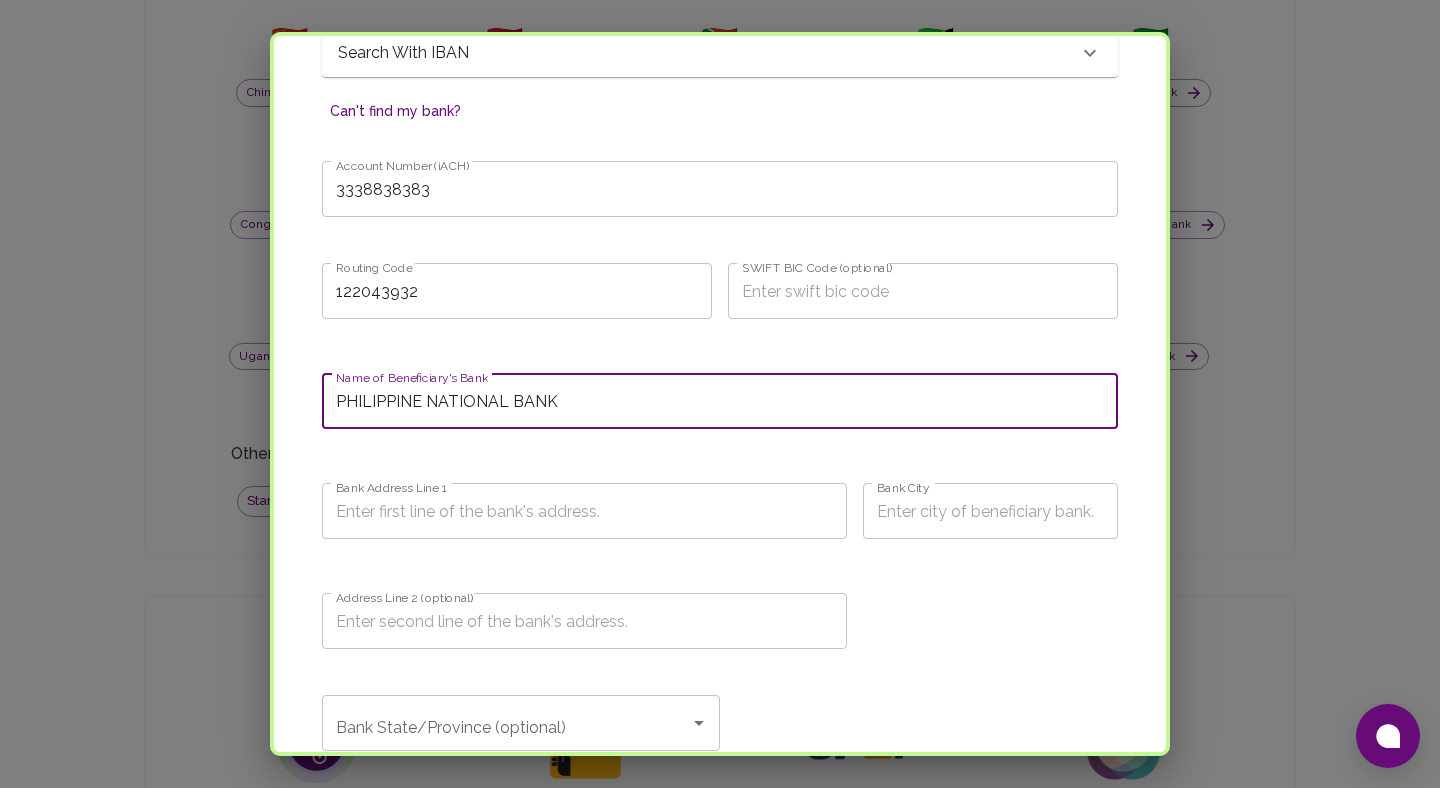 type on "PHILIPPINE NATIONAL BANK" 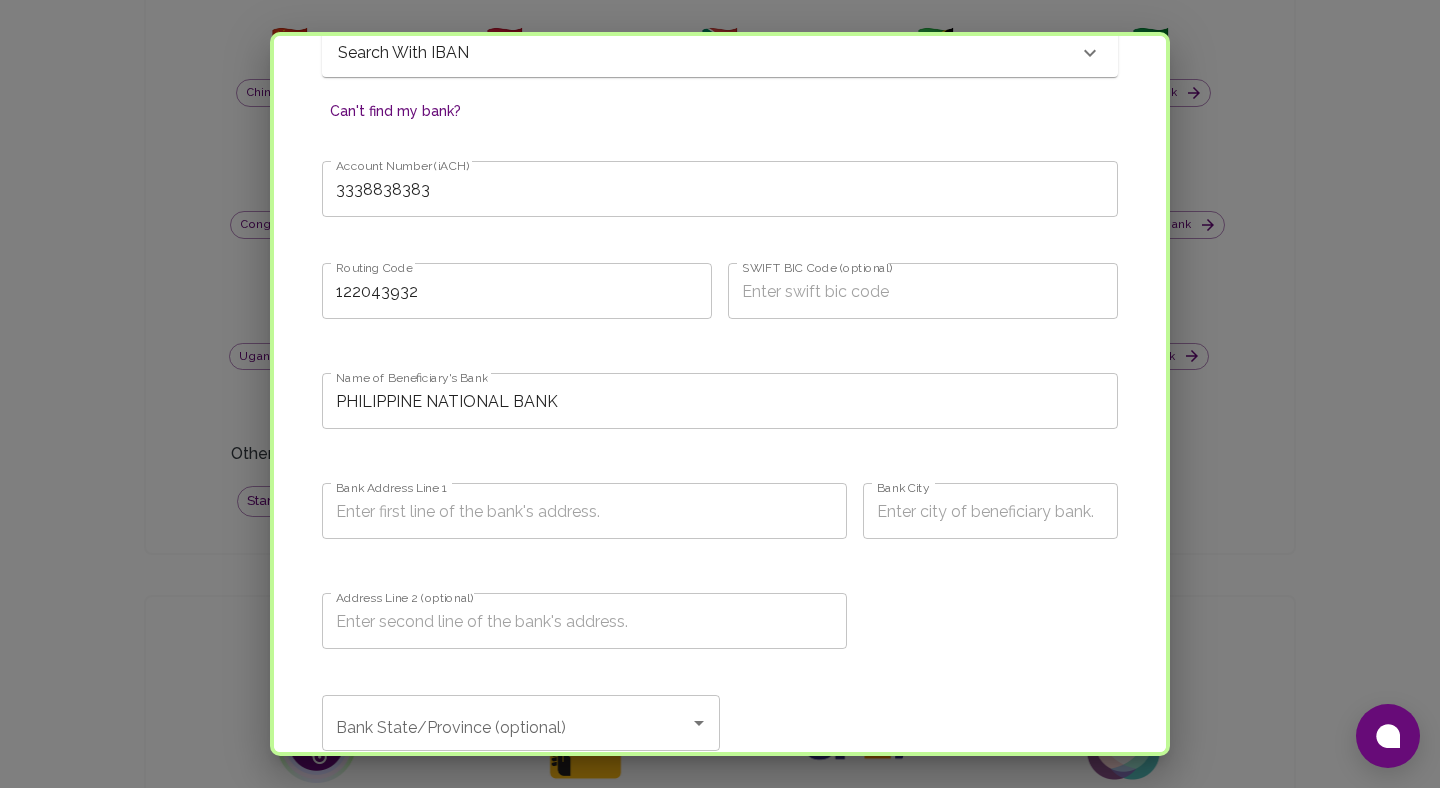 click on "Bank Address Line 1" at bounding box center (584, 511) 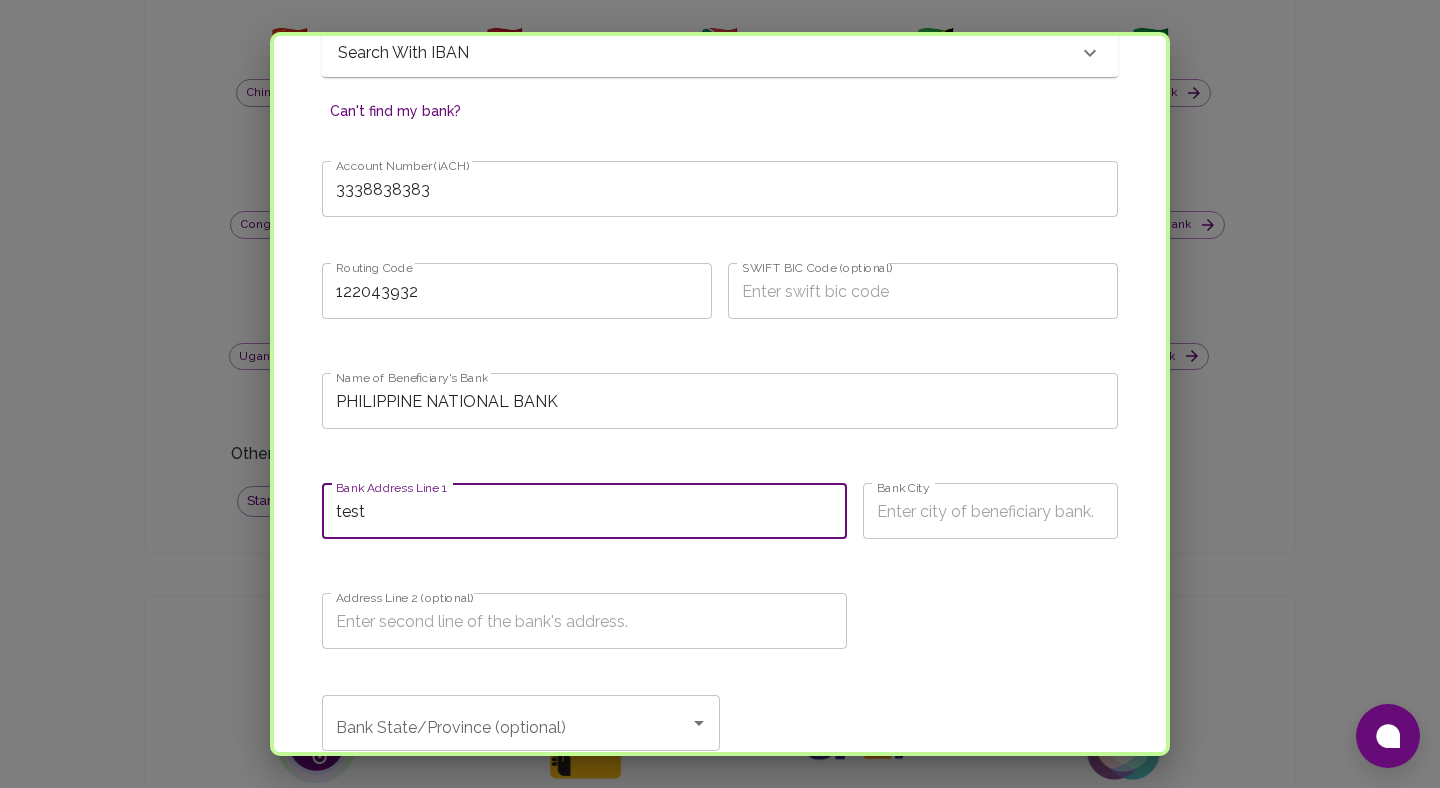 type on "test" 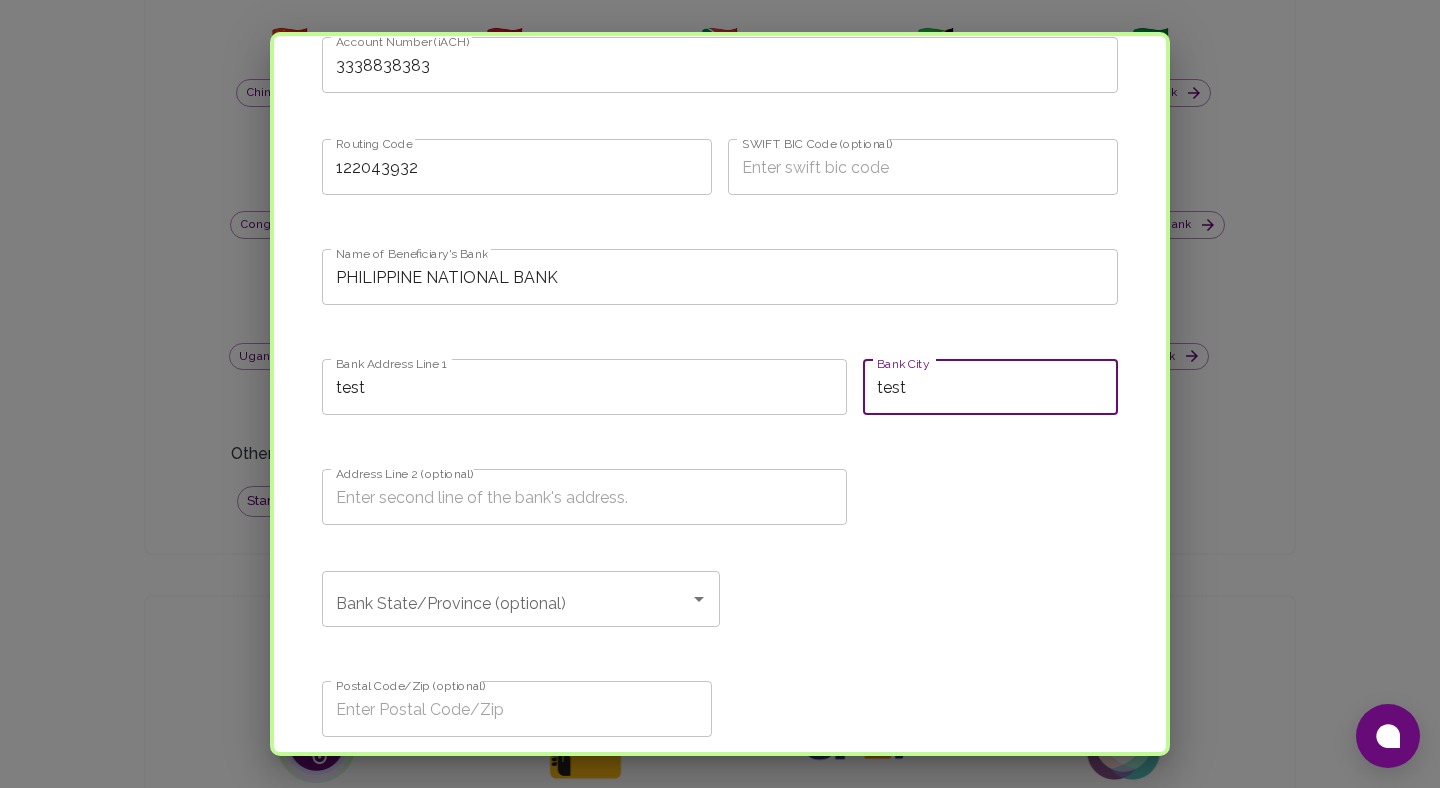 scroll, scrollTop: 1243, scrollLeft: 0, axis: vertical 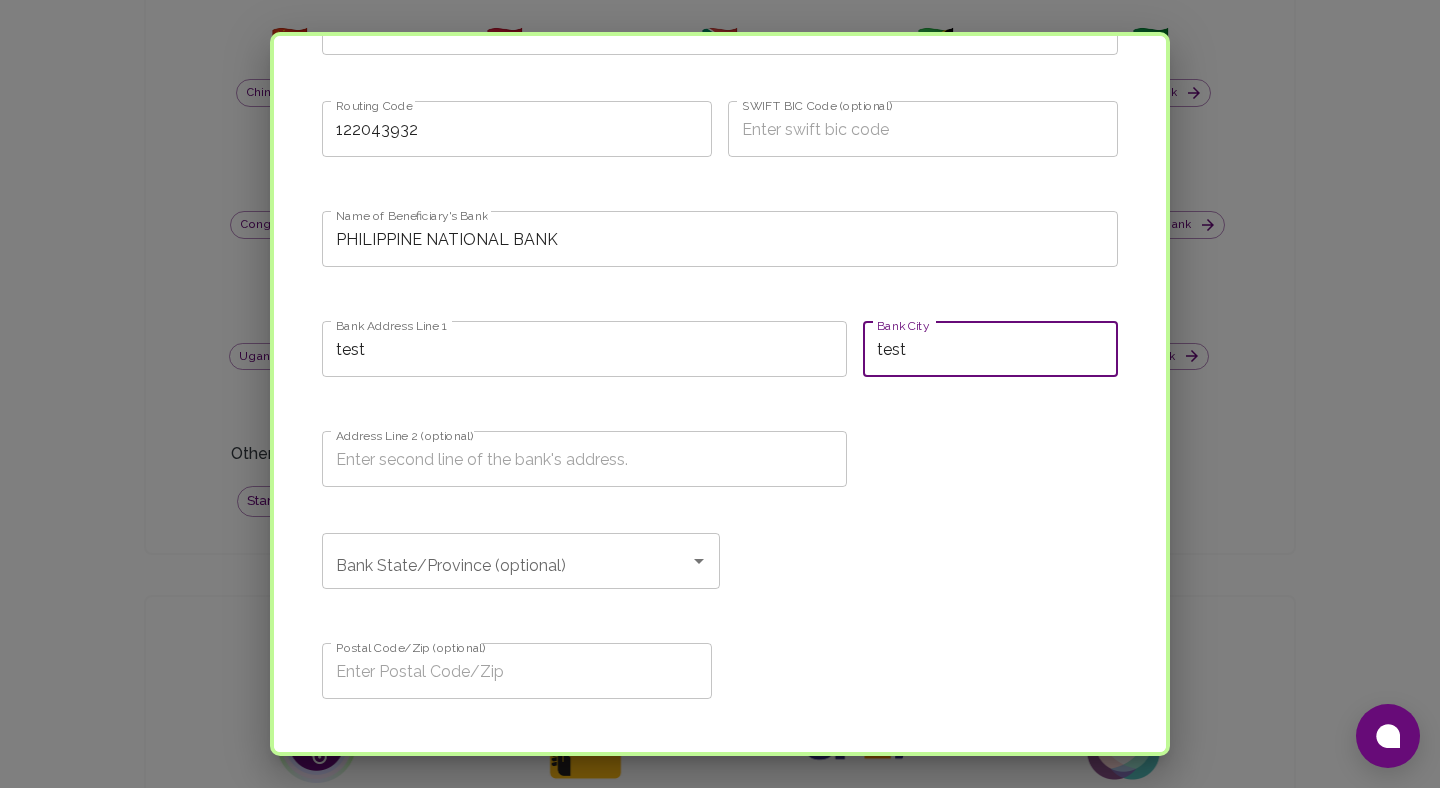 type on "test" 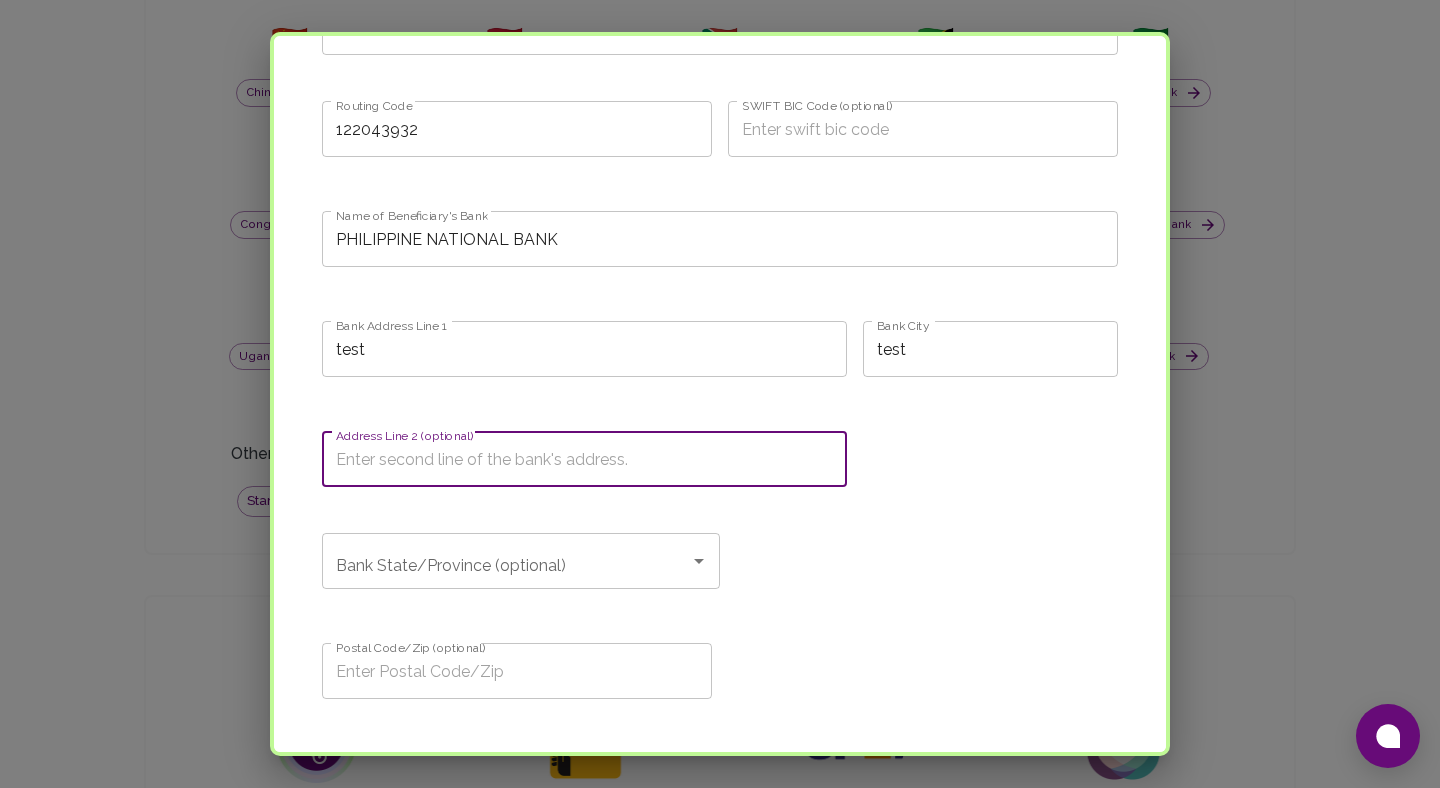click on "Bank State/Province  (optional) Bank State/Province  (optional)" at bounding box center (521, 561) 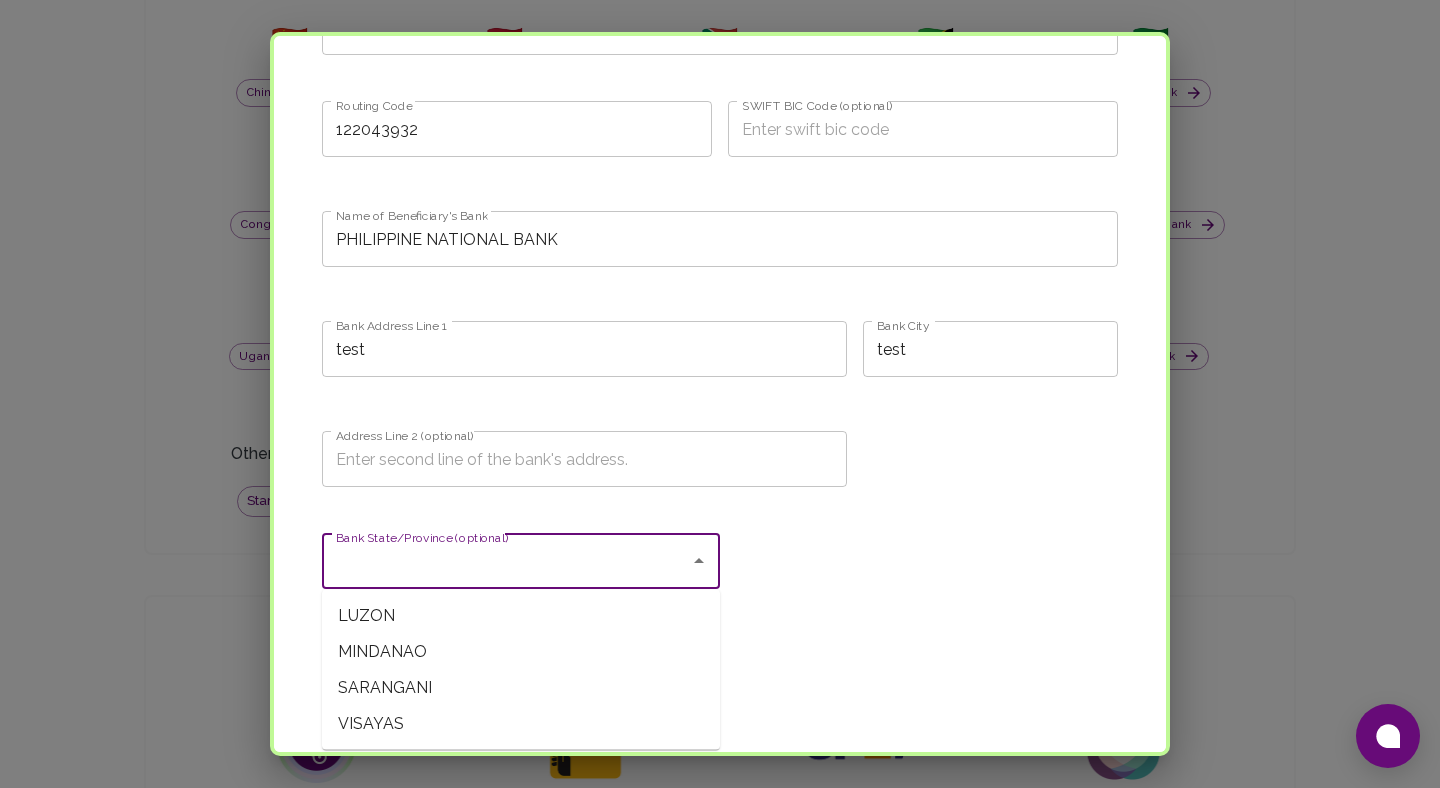 click on "MINDANAO" at bounding box center (521, 652) 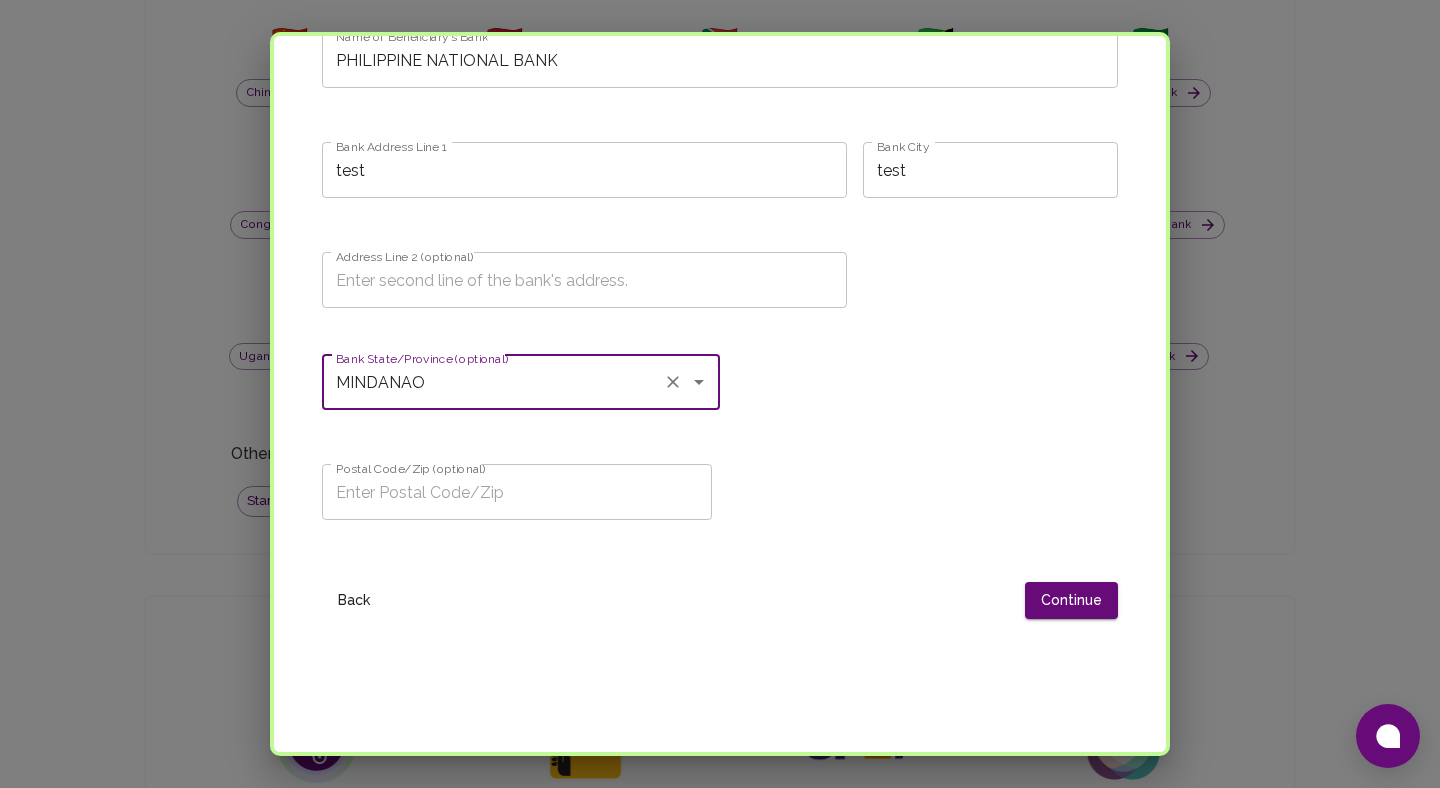 scroll, scrollTop: 1561, scrollLeft: 0, axis: vertical 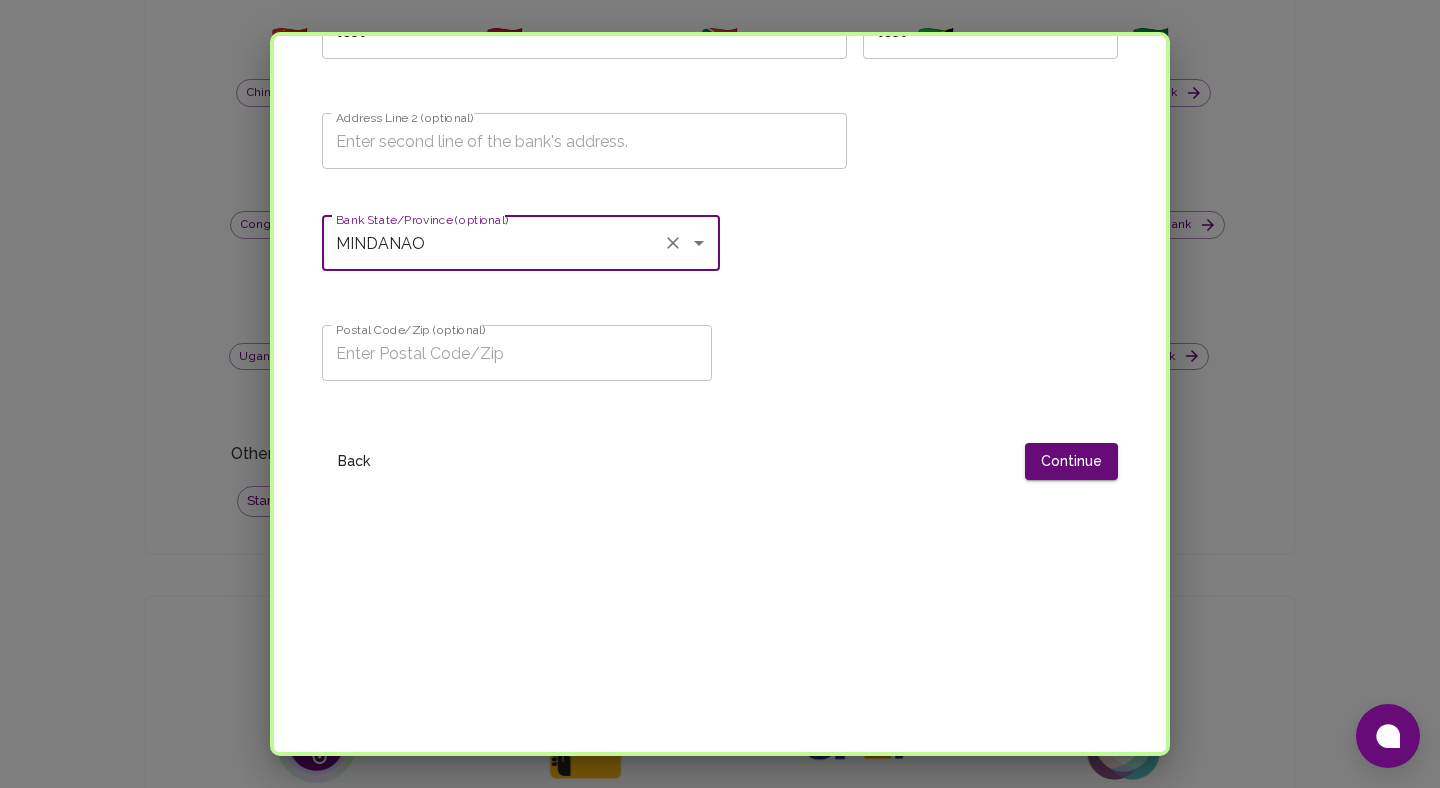click on "Postal Code/Zip (optional)" at bounding box center (517, 353) 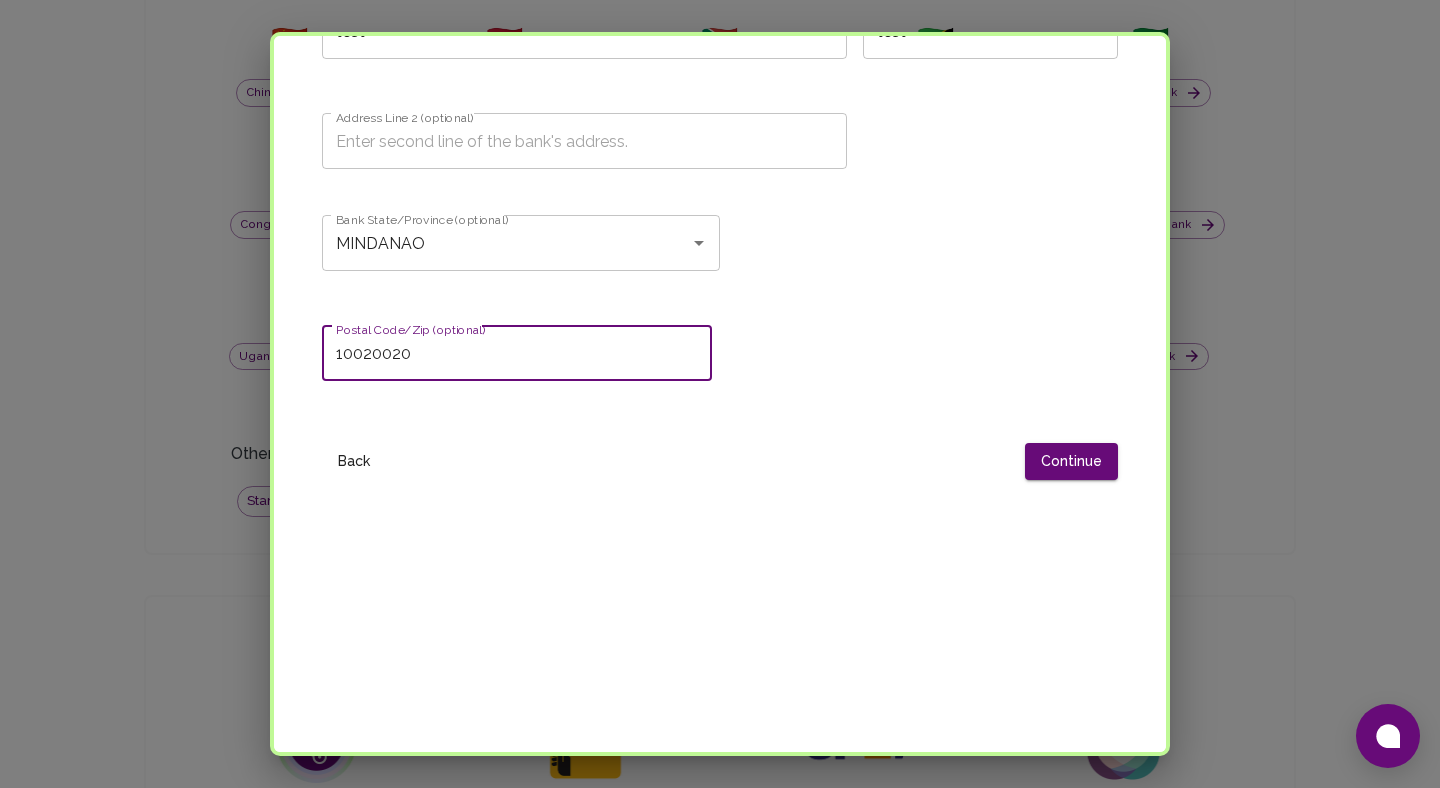 type on "10020020" 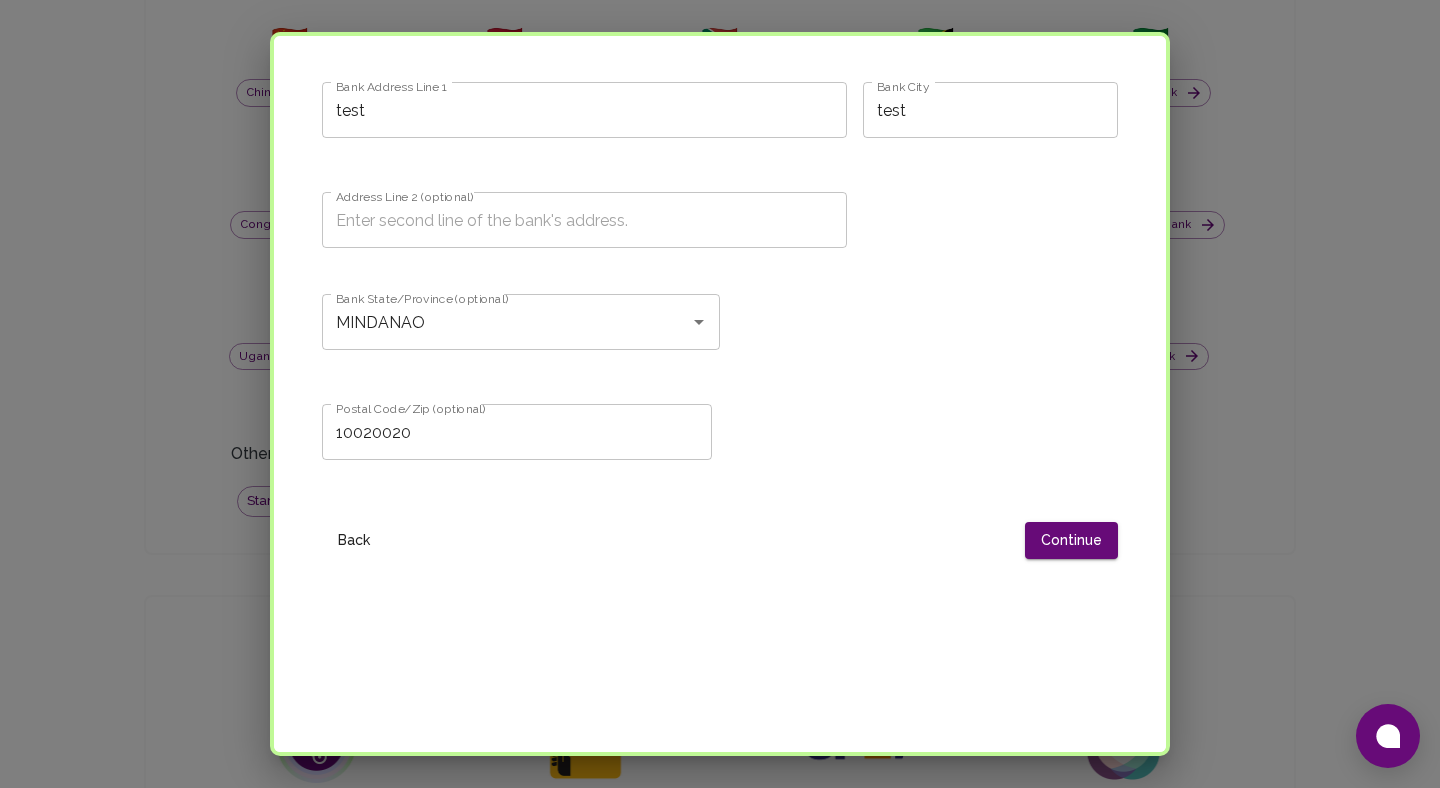 scroll, scrollTop: 1484, scrollLeft: 0, axis: vertical 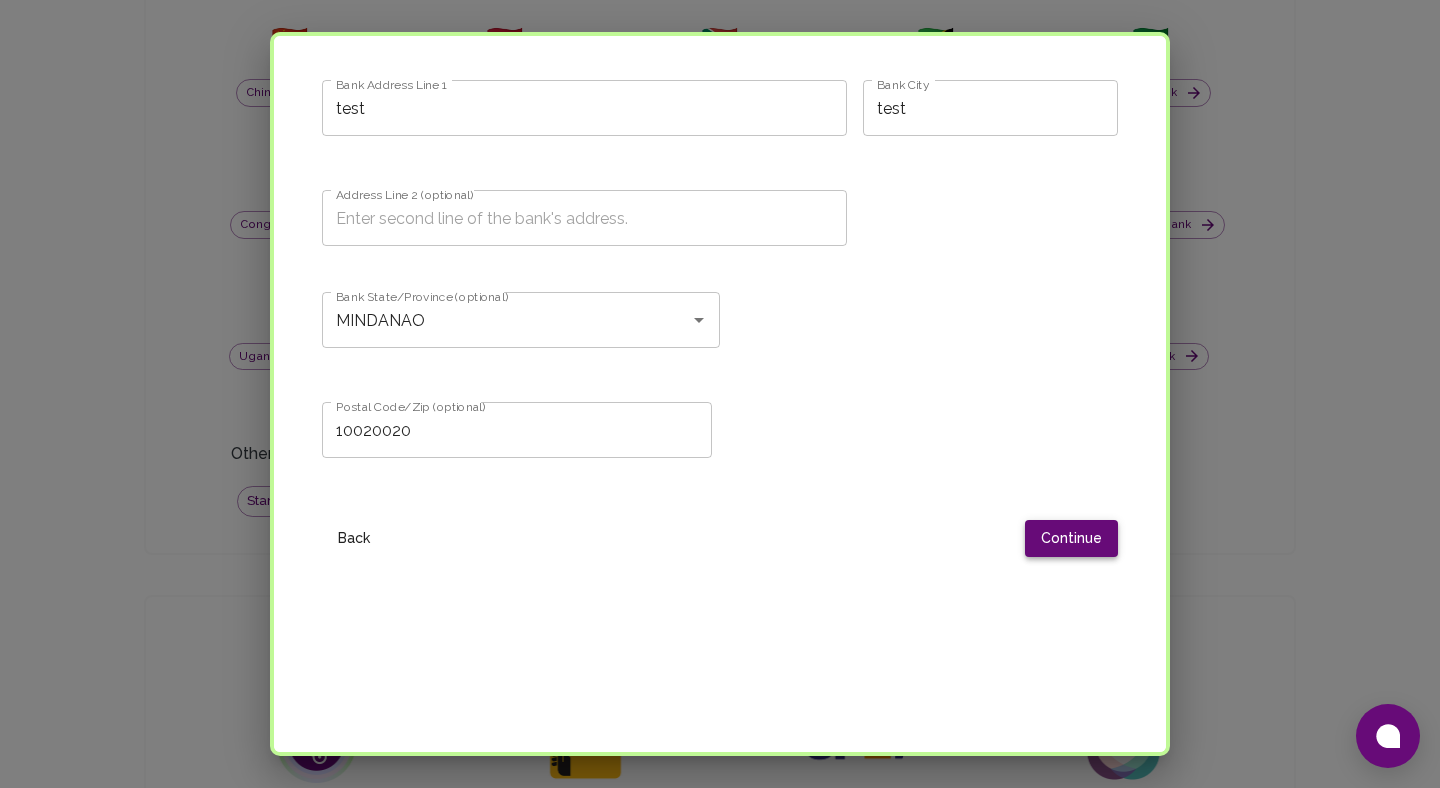 click on "Continue" at bounding box center [1071, 538] 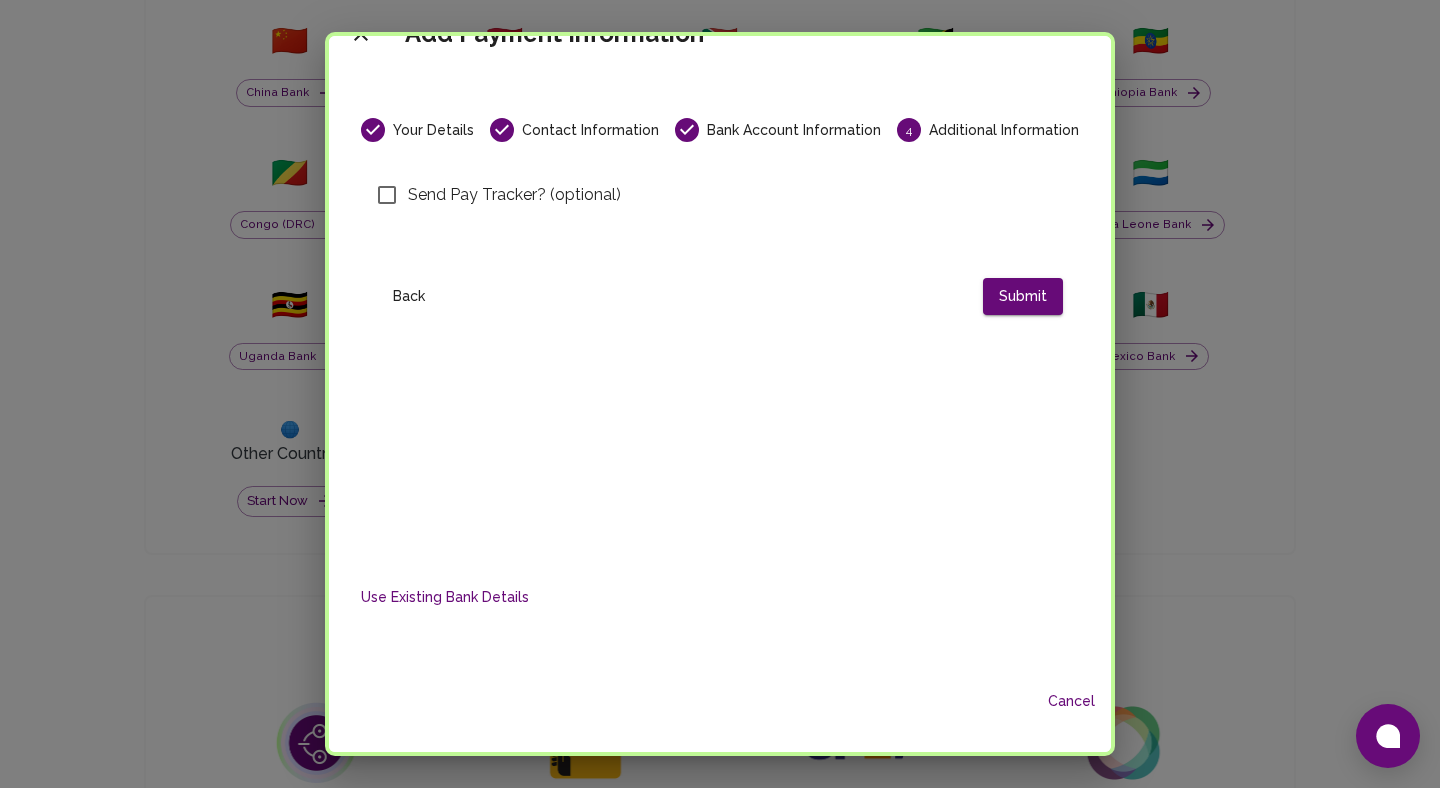 scroll, scrollTop: 0, scrollLeft: 0, axis: both 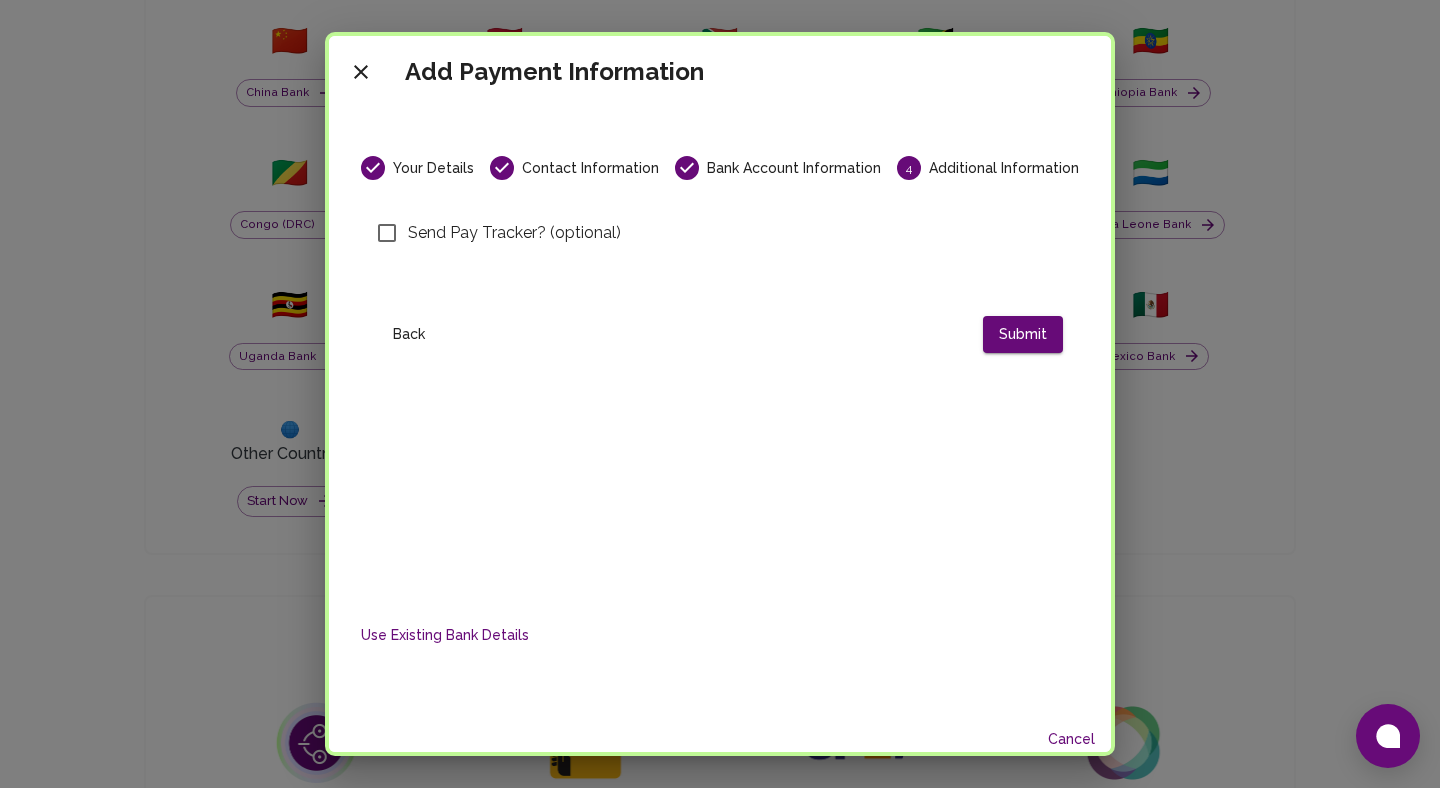 click on "Send Pay Tracker? (optional)" at bounding box center (387, 233) 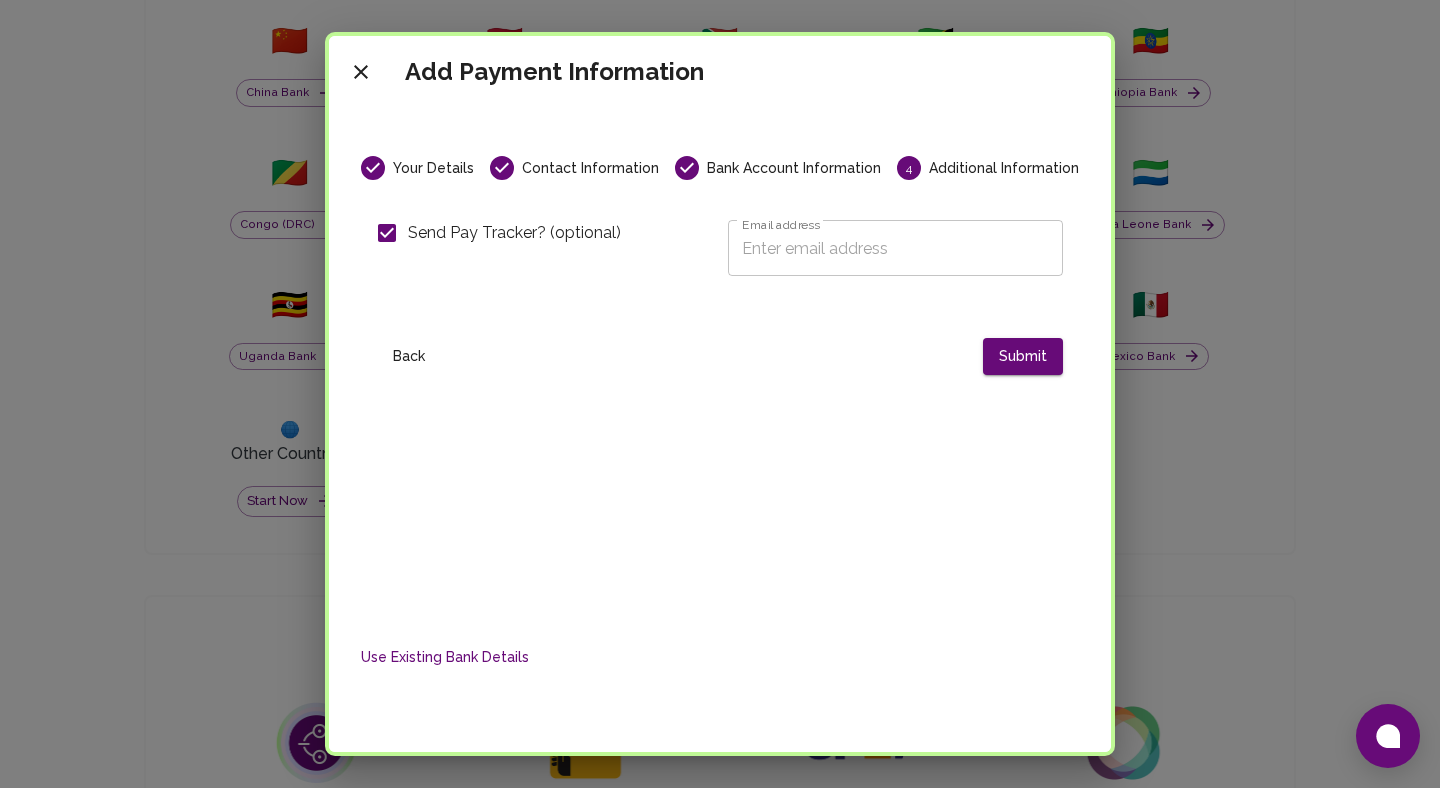 click on "Email address" at bounding box center [895, 248] 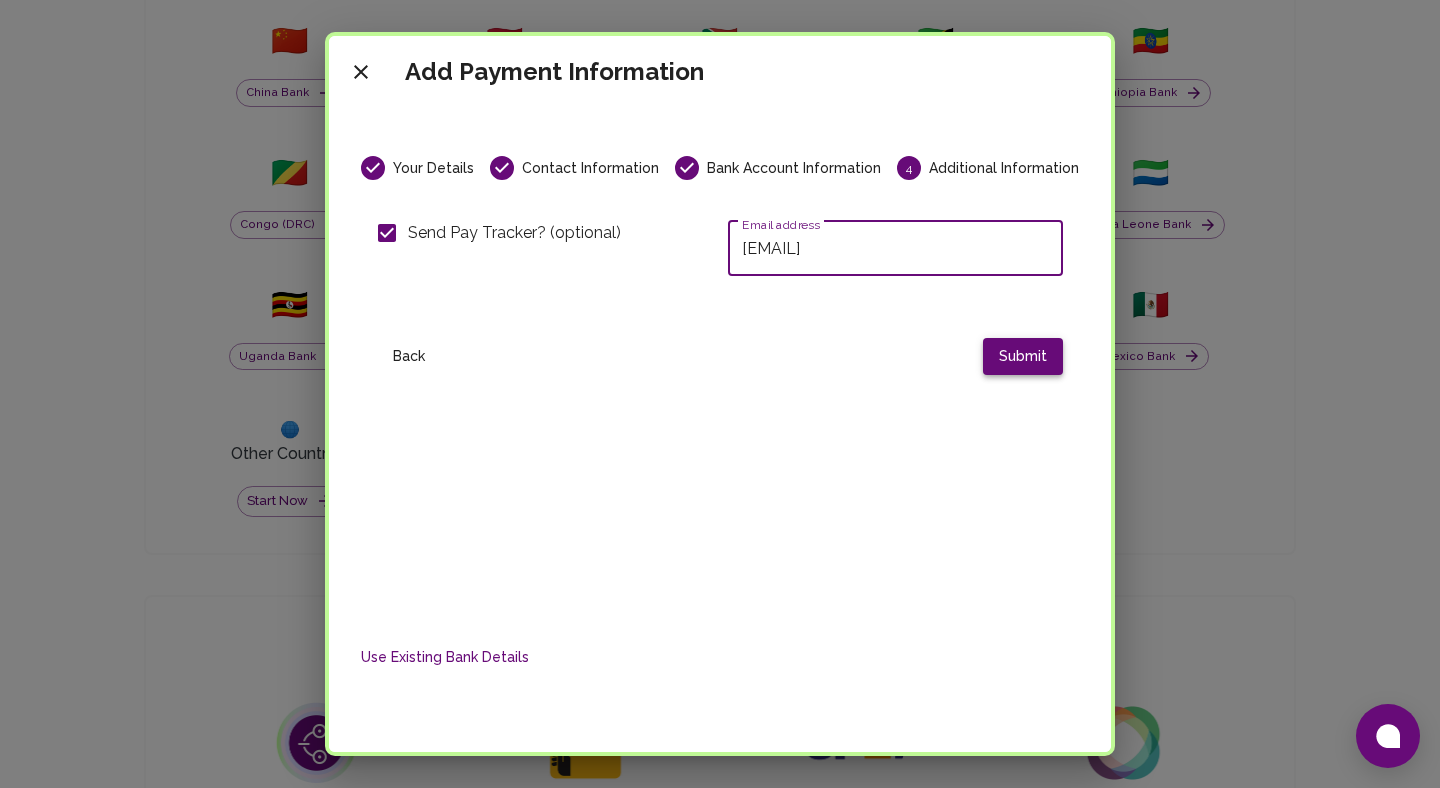 type on "hammed+30@chimoney,io" 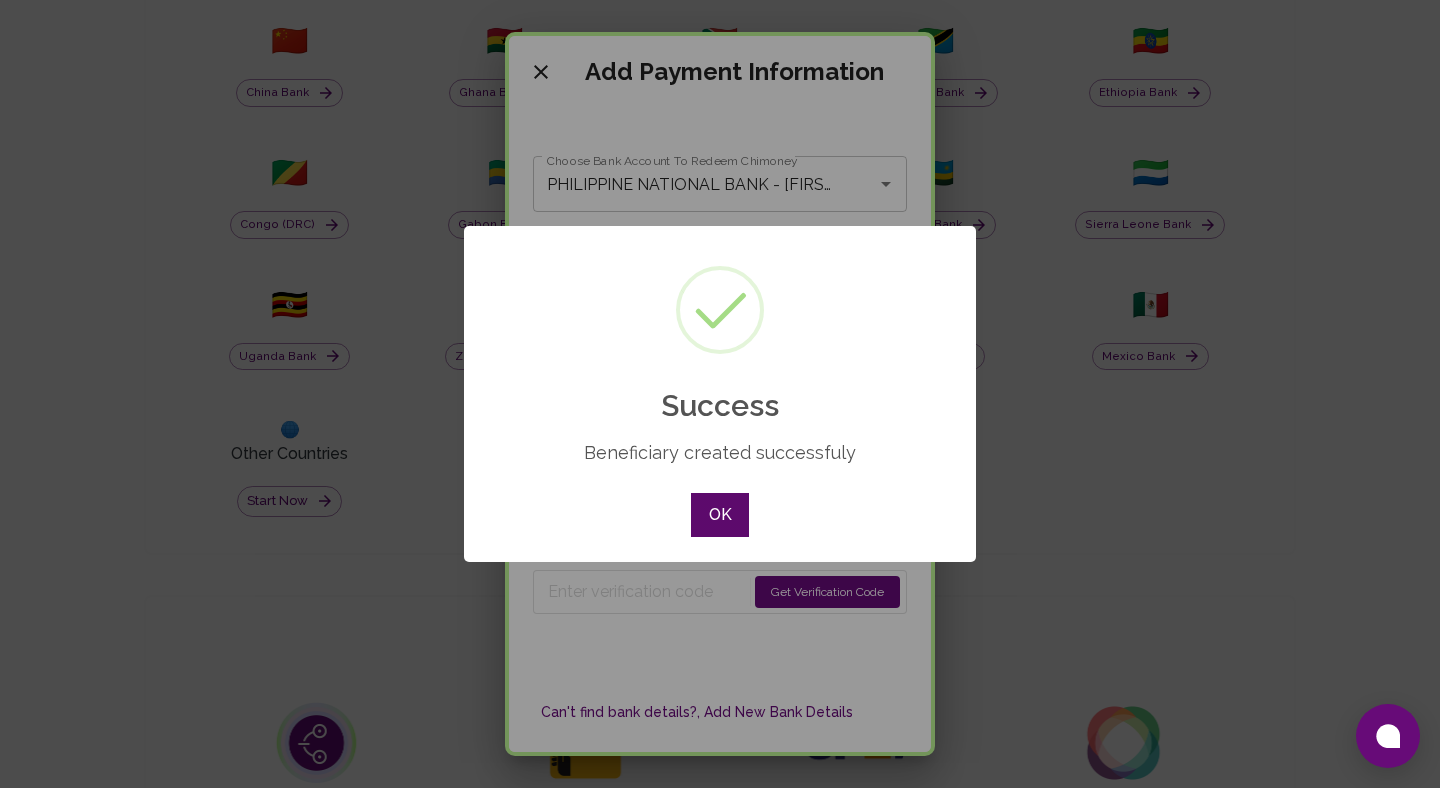 click on "OK" at bounding box center (720, 515) 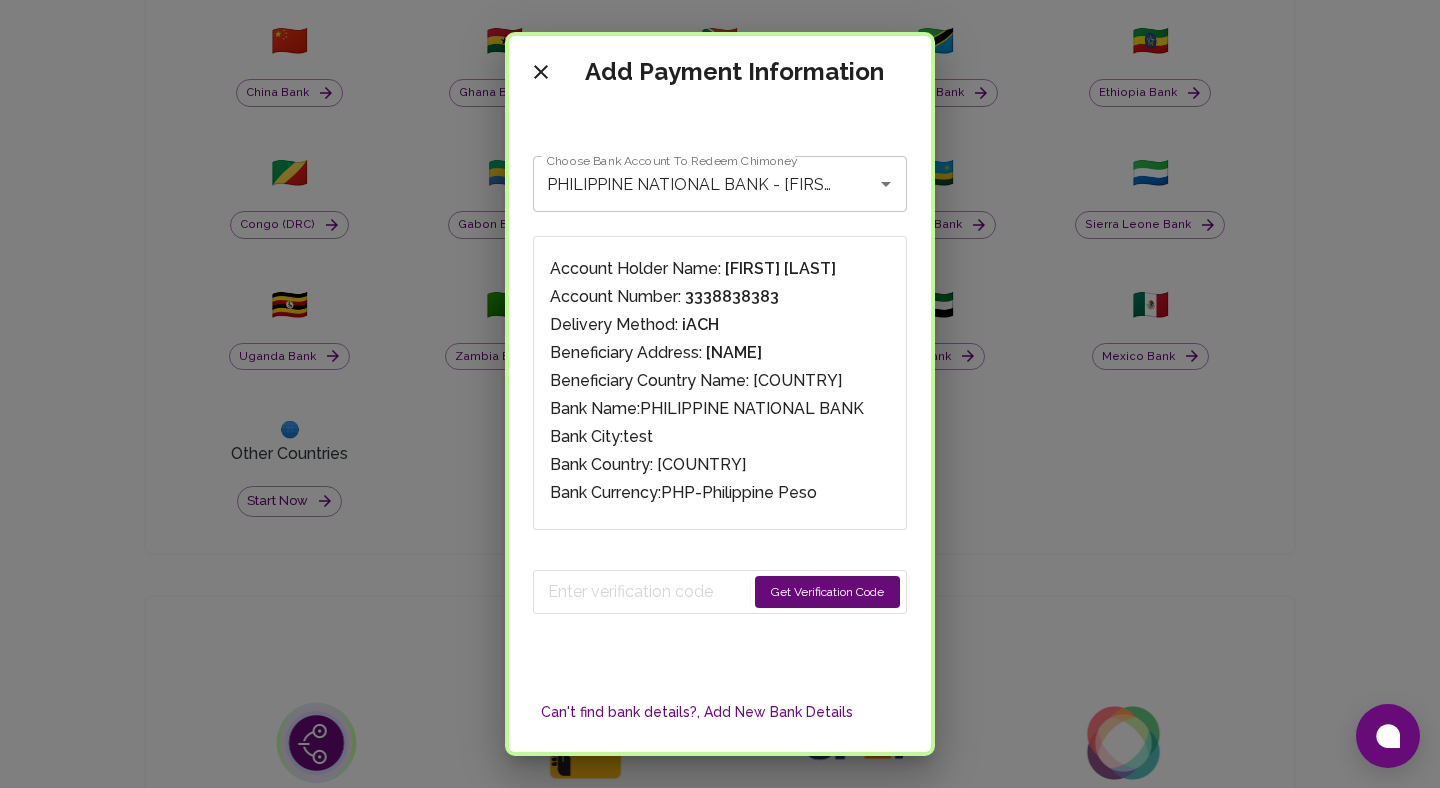 click on "Get Verification Code" at bounding box center (827, 592) 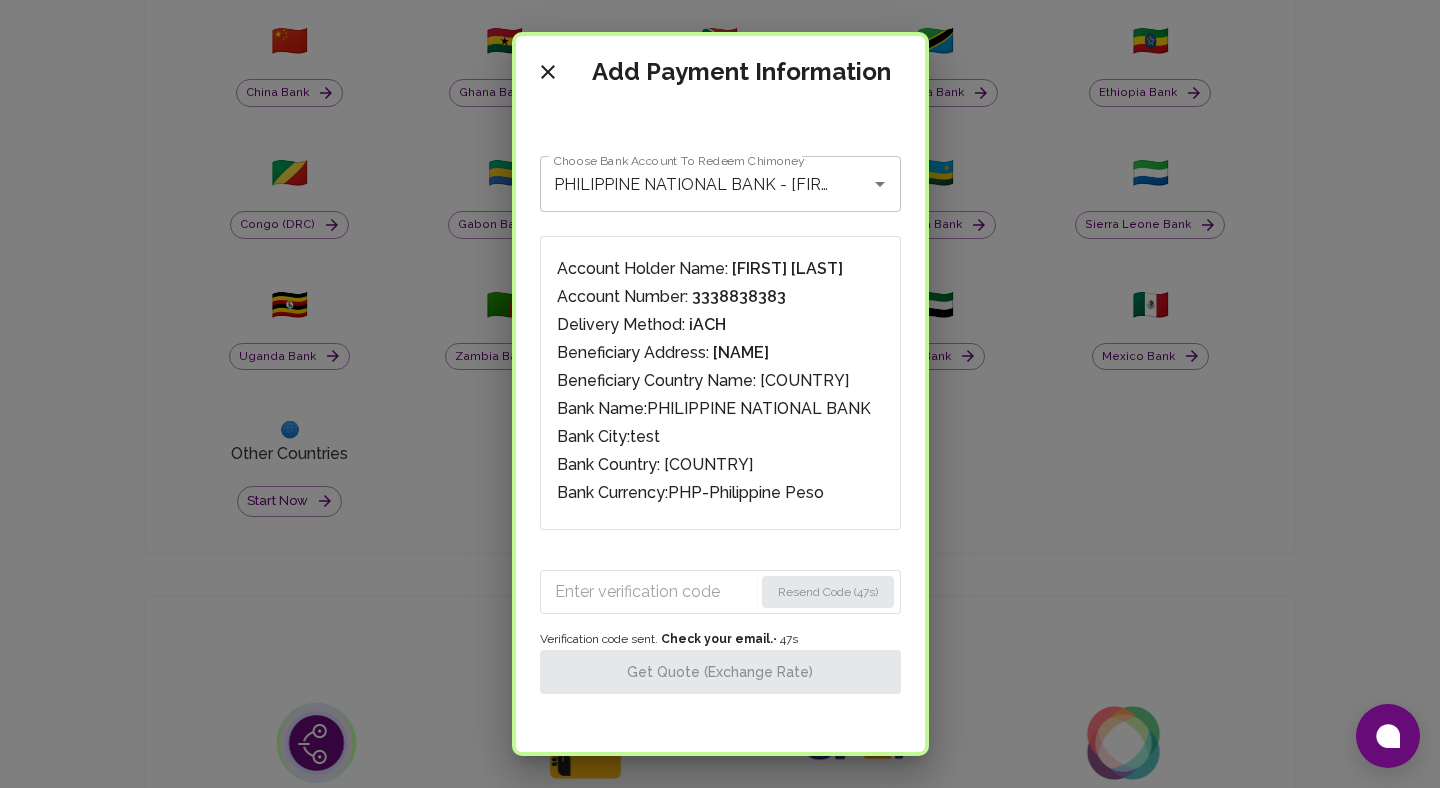 click at bounding box center (654, 592) 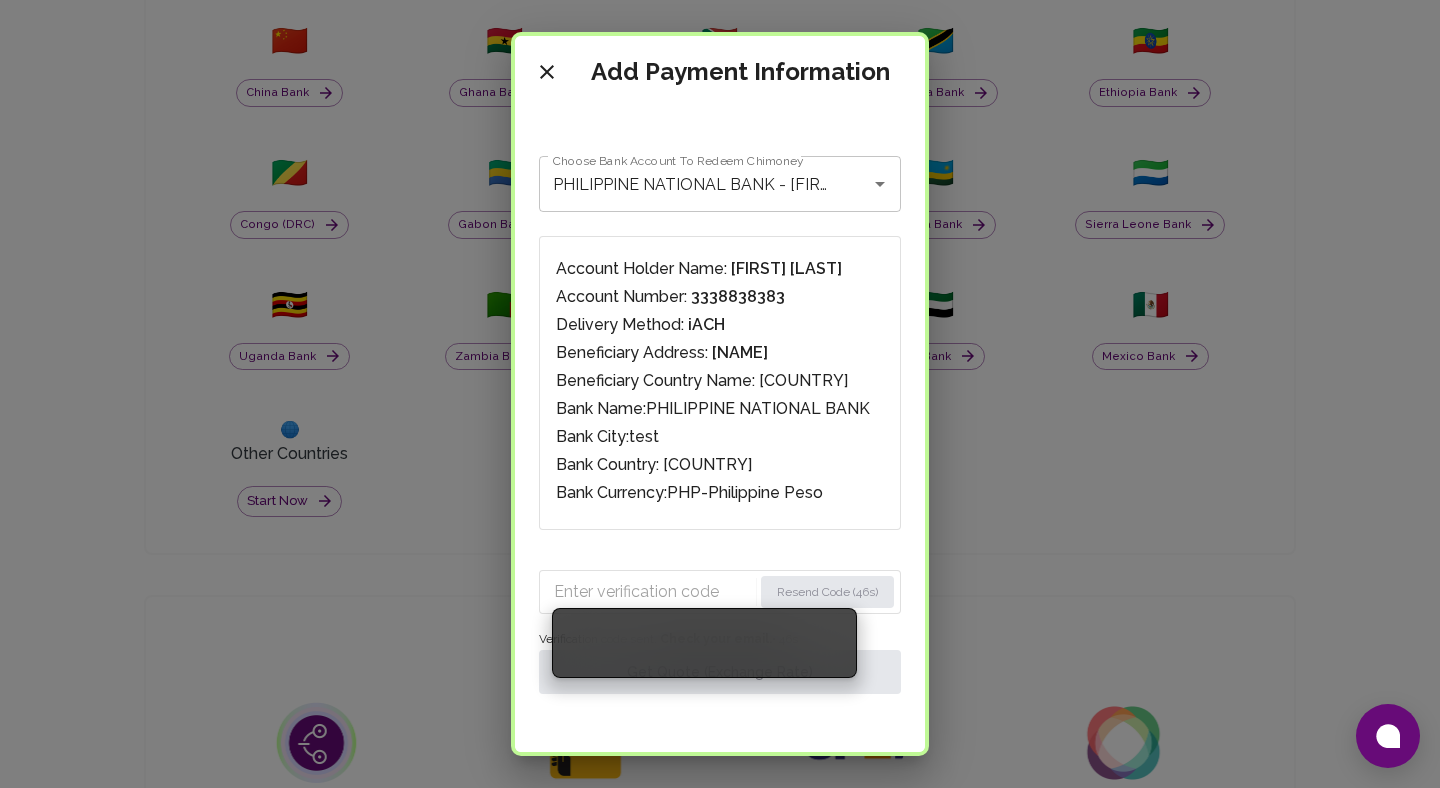 paste on "7678" 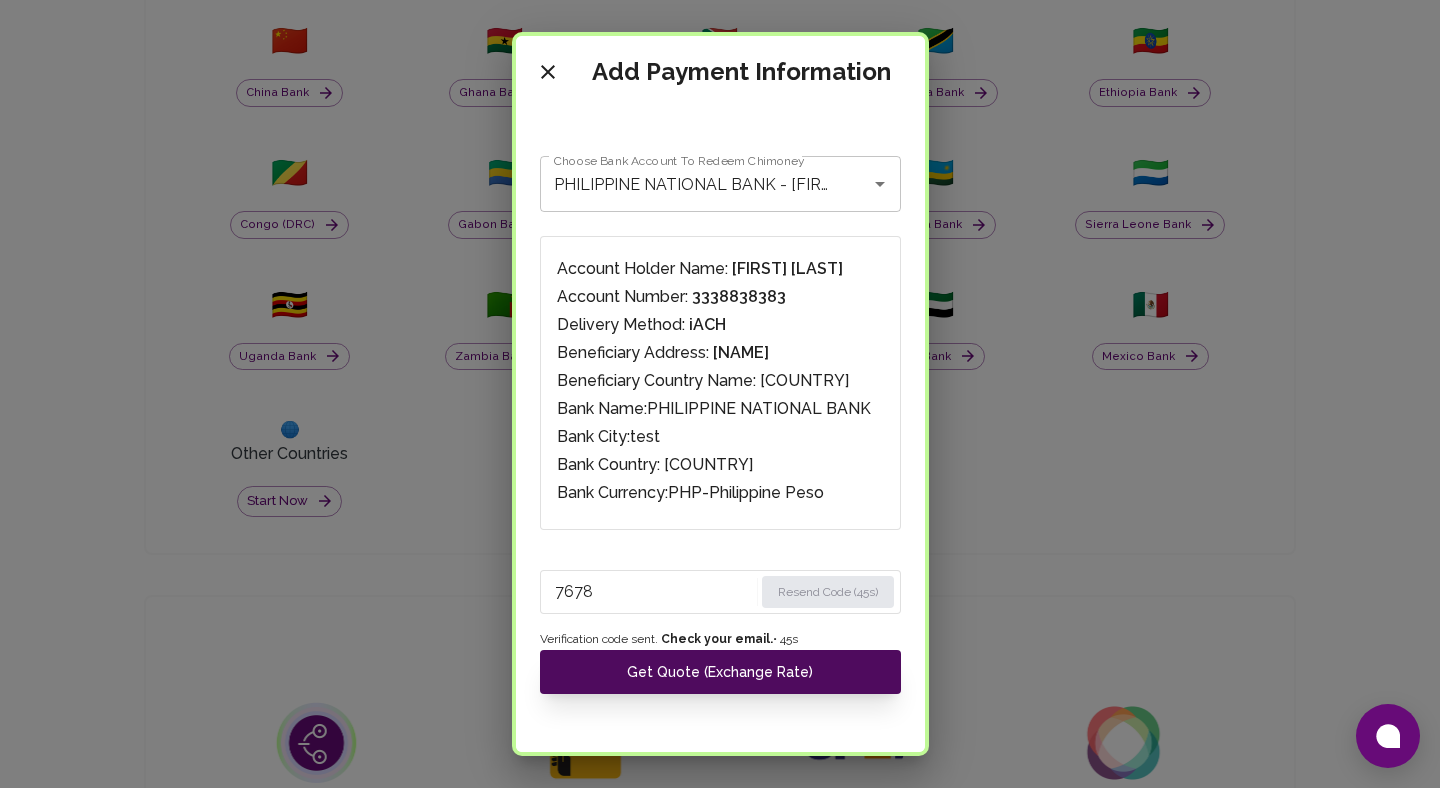 type on "7678" 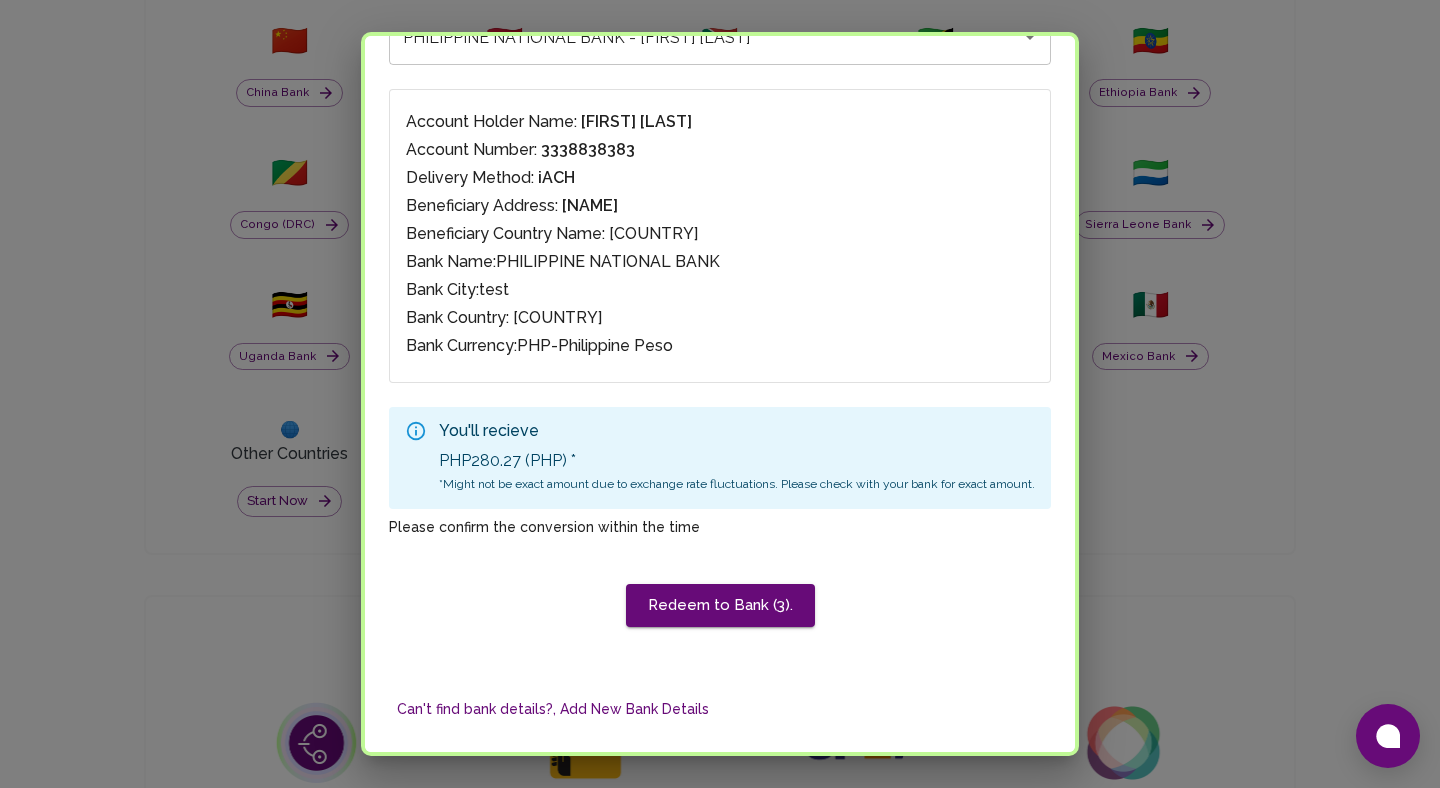 scroll, scrollTop: 127, scrollLeft: 0, axis: vertical 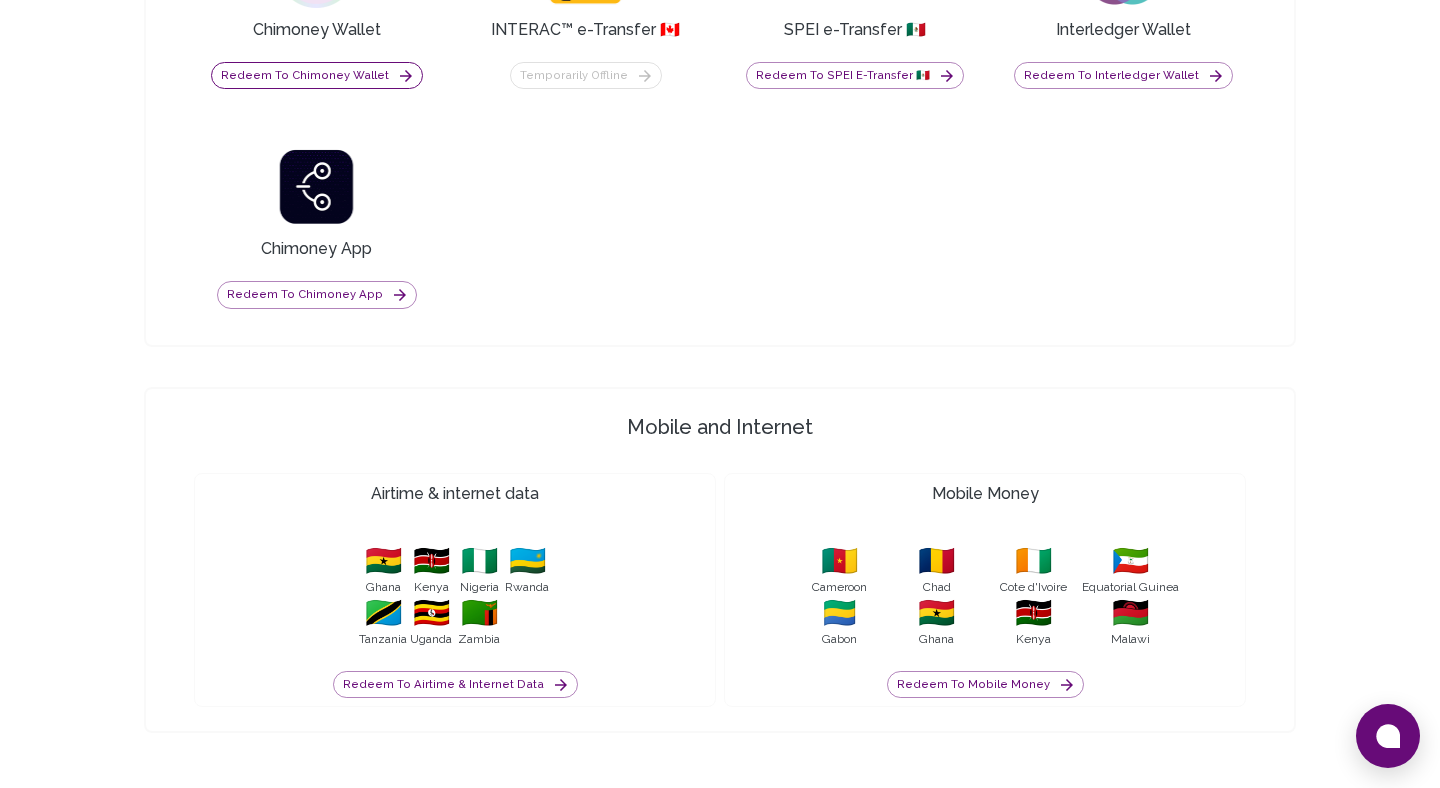 click on "Redeem to Chimoney Wallet" at bounding box center [317, 76] 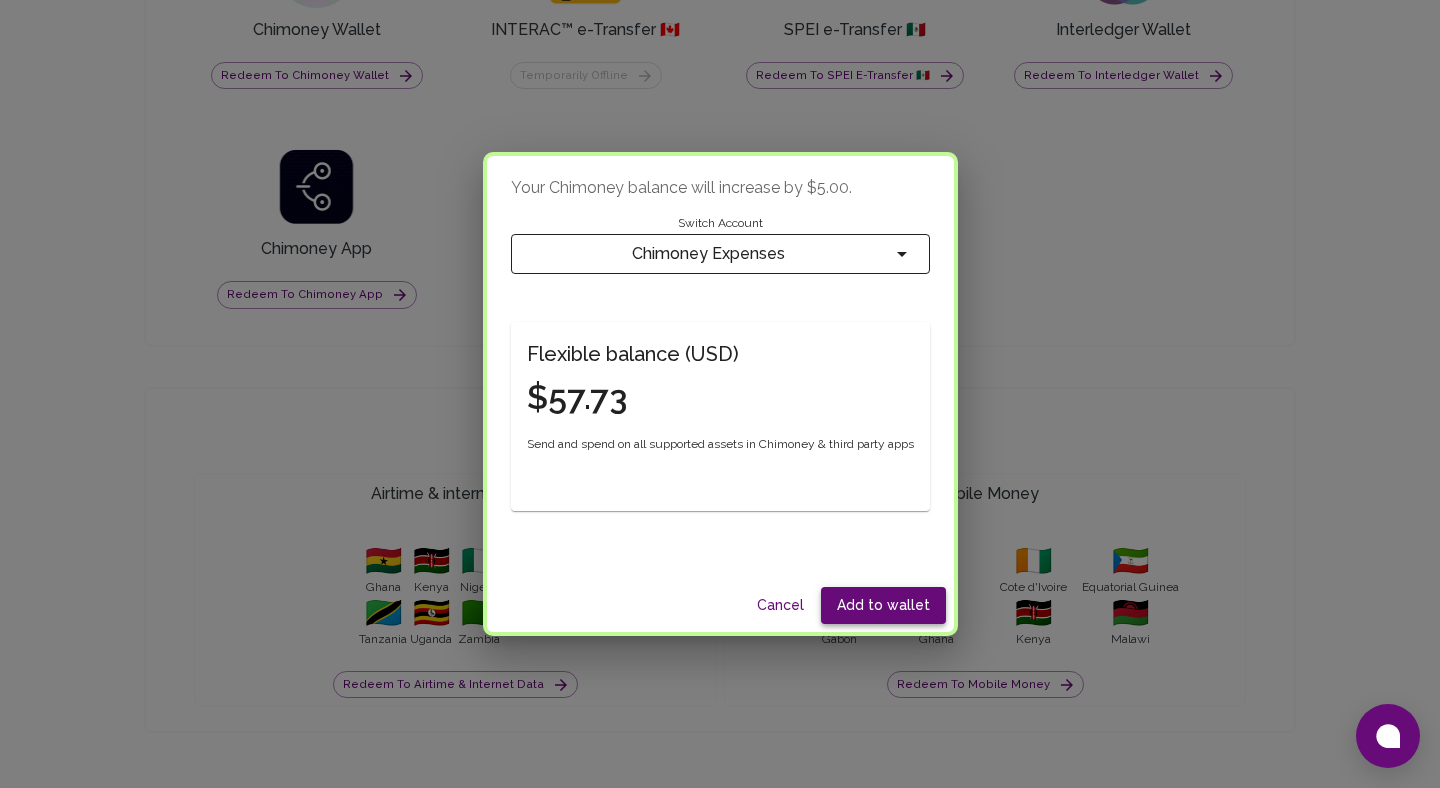 click on "Add to wallet" at bounding box center [883, 605] 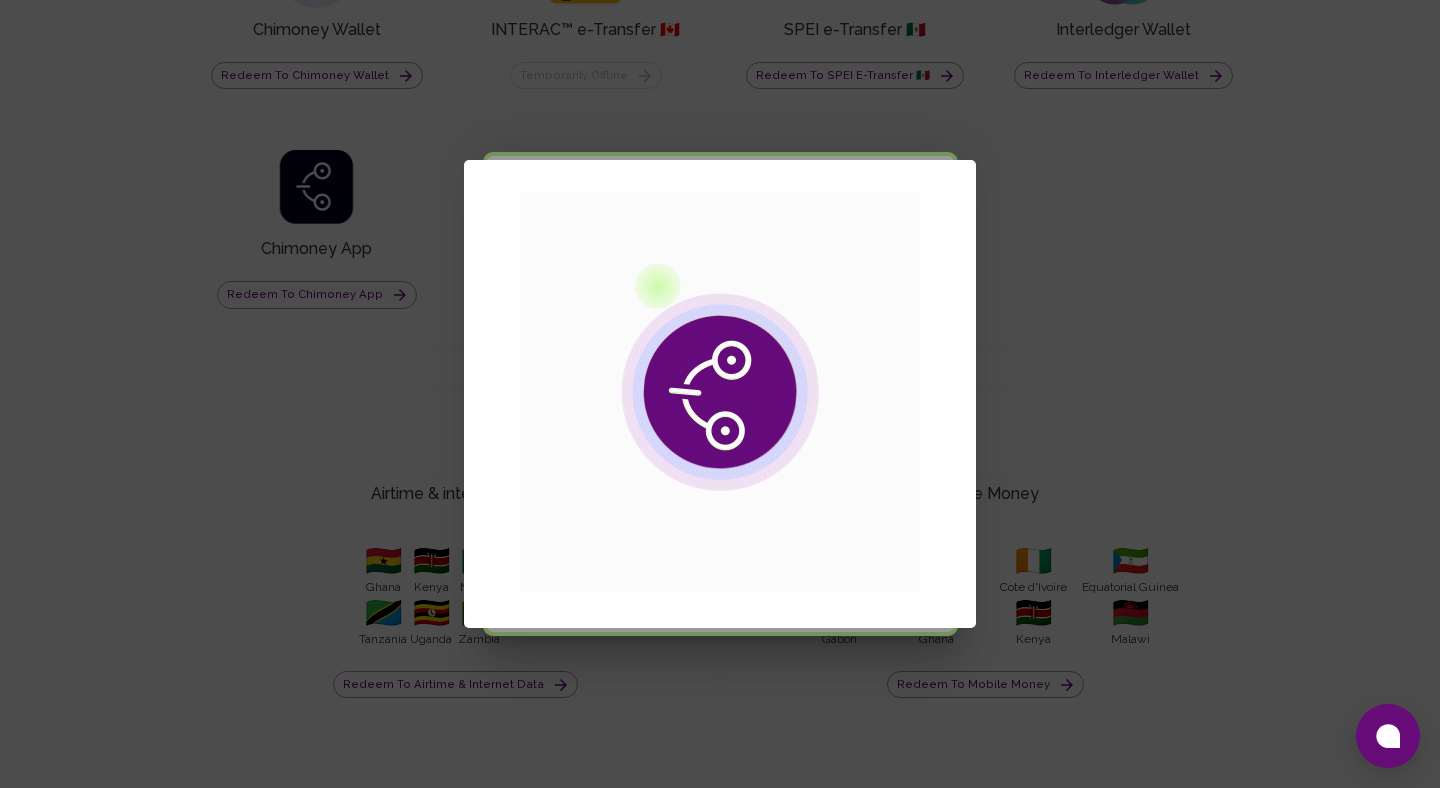 scroll, scrollTop: 0, scrollLeft: 0, axis: both 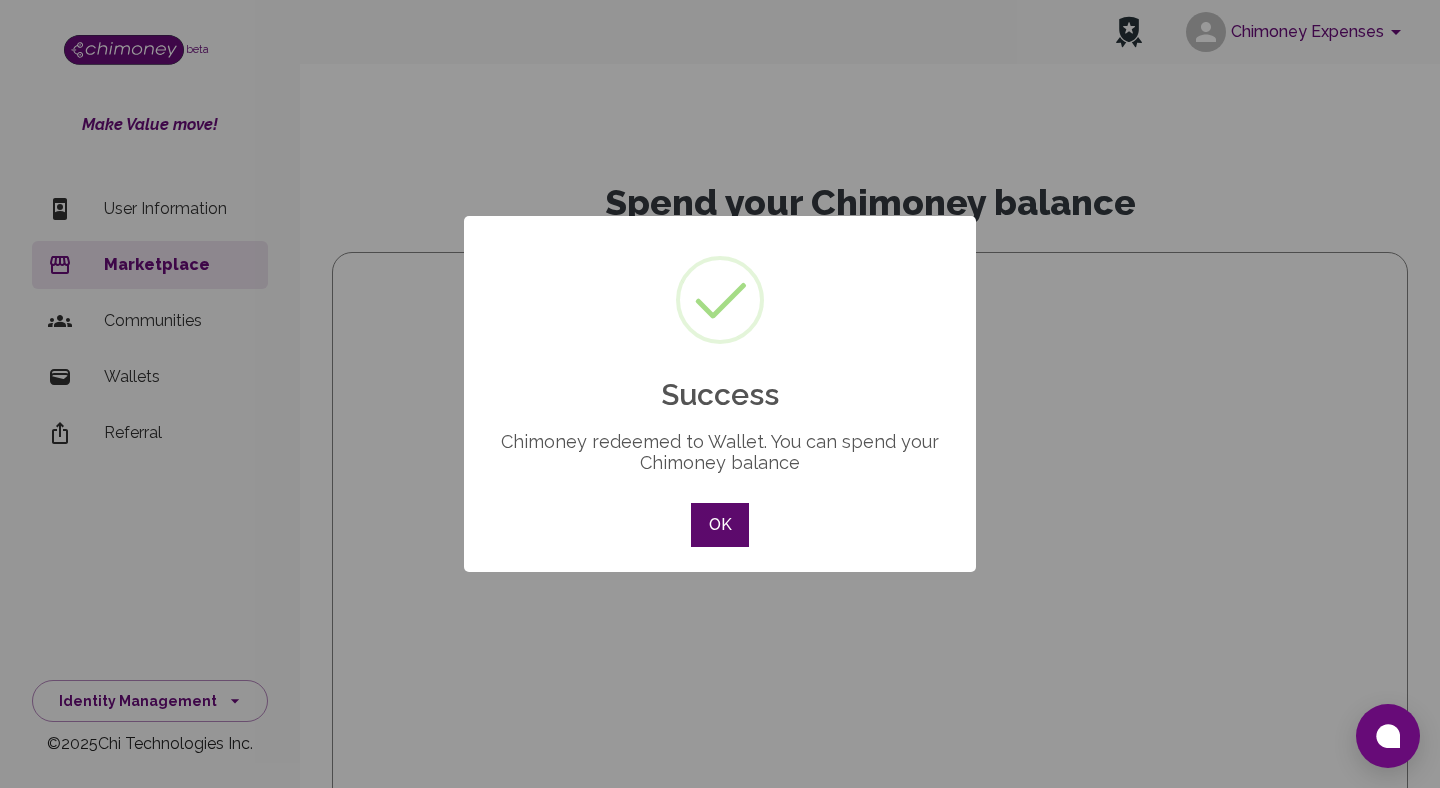 click on "OK" at bounding box center [720, 525] 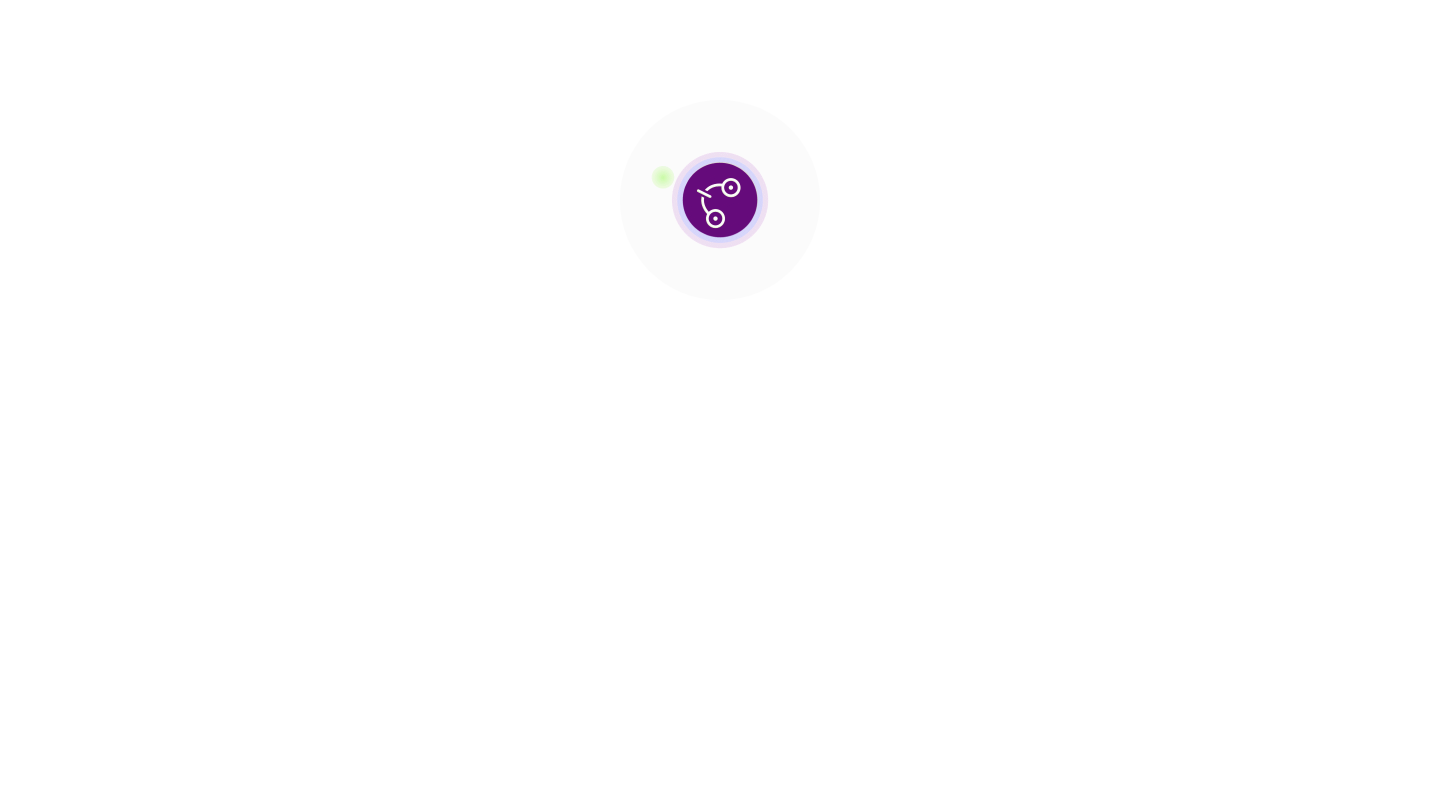 scroll, scrollTop: 0, scrollLeft: 0, axis: both 